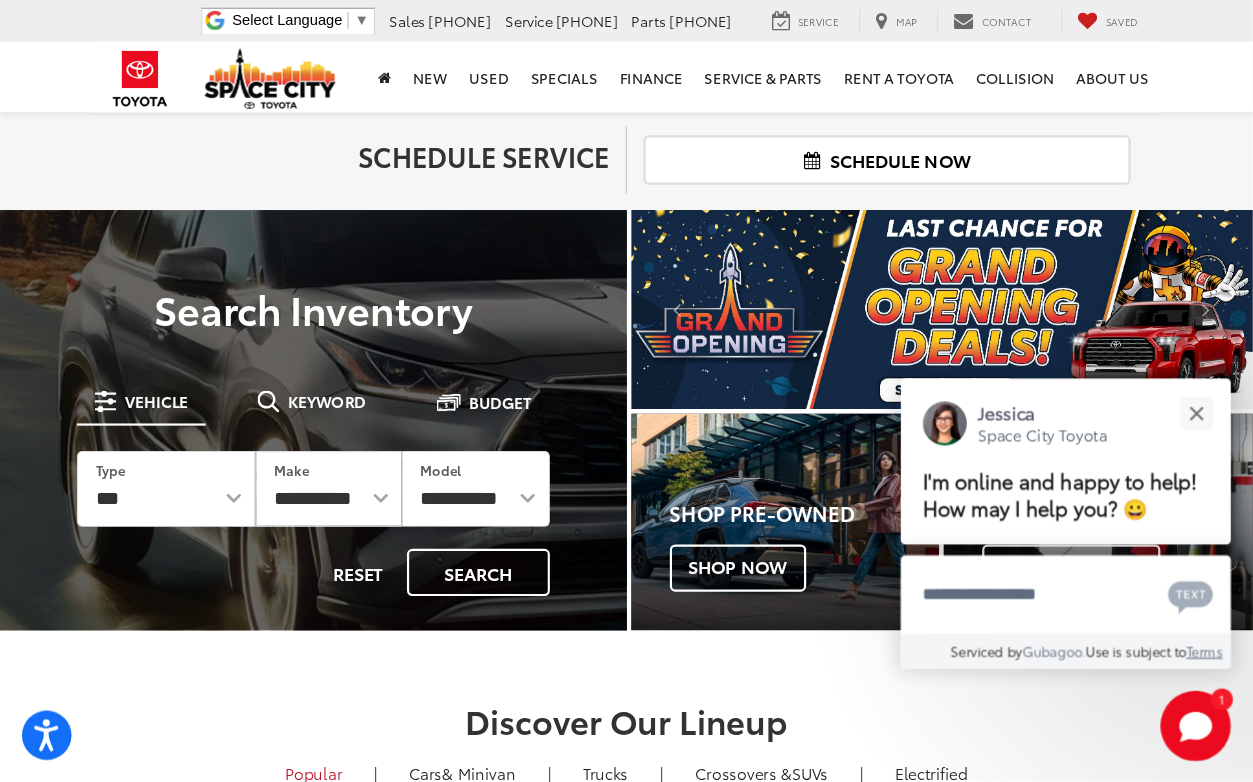 scroll, scrollTop: 0, scrollLeft: 0, axis: both 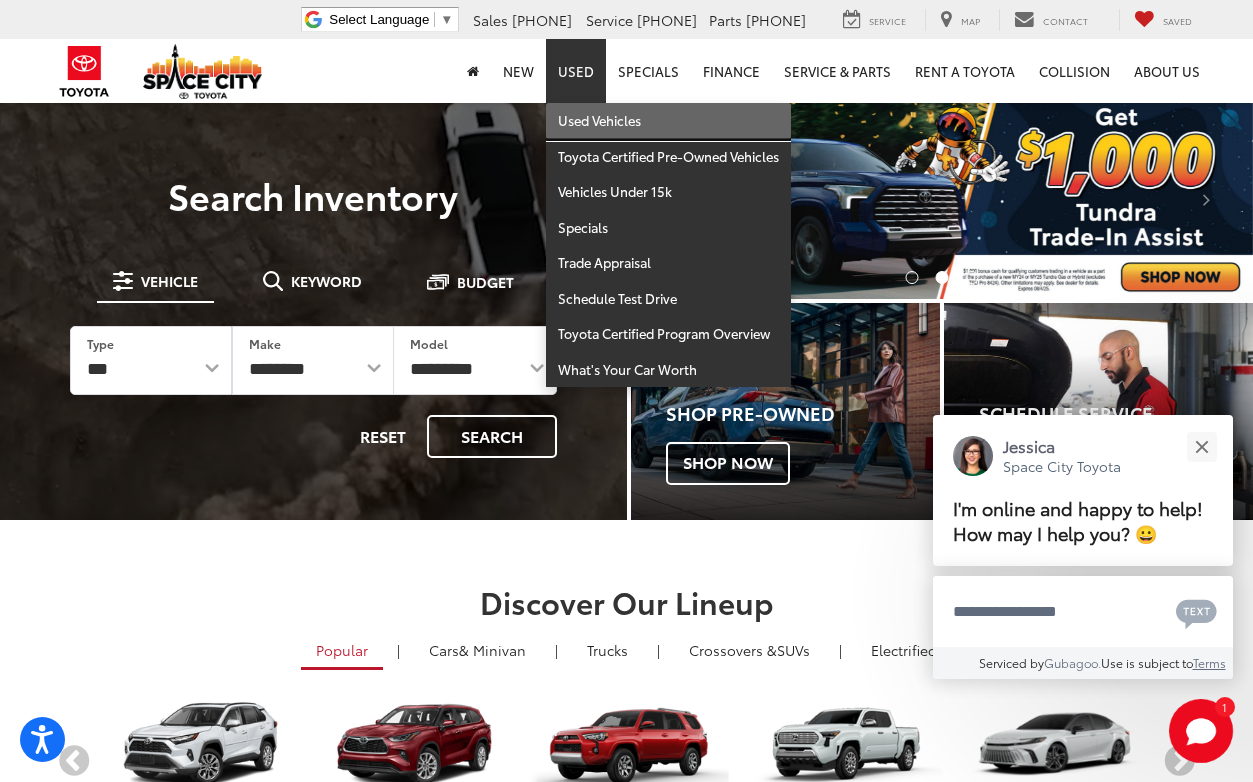 click on "Used Vehicles" at bounding box center [668, 121] 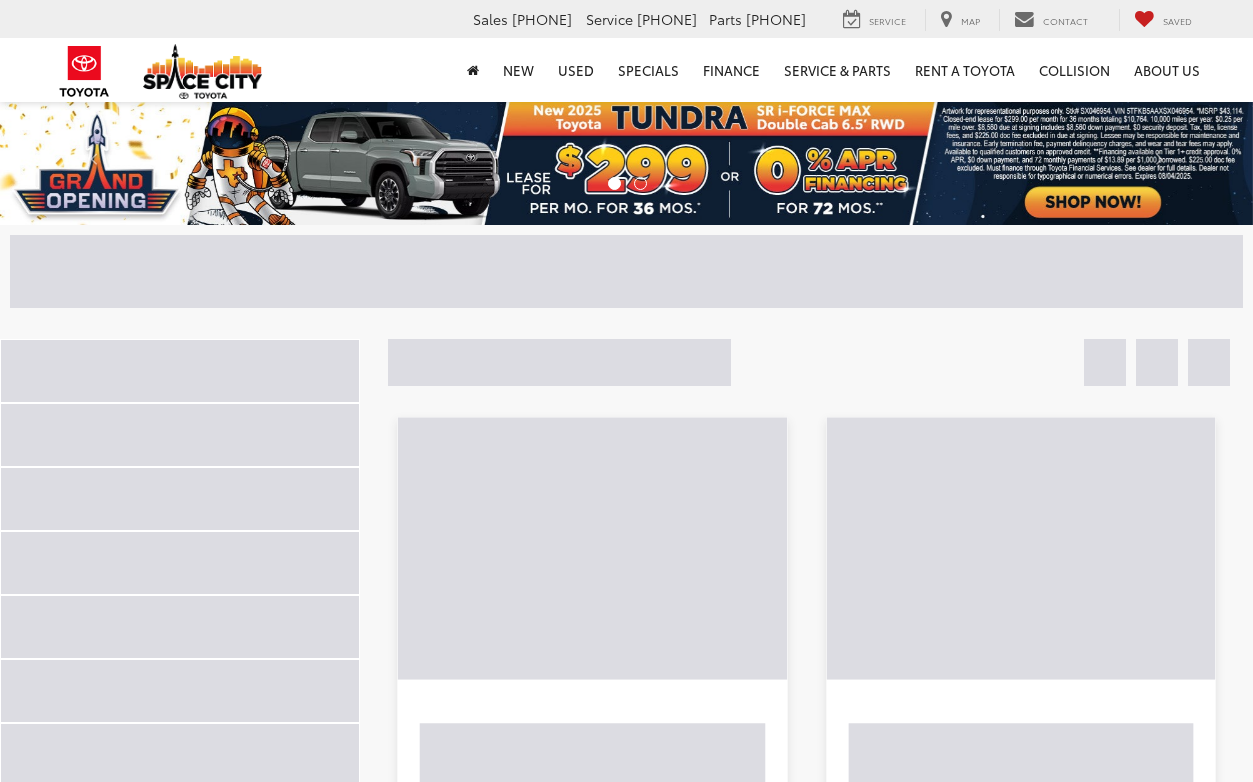 scroll, scrollTop: 0, scrollLeft: 0, axis: both 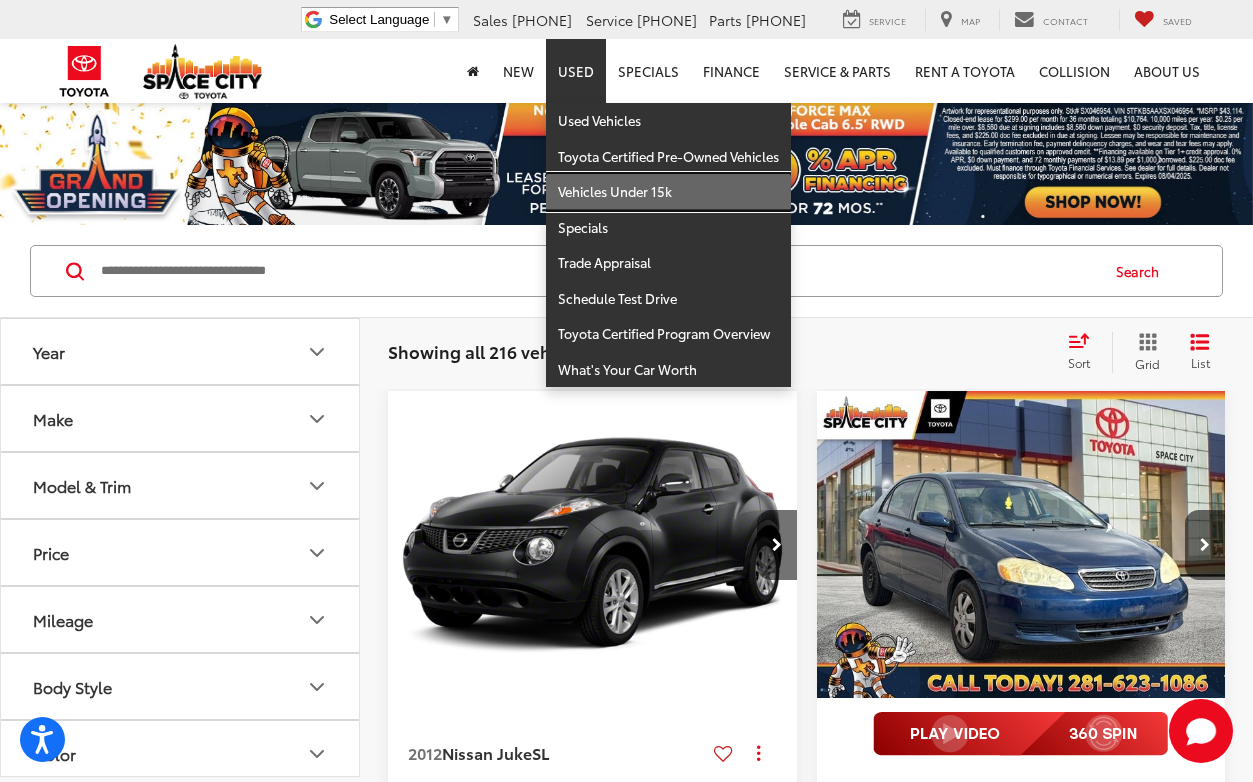 click on "Vehicles Under 15k" at bounding box center (668, 192) 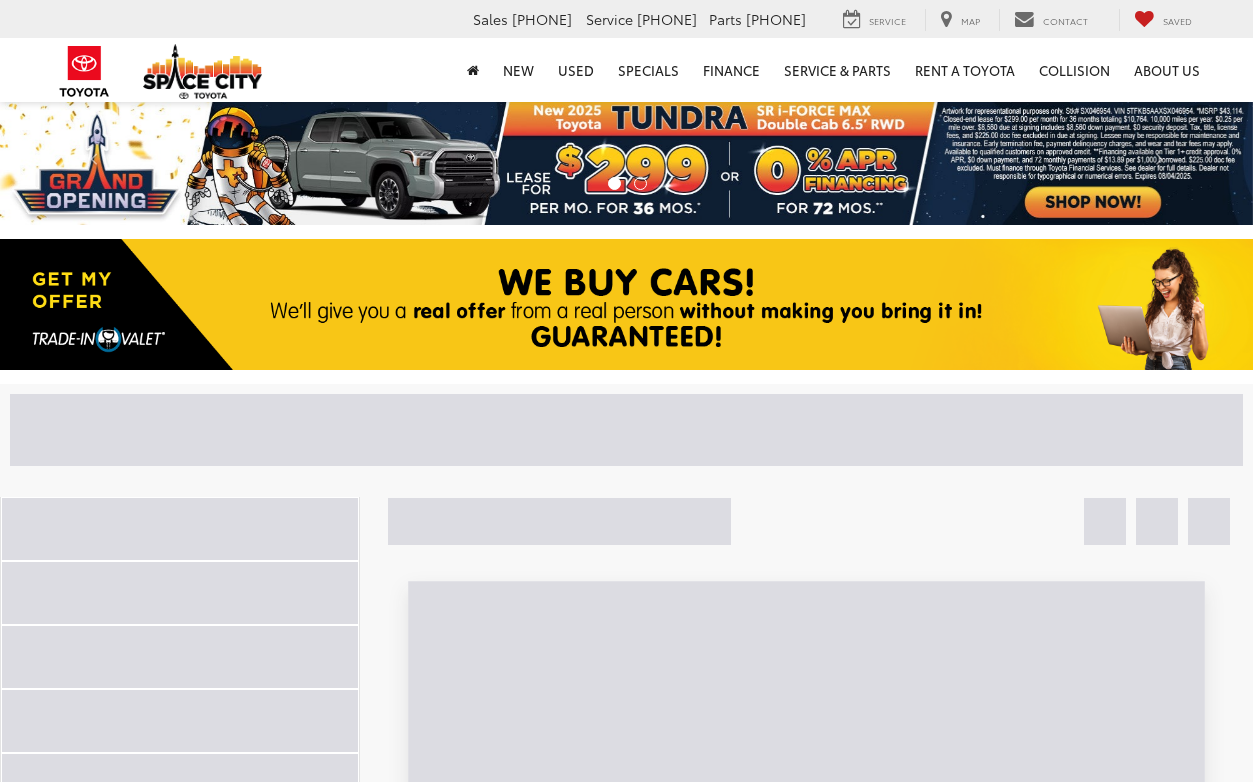 scroll, scrollTop: 0, scrollLeft: 0, axis: both 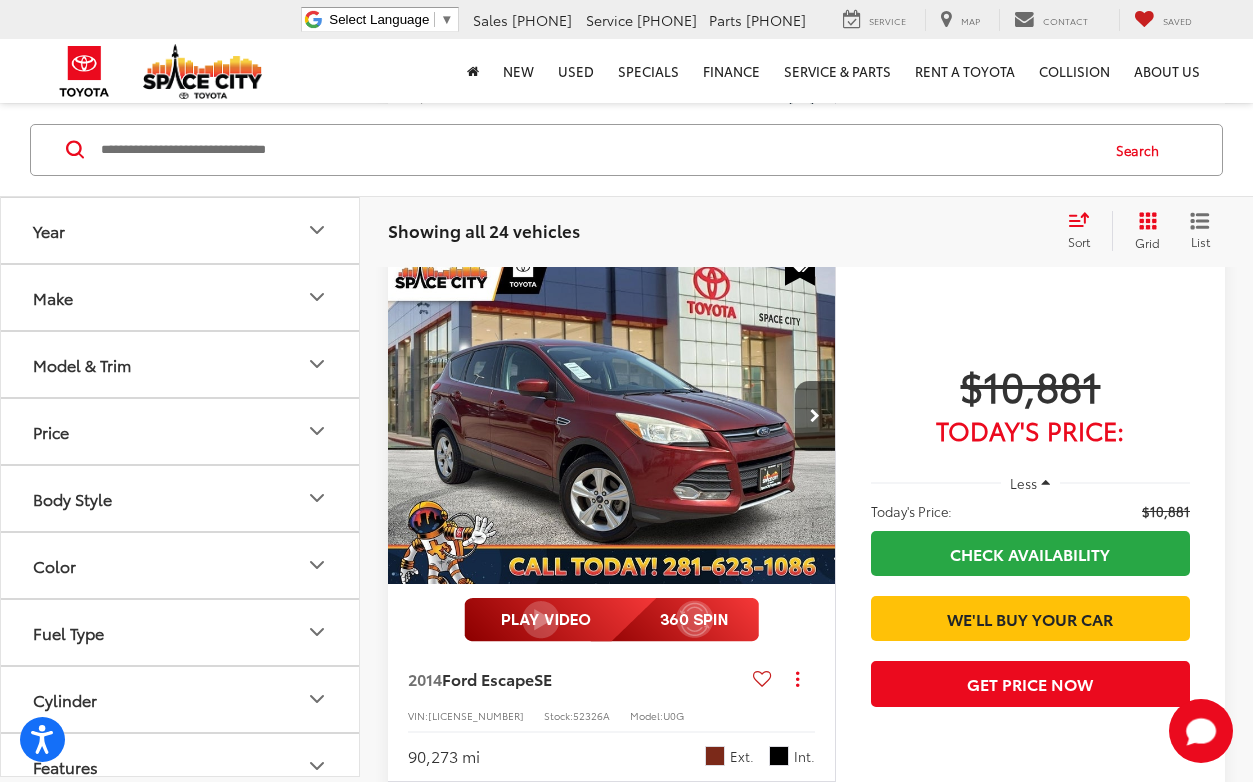 click on "Year" at bounding box center [181, 230] 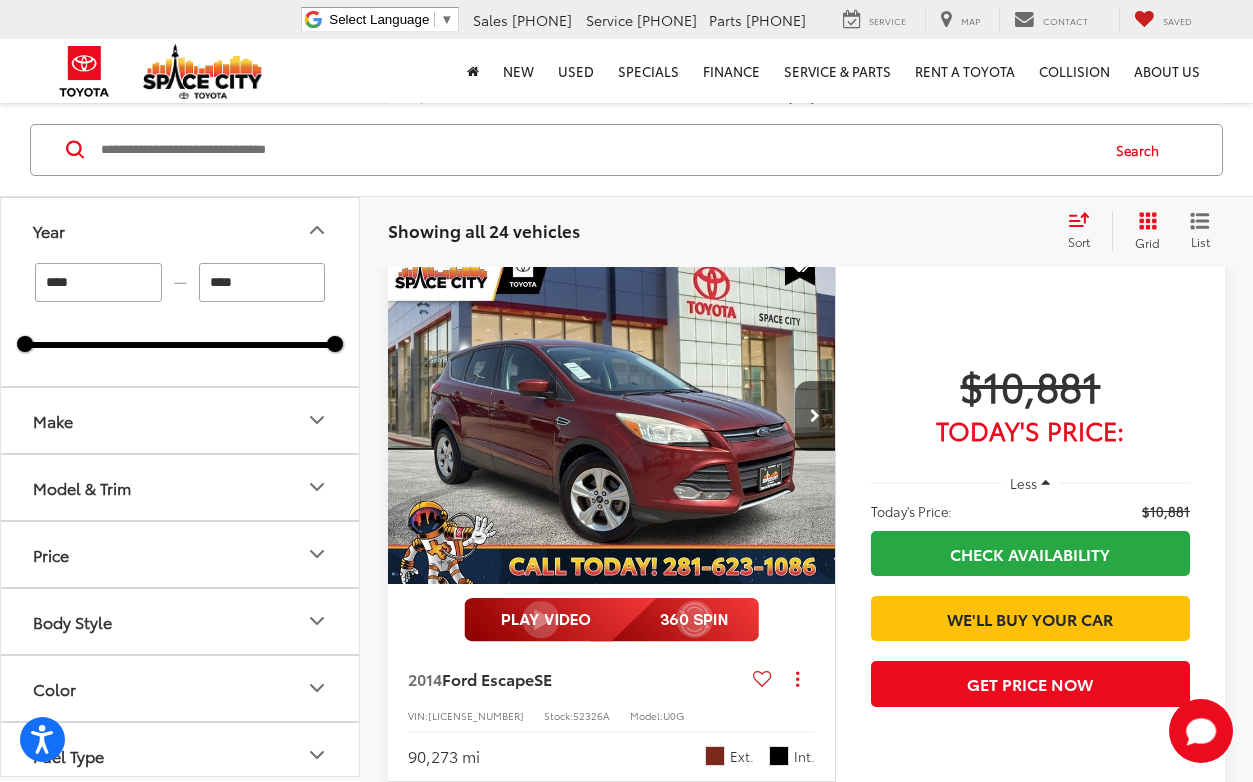 click on "****" at bounding box center [98, 282] 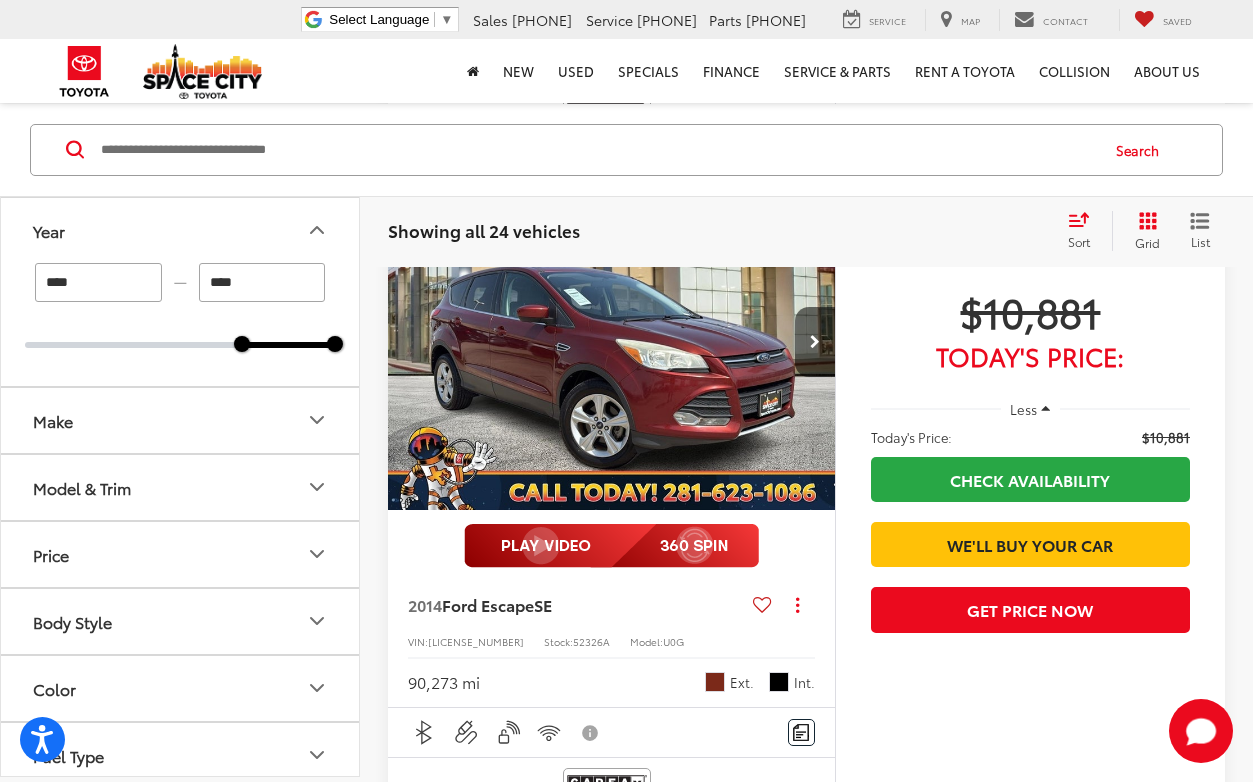 scroll, scrollTop: 7320, scrollLeft: 0, axis: vertical 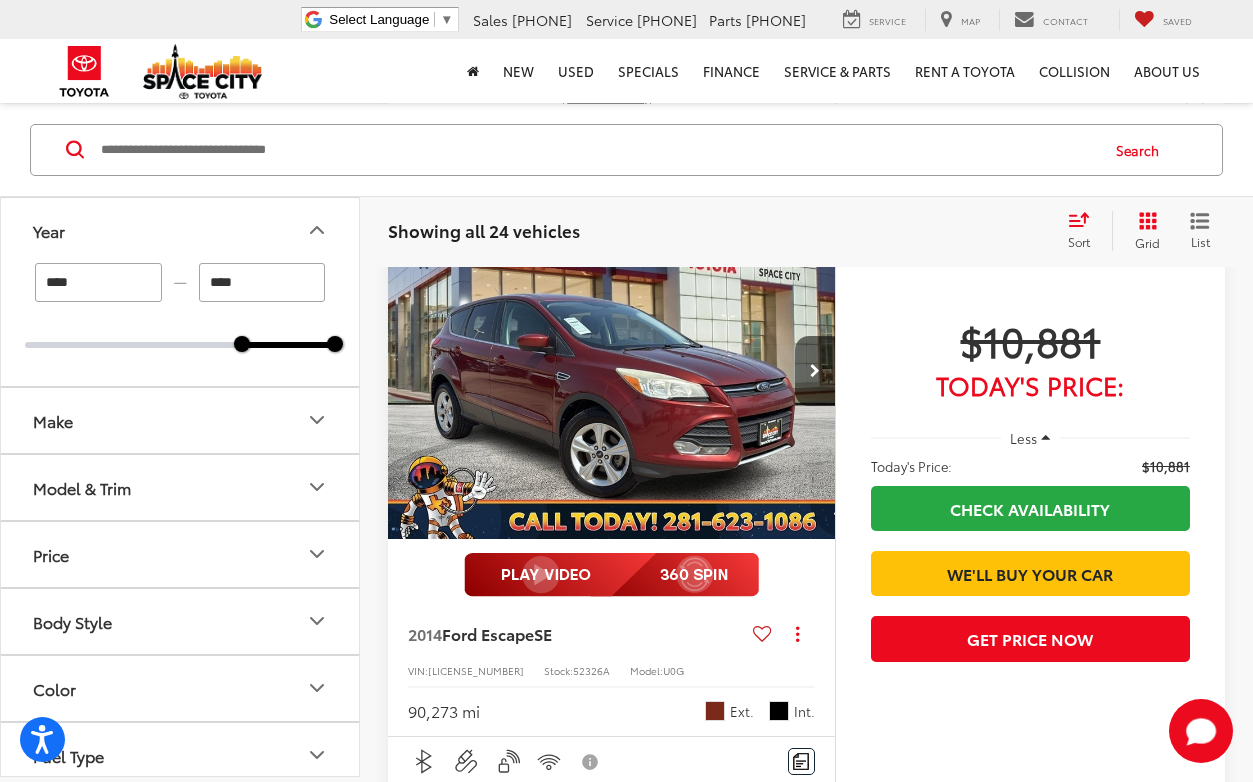 click on "2012  Nissan Juke  SL
Copy Link Share Print View Details VIN:  JN8AF5MR5CT111028 Stock:  S0824AA Model:  20512 196,529 mi Ext. Int. Features Bluetooth® Aux Input Heated Seats Keyless Entry Keyless Ignition System Emergency Brake Assist Disclaimer More Details Comments Dealer Comments Space City Toyota is your premier Houston area Toyota dealer. Family-owned and operated, we proudly offer our customers award-winning customer service, sales, and maintenance. From the moment you first reach out to us, you'll see that we’re committed to providing you with an unmatched experience that will last long after the sale. We’ll be by your side every step of the way. From matching you with your dream ride to servicing it for years to come, you’ll see that the Space City way is the right way to do business. Whether you're looking to finance, lease, or maintain a new or pre-owned vehicle, Space City Toyota is the place to go! Awards:   * 2012 KBB.com Total Cost of Ownership Awards" at bounding box center [806, -2472] 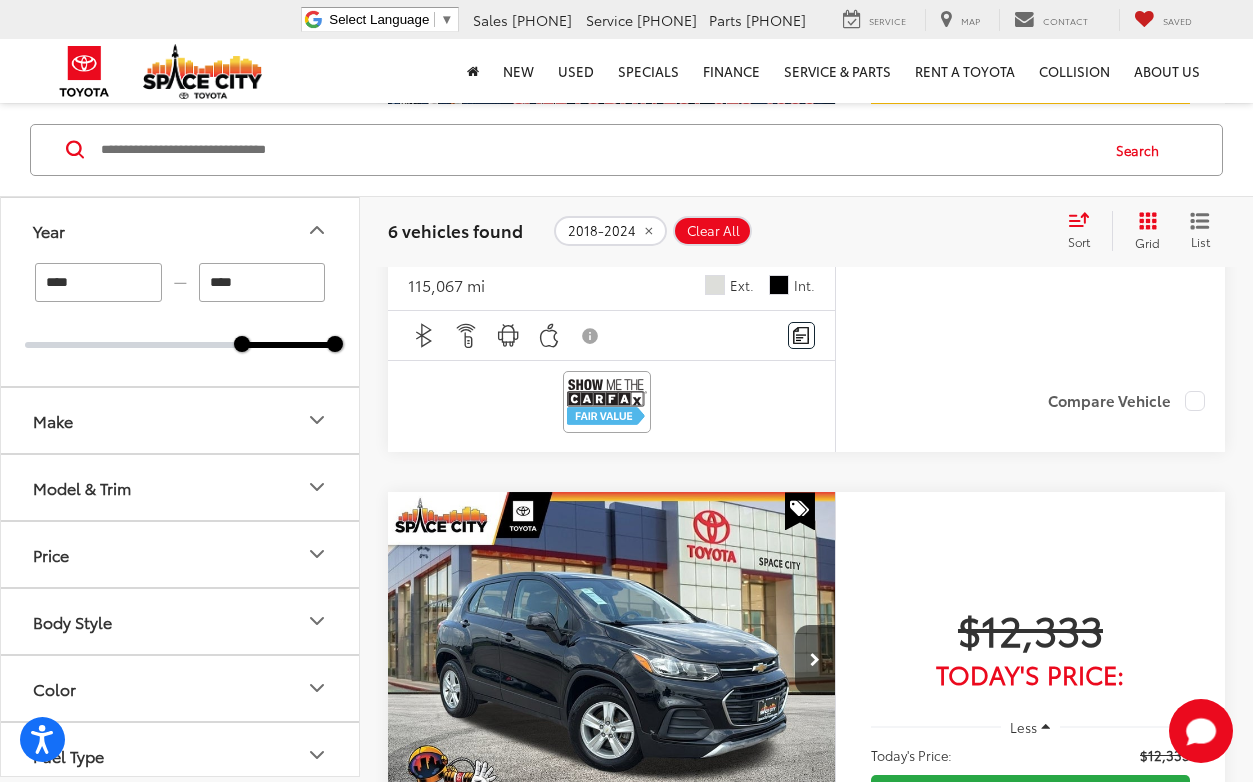 scroll, scrollTop: 673, scrollLeft: 0, axis: vertical 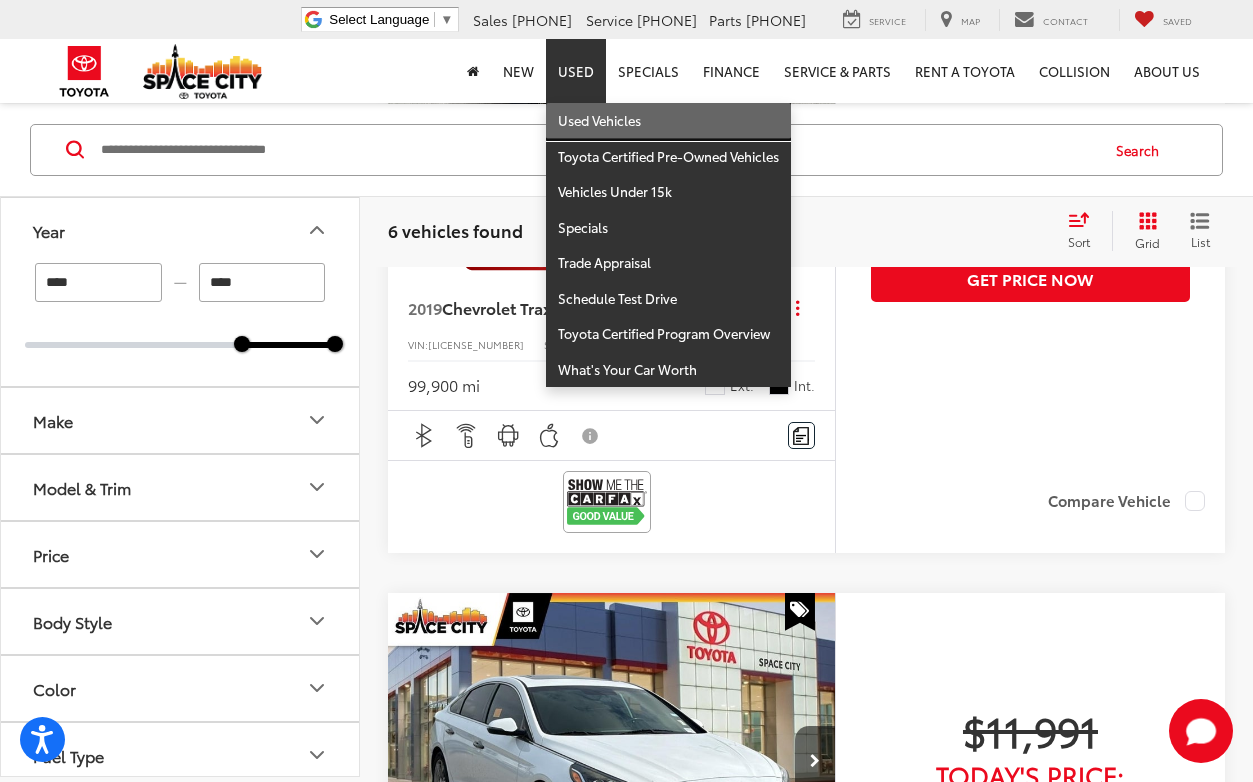 click on "Used Vehicles" at bounding box center [668, 121] 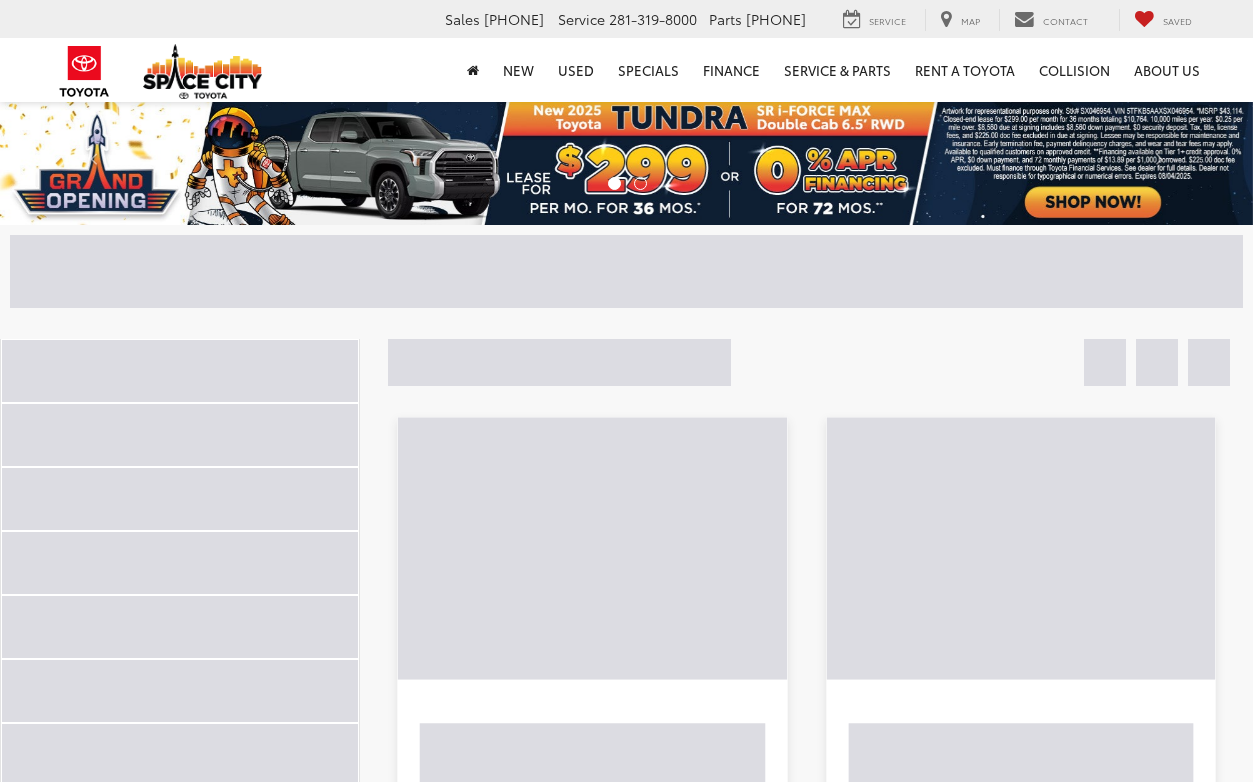 scroll, scrollTop: 0, scrollLeft: 0, axis: both 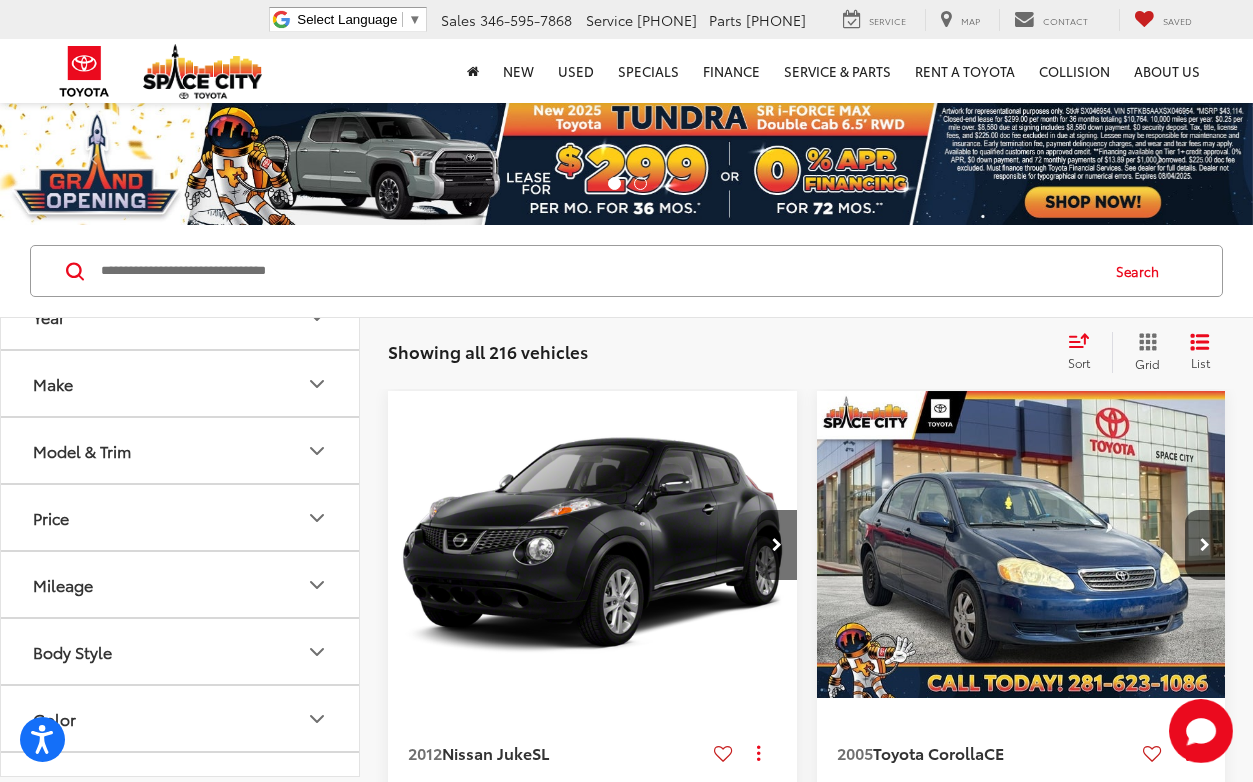 click 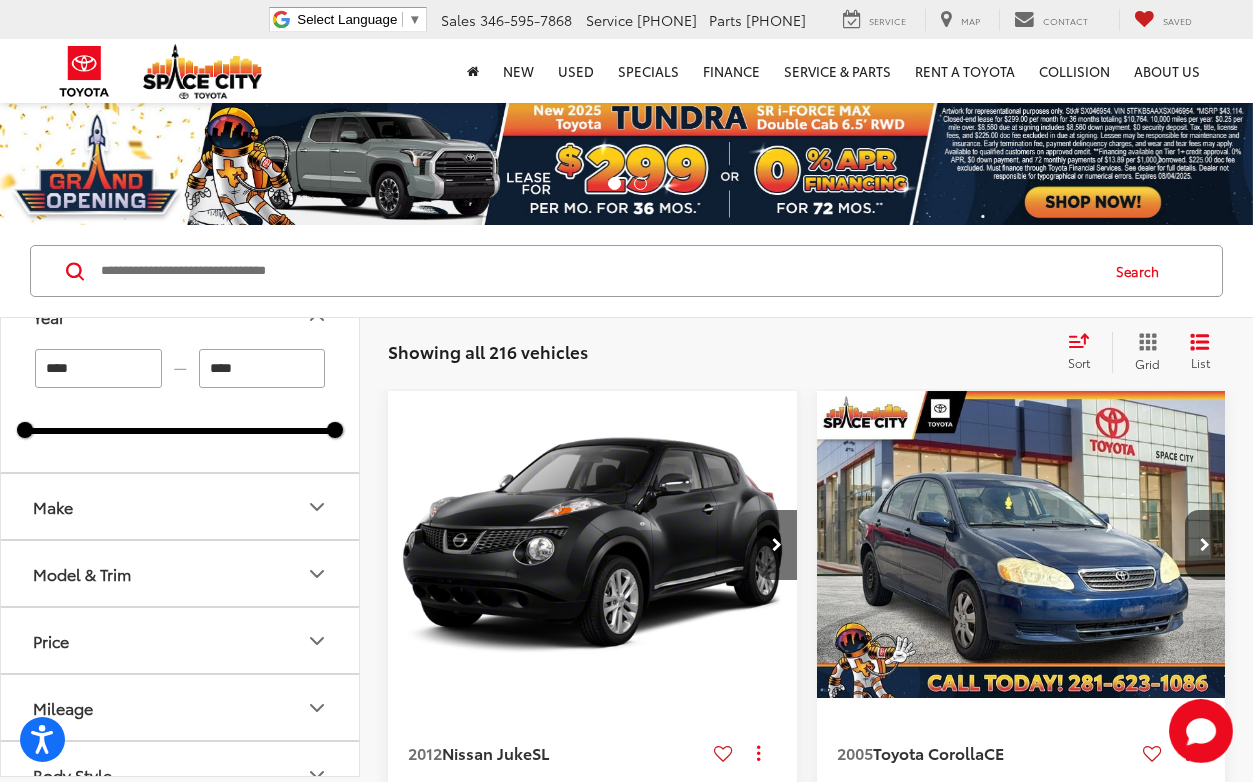 click on "****" at bounding box center [98, 368] 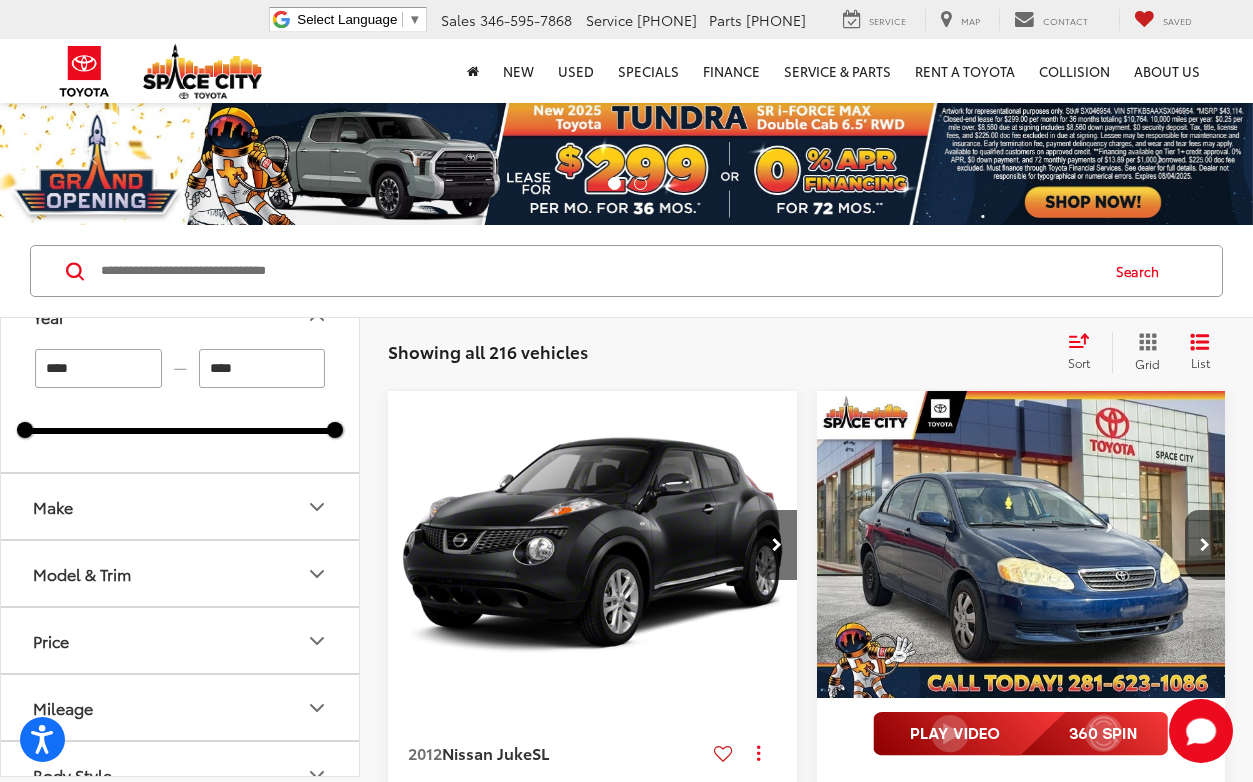 type on "****" 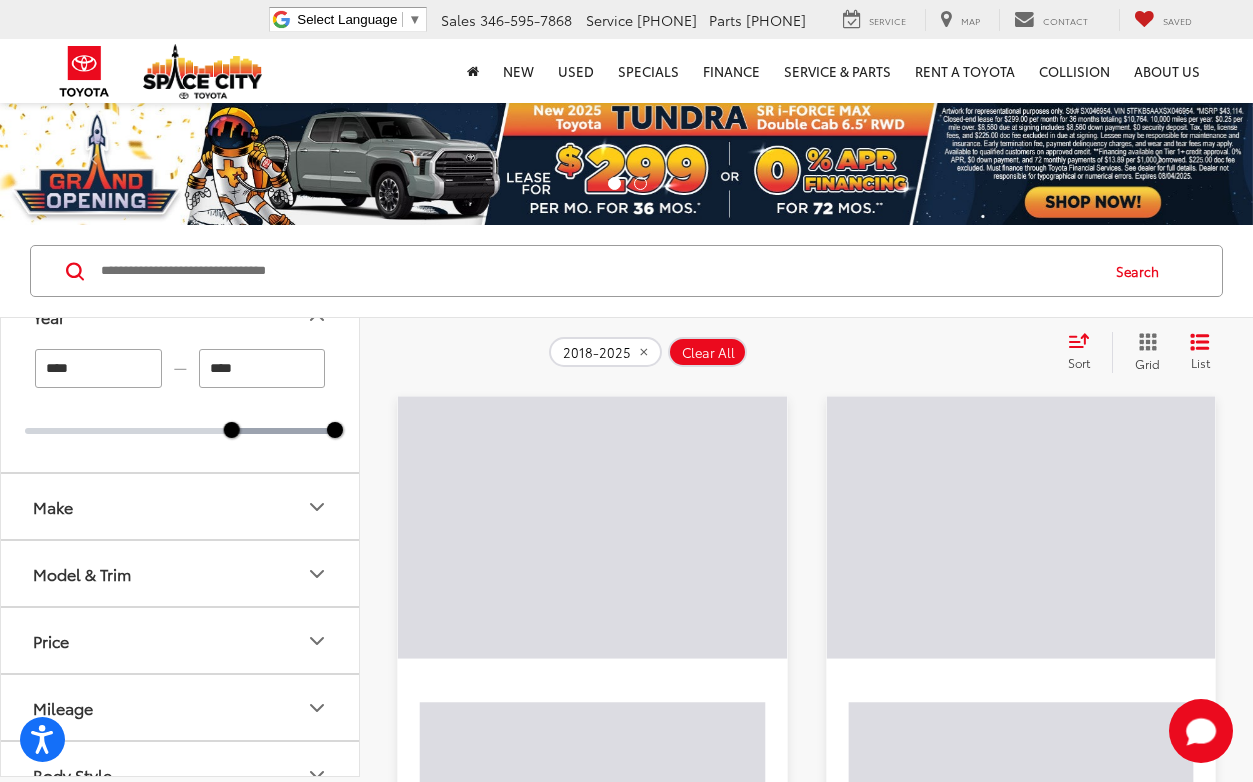 click on "Price" at bounding box center (181, 640) 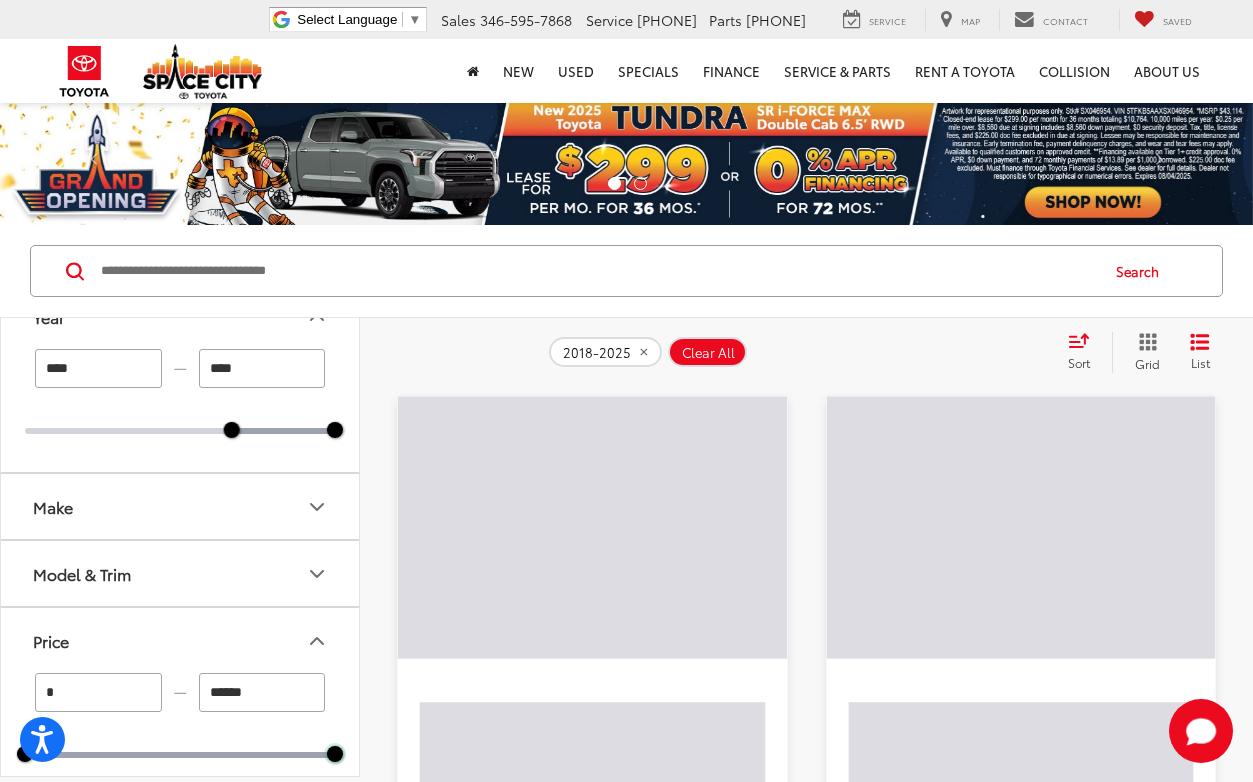 drag, startPoint x: 340, startPoint y: 752, endPoint x: 167, endPoint y: 746, distance: 173.10402 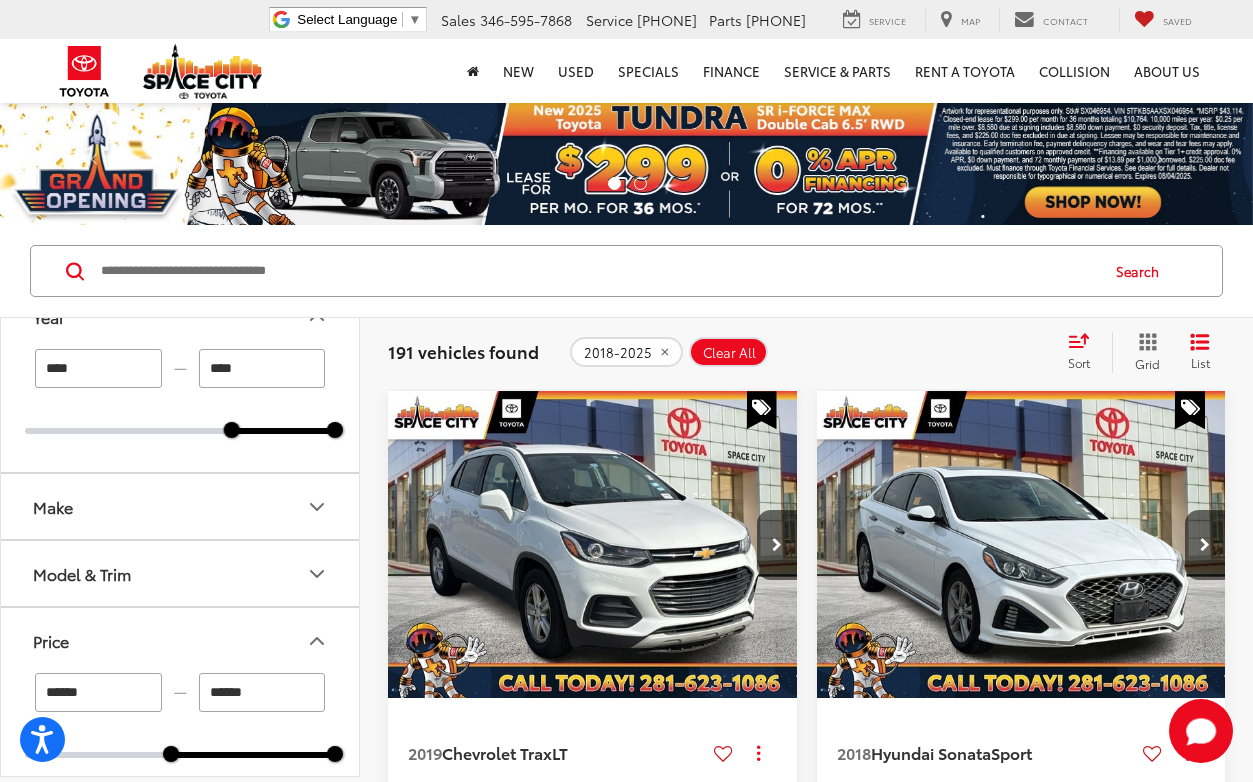 click at bounding box center [253, 755] 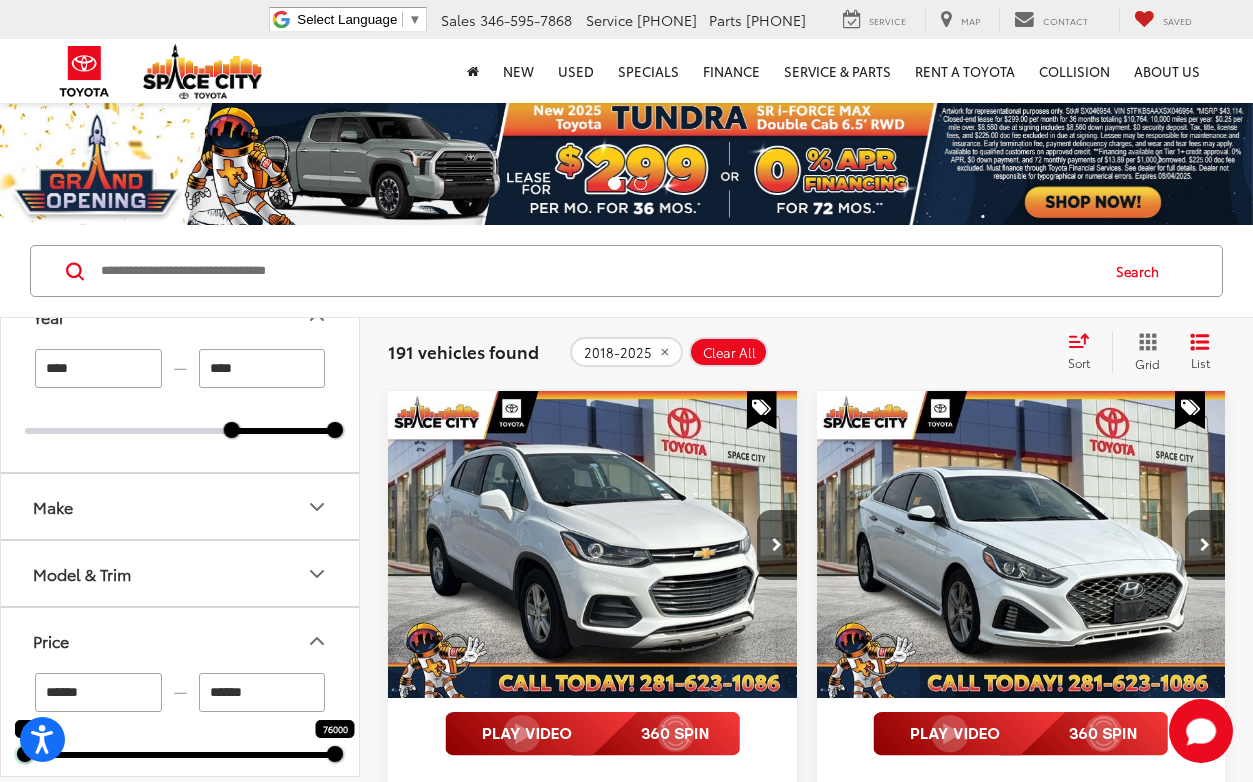 drag, startPoint x: 168, startPoint y: 755, endPoint x: -79, endPoint y: 777, distance: 247.97783 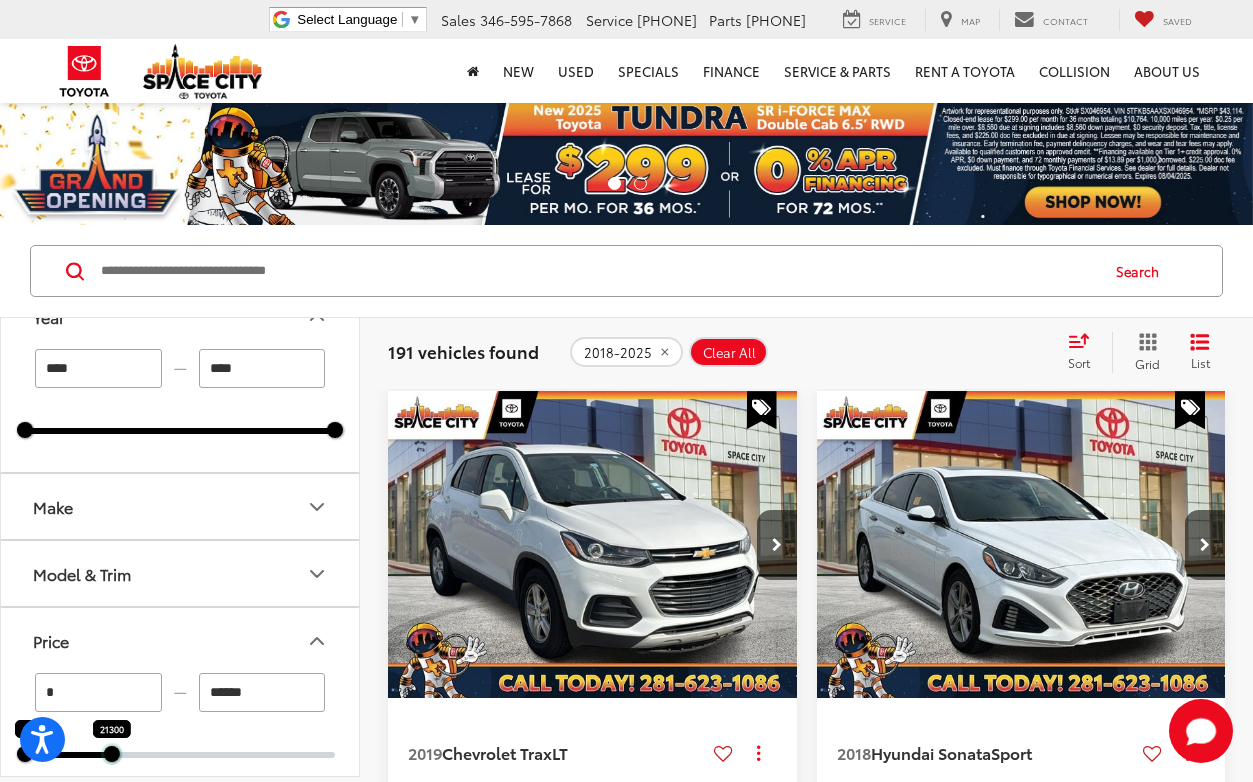 drag, startPoint x: 338, startPoint y: 756, endPoint x: 115, endPoint y: 766, distance: 223.2241 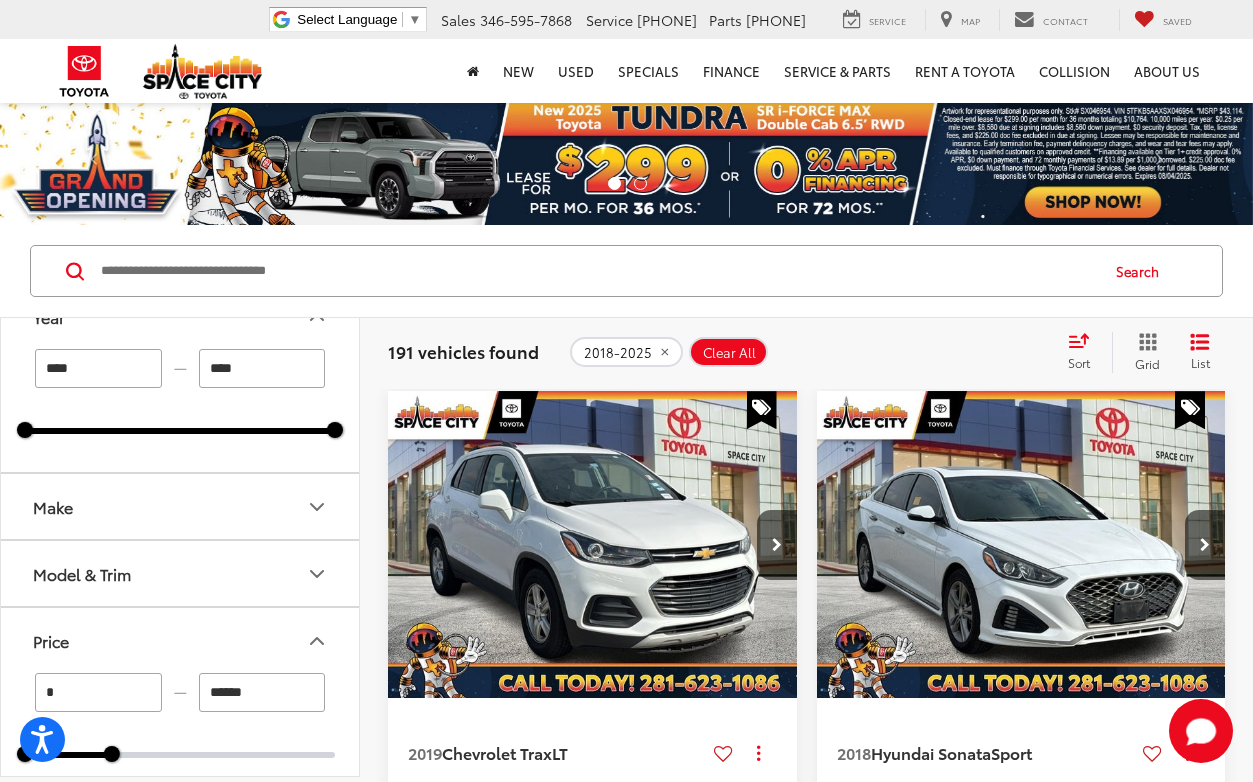 click on "2019  Chevrolet Trax  LT
Copy Link Share Print View Details VIN:  3GNCJLSBXKL251874 Stock:  52433A Model:  1JV76 99,900 mi Ext. Int. Features Bluetooth® Remote Start Android Auto Apple CarPlay Aux Input Keyless Entry Disclaimer More Details Comments Dealer Comments Space City Toyota is your premier Houston area Toyota dealer. Family-owned and operated, we proudly offer our customers award-winning customer service, sales, and maintenance. From the moment you first reach out to us, you'll see that we’re committed to providing you with an unmatched experience that will last long after the sale. We’ll be by your side every step of the way. From matching you with your dream ride to servicing it for years to come, you’ll see that the Space City way is the right way to do business. Whether you're looking to finance, lease, or maintain a new or pre-owned vehicle, Space City Toyota is the place to go! More...
$10,991" at bounding box center (806, 1548) 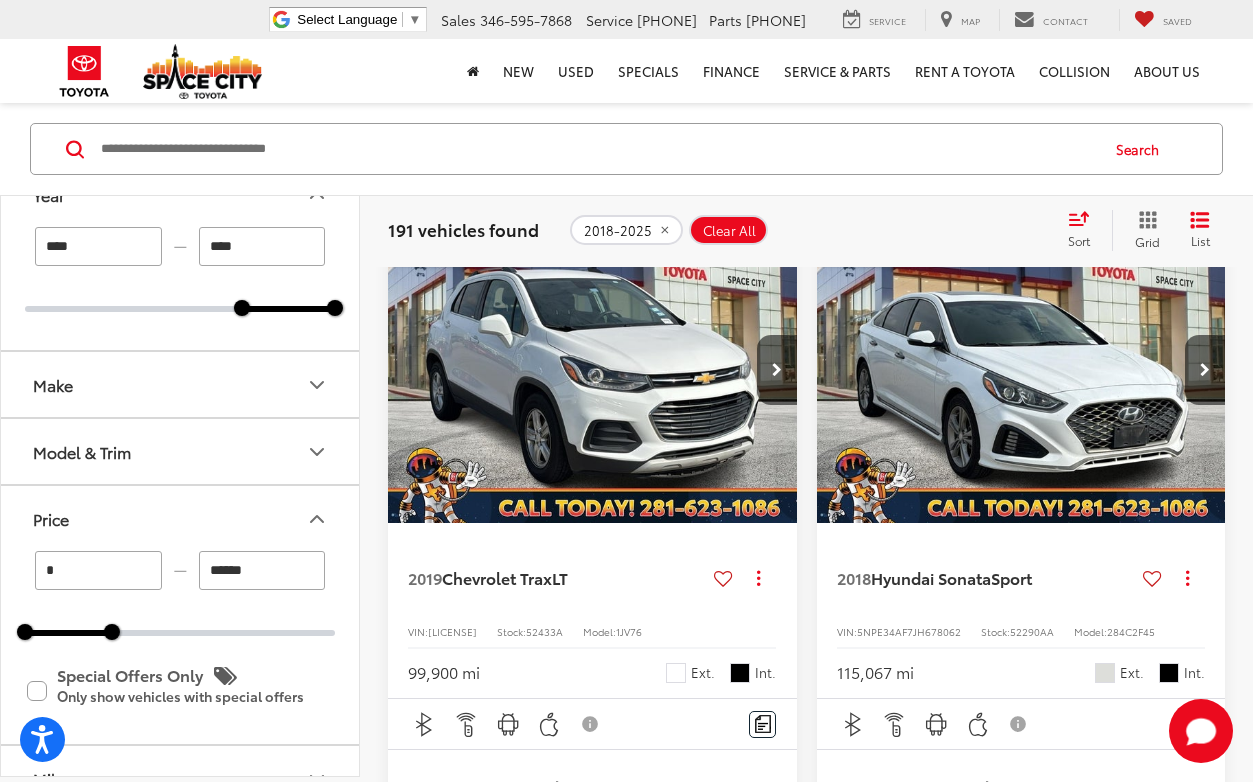 scroll, scrollTop: 121, scrollLeft: 0, axis: vertical 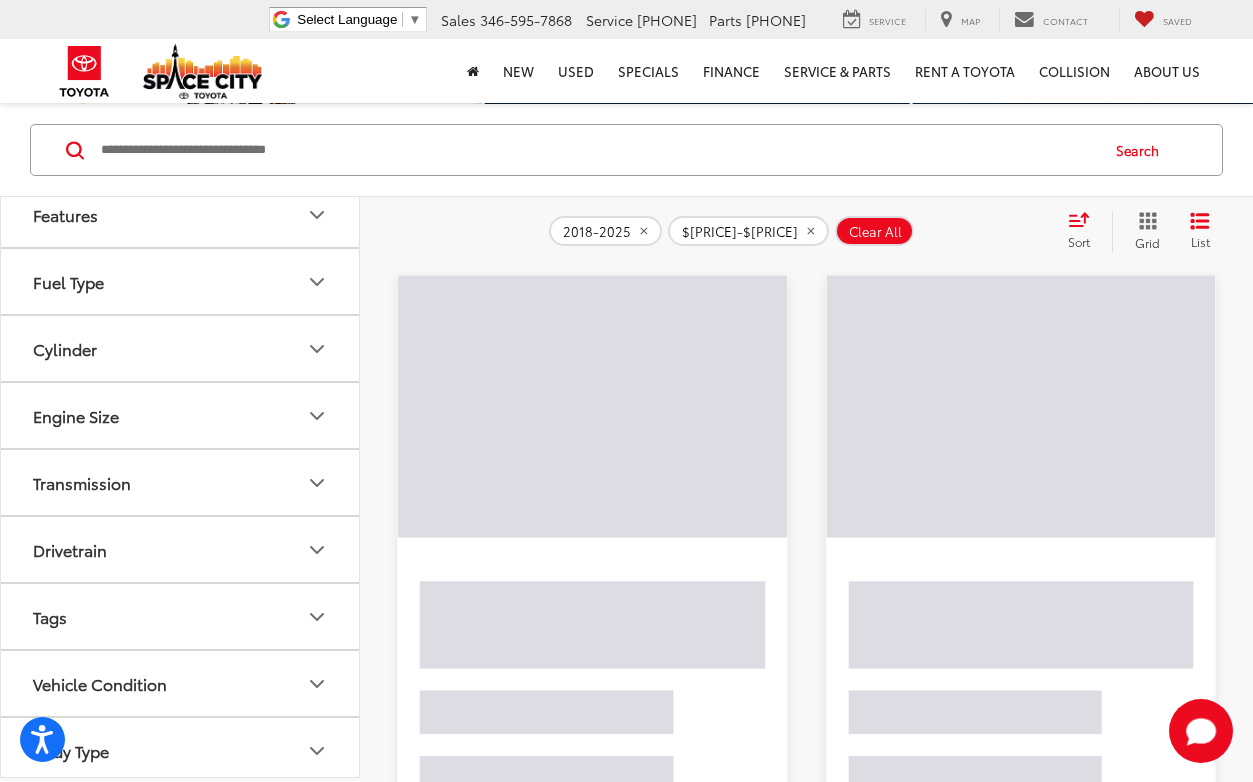 click on "Drivetrain" at bounding box center [181, 549] 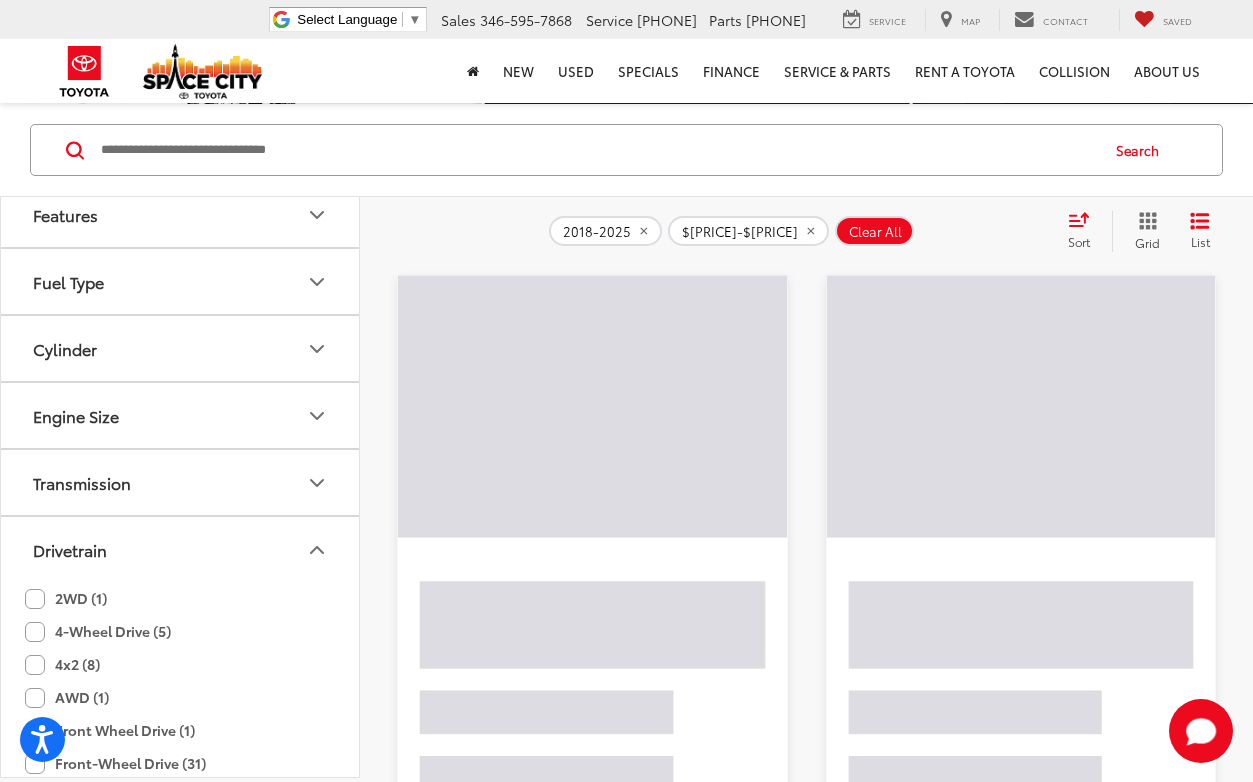 click on "Drivetrain" at bounding box center [181, 549] 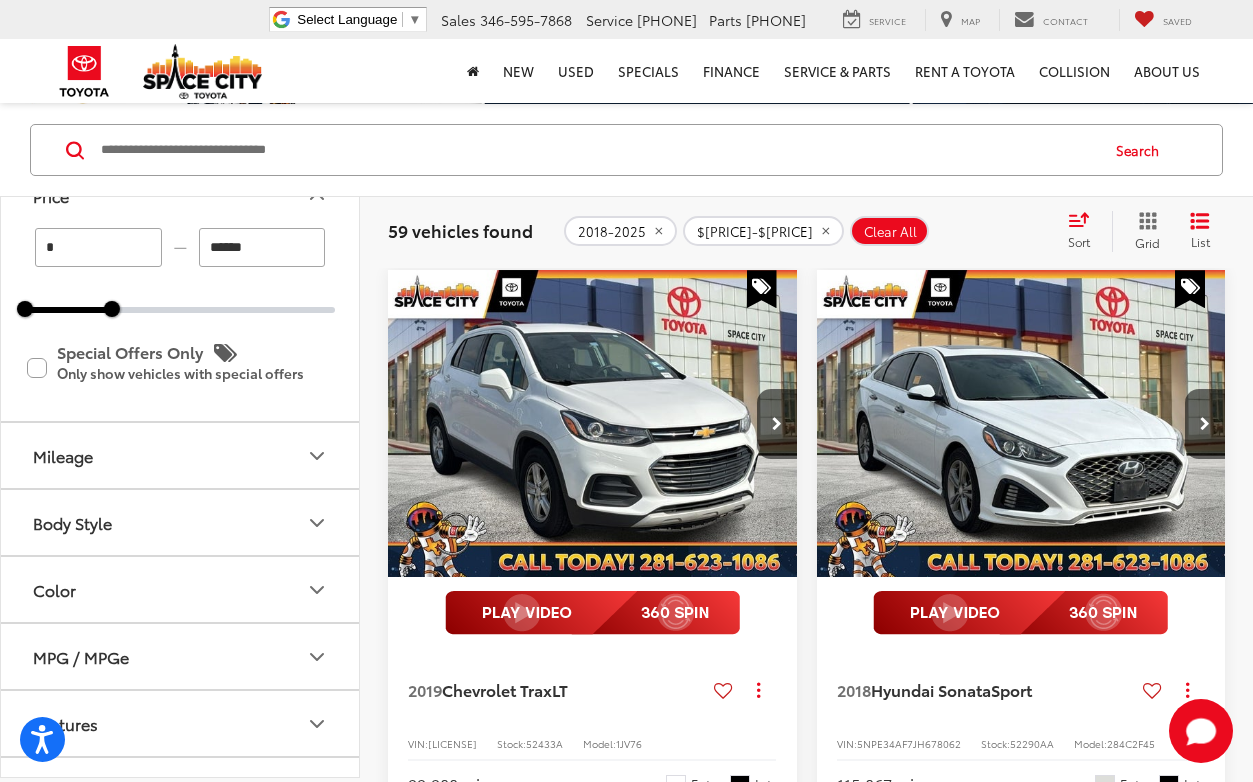 scroll, scrollTop: 342, scrollLeft: 0, axis: vertical 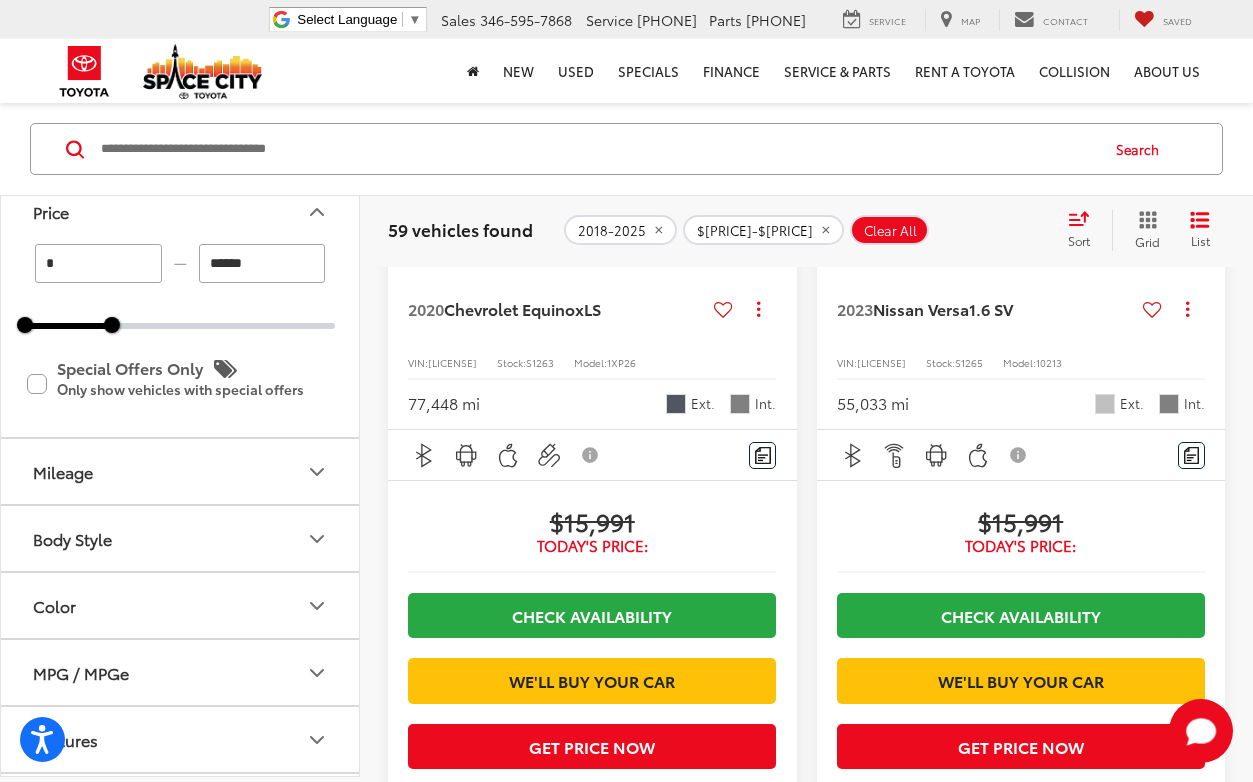 click 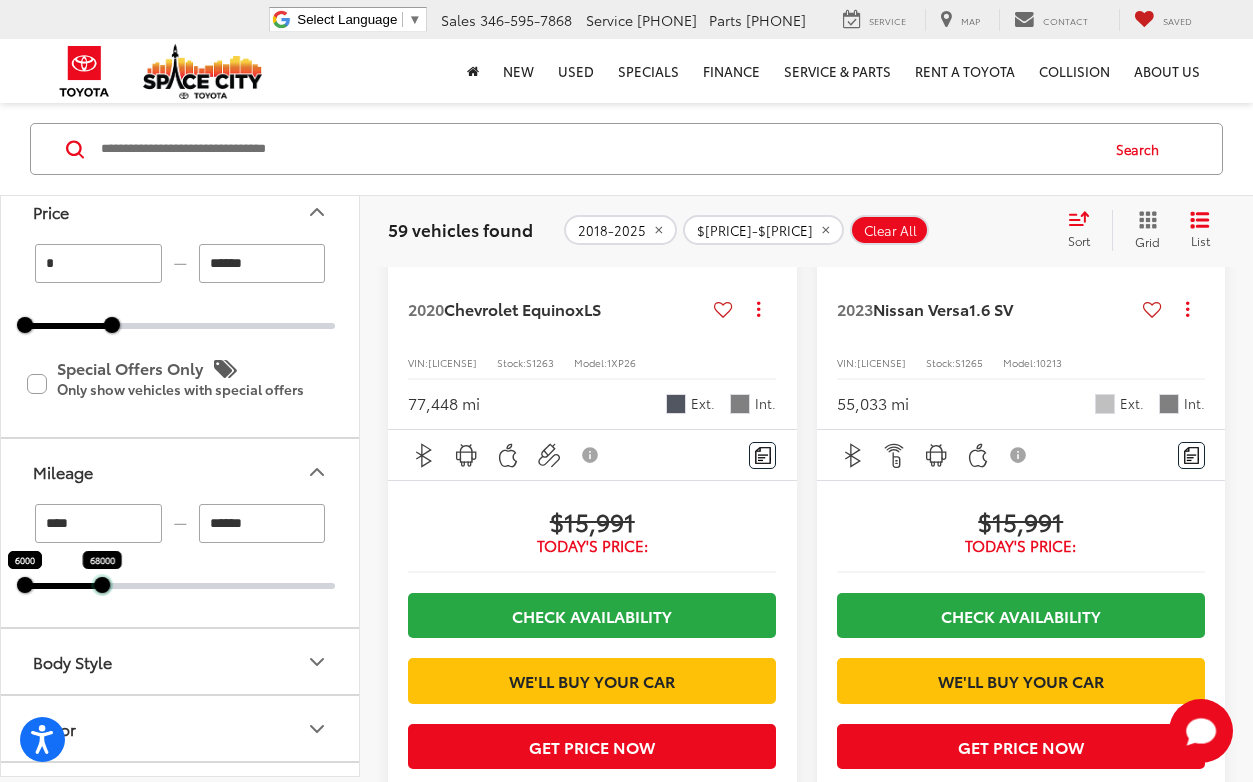 drag, startPoint x: 335, startPoint y: 584, endPoint x: 102, endPoint y: 590, distance: 233.07724 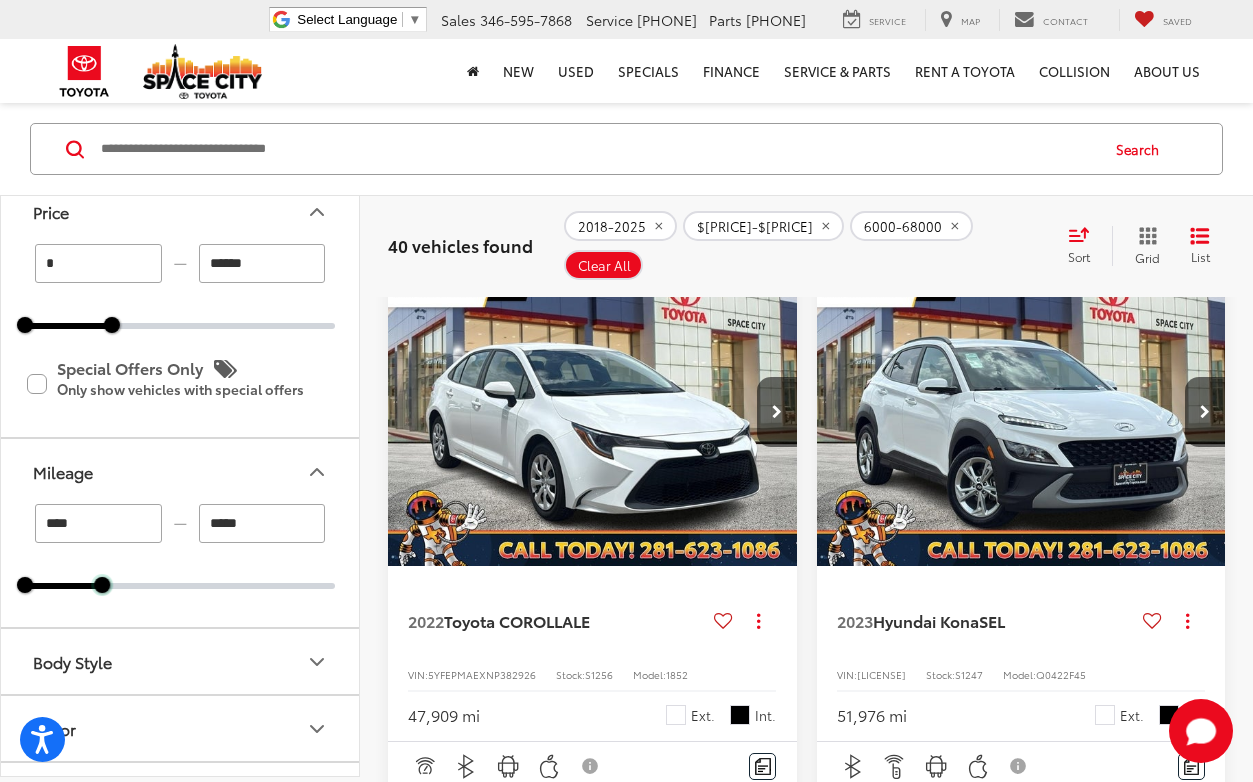scroll, scrollTop: 4790, scrollLeft: 0, axis: vertical 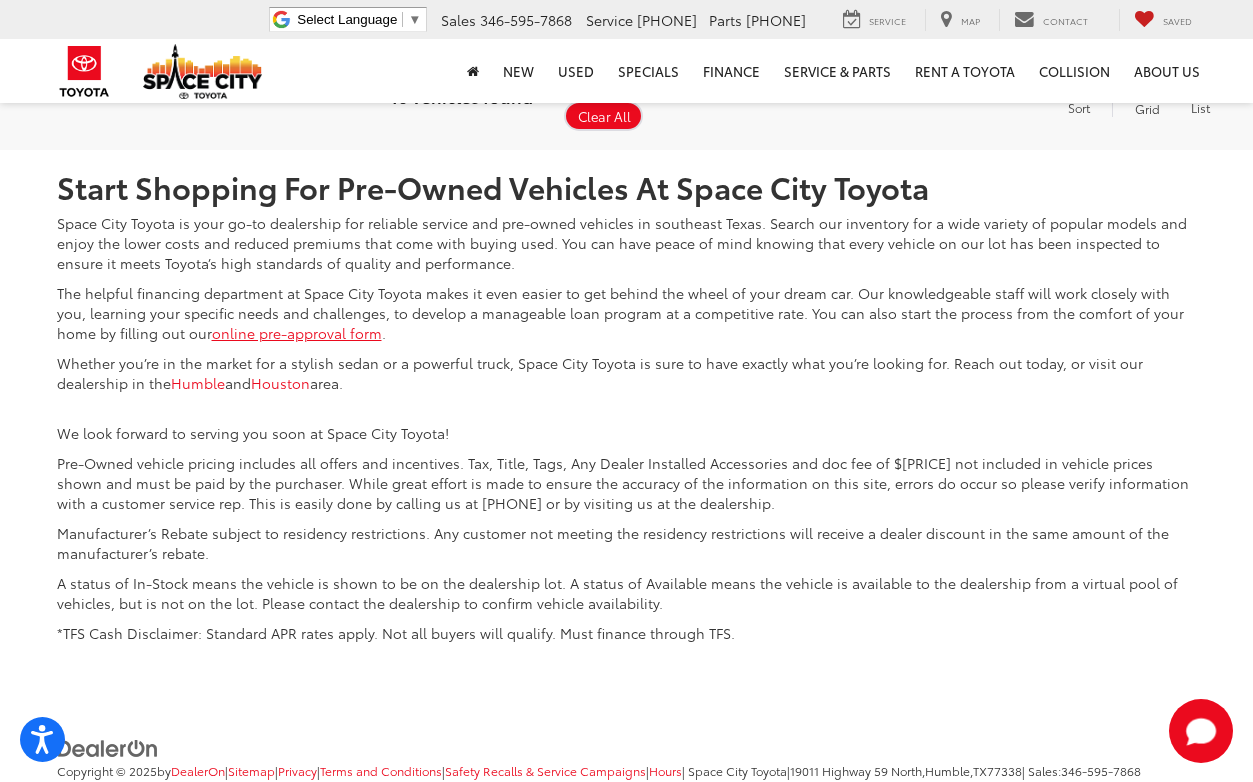 click on "2" at bounding box center [909, 1] 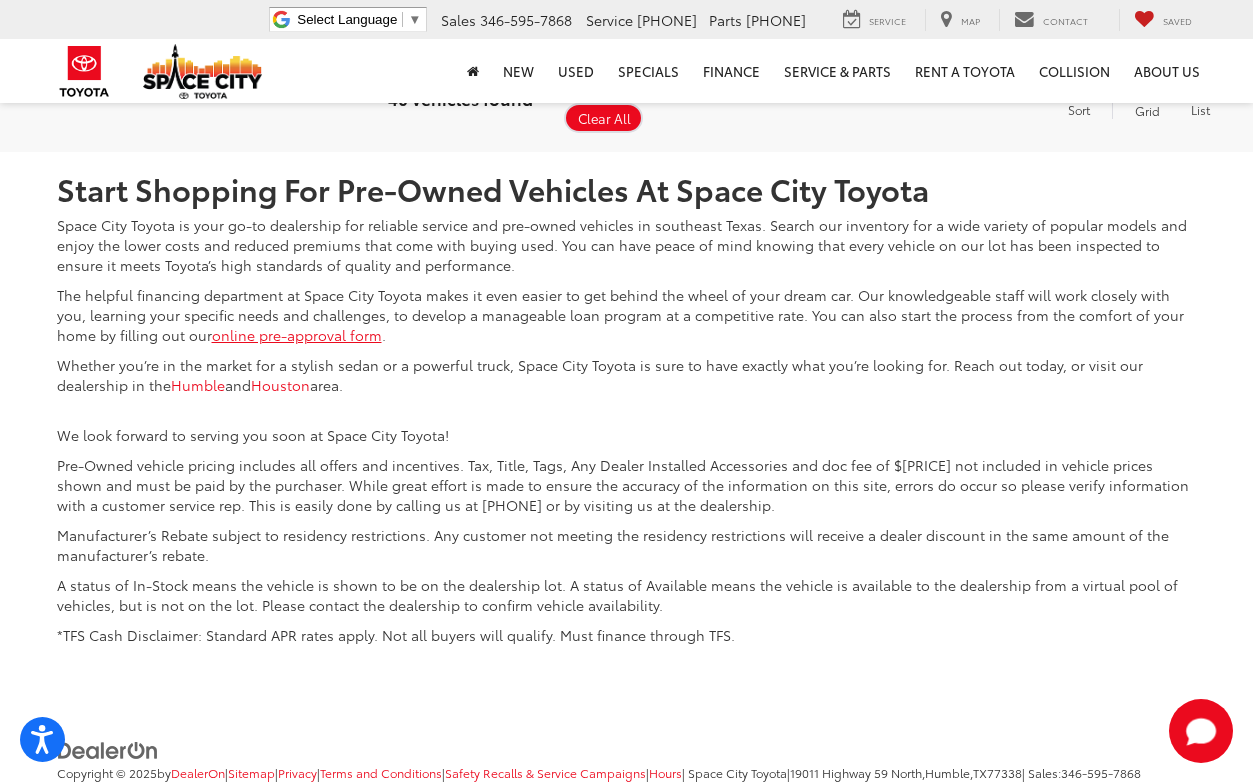 scroll, scrollTop: 7189, scrollLeft: 0, axis: vertical 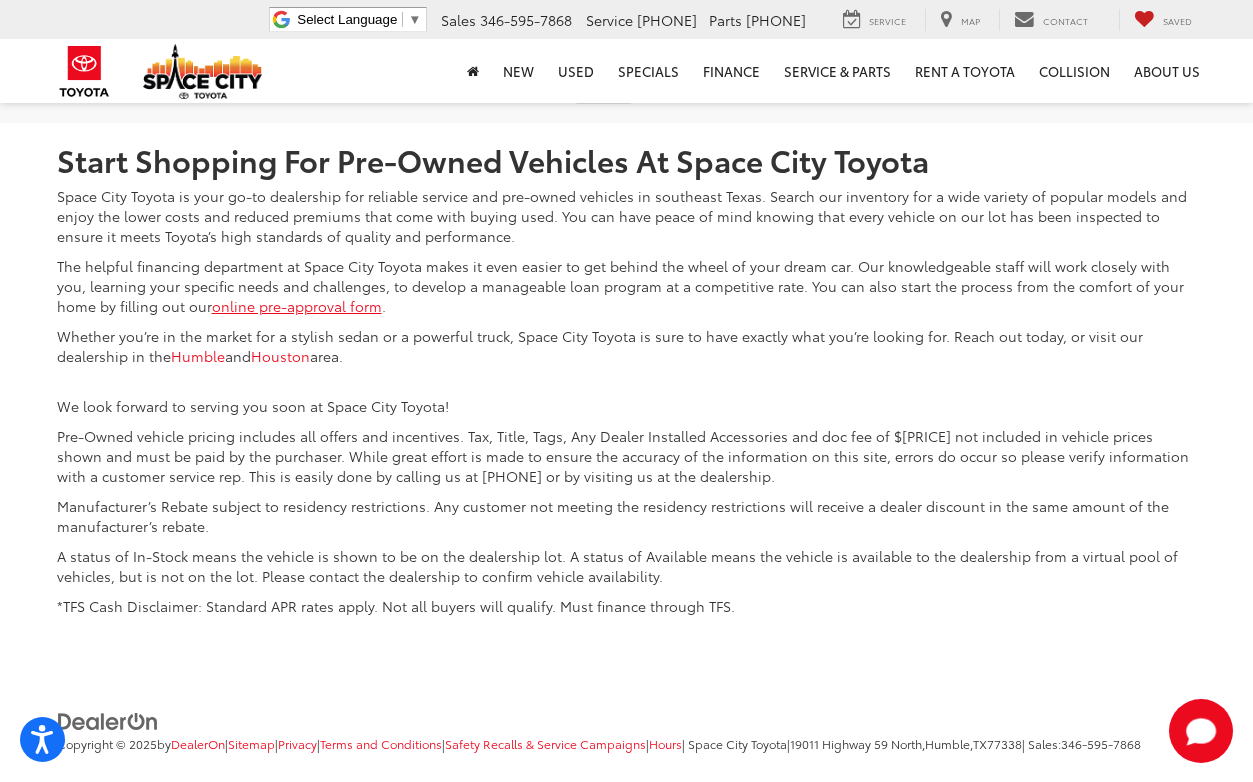 click on "3" at bounding box center [939, -26] 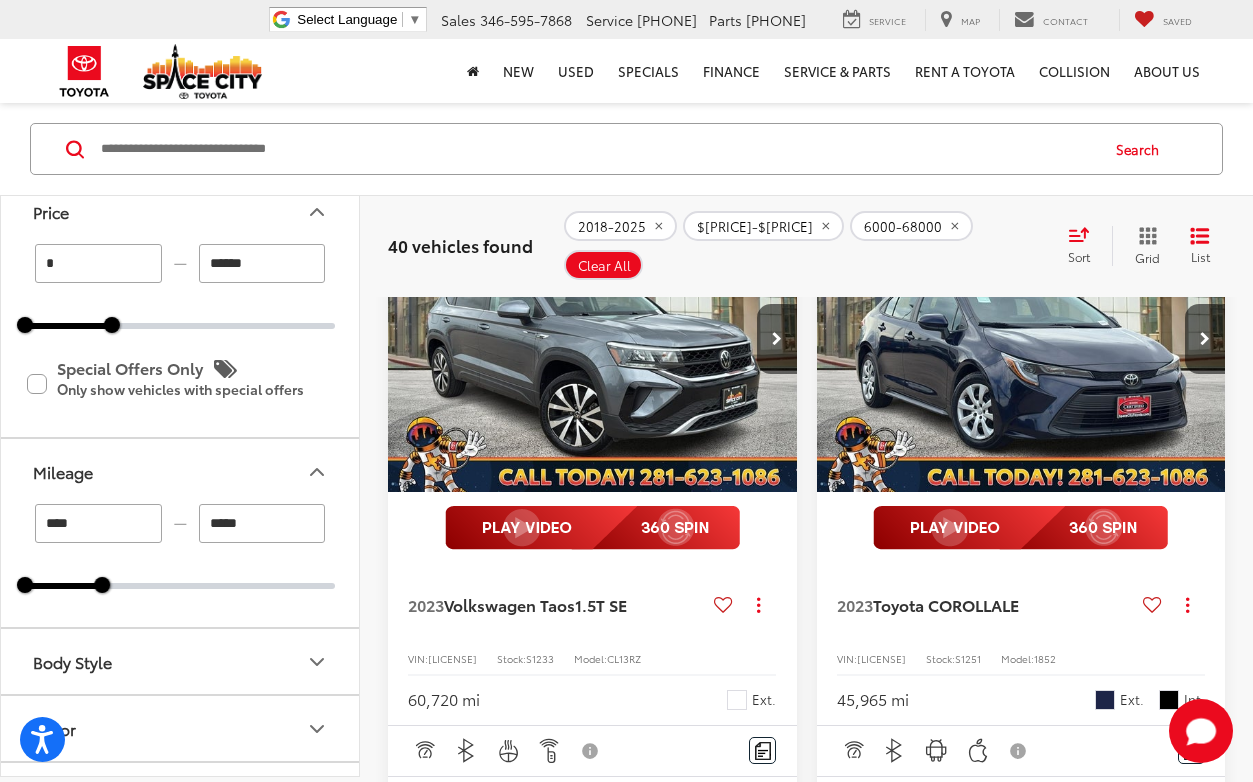 scroll, scrollTop: 1336, scrollLeft: 0, axis: vertical 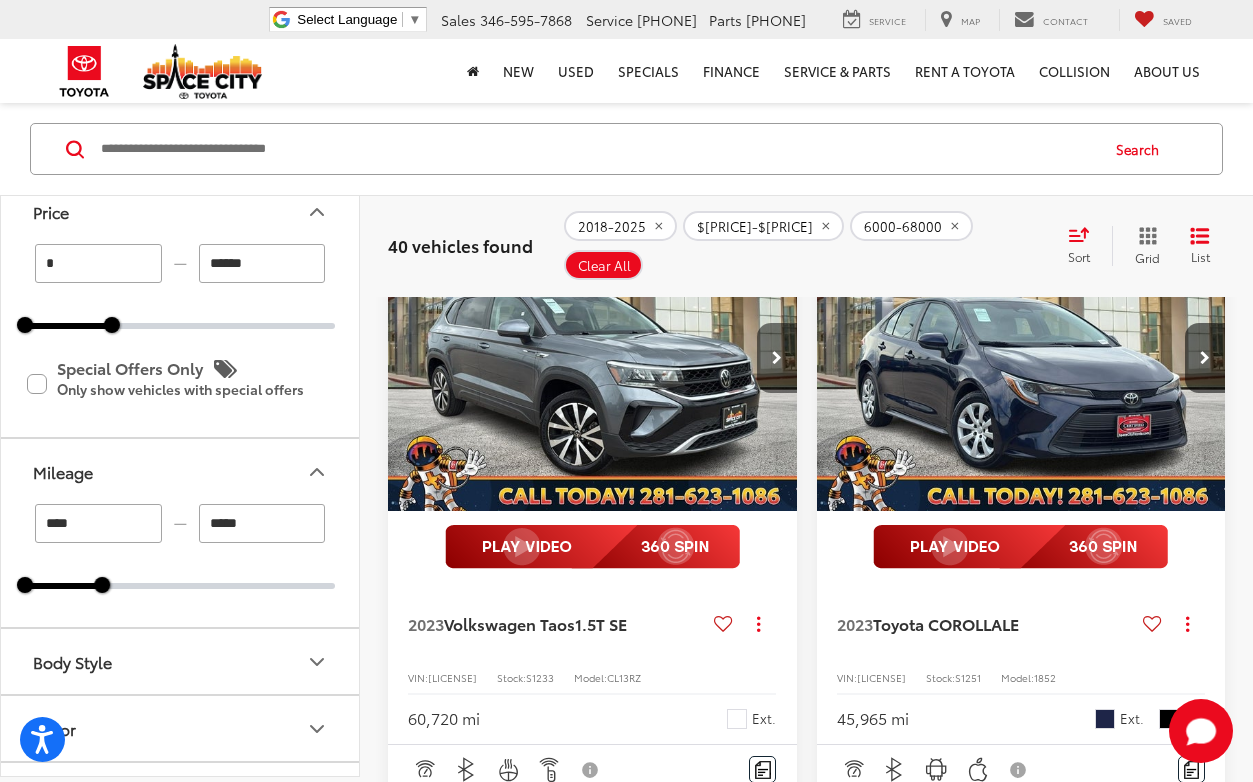 click at bounding box center [777, 358] 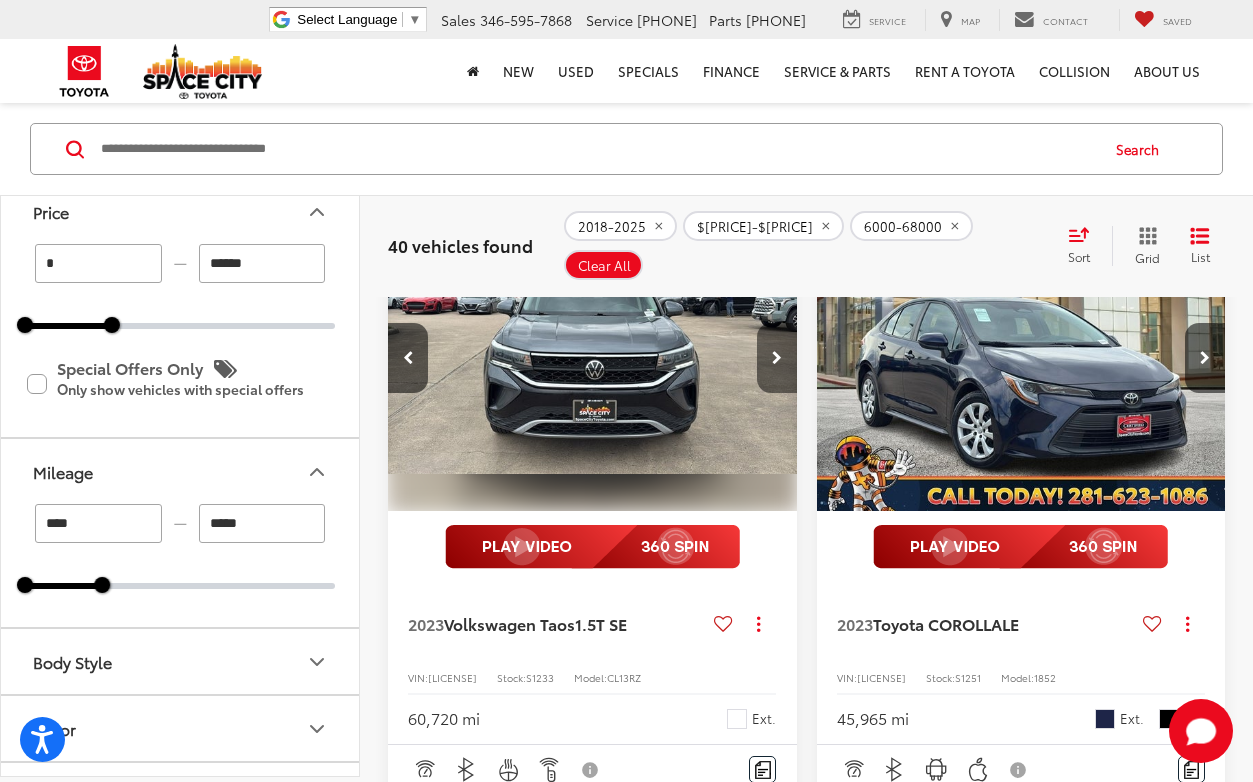 click at bounding box center (777, 358) 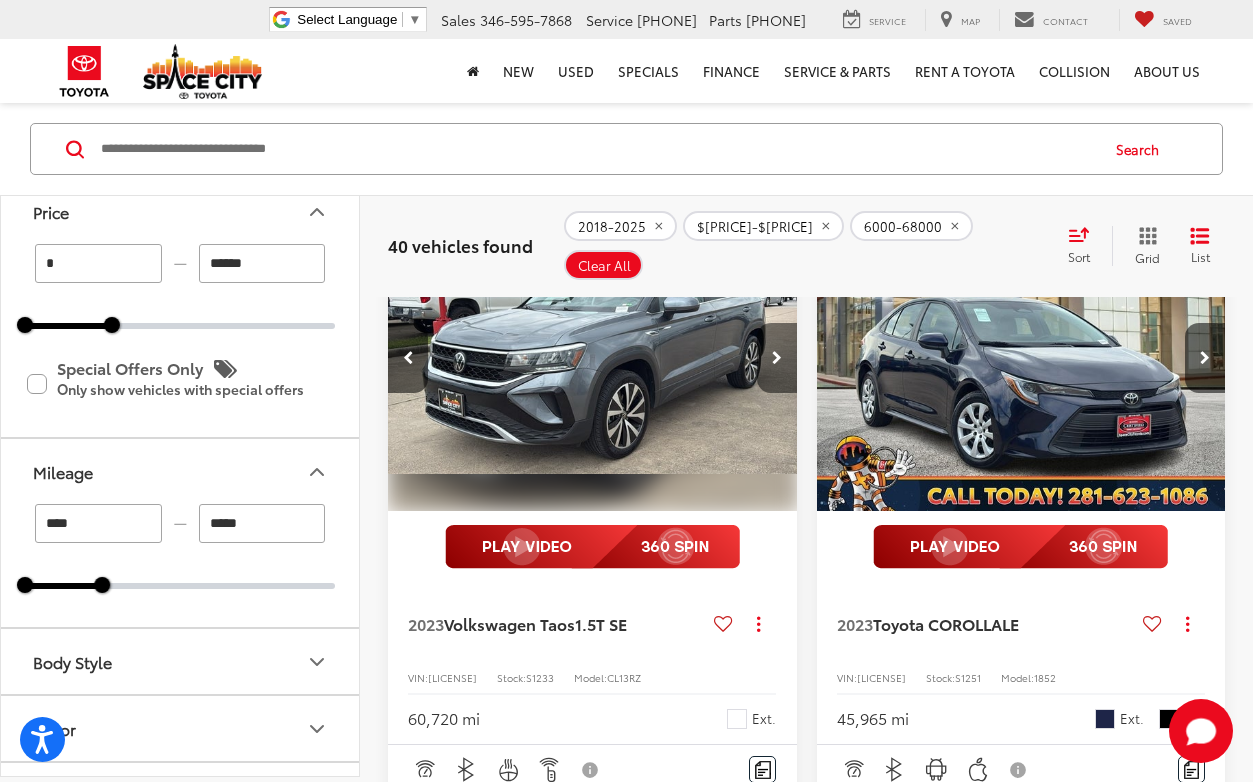 click at bounding box center (777, 358) 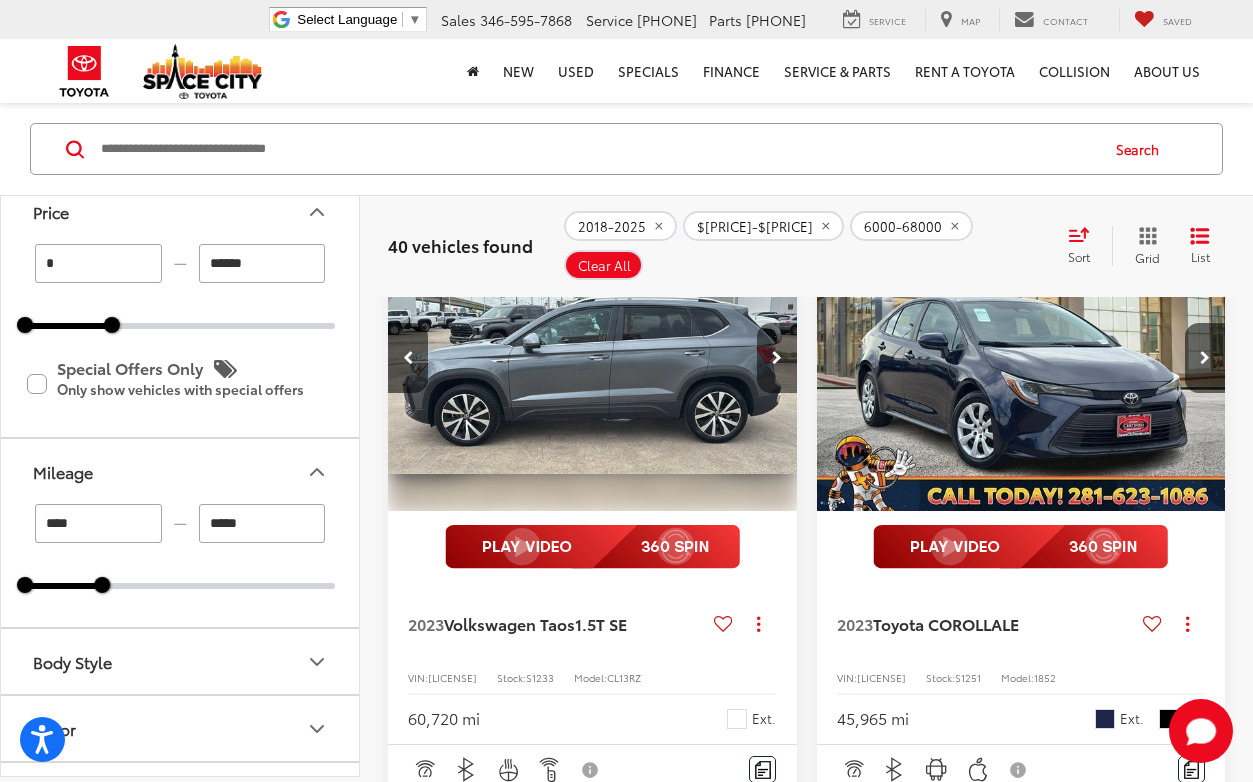 scroll, scrollTop: 0, scrollLeft: 1235, axis: horizontal 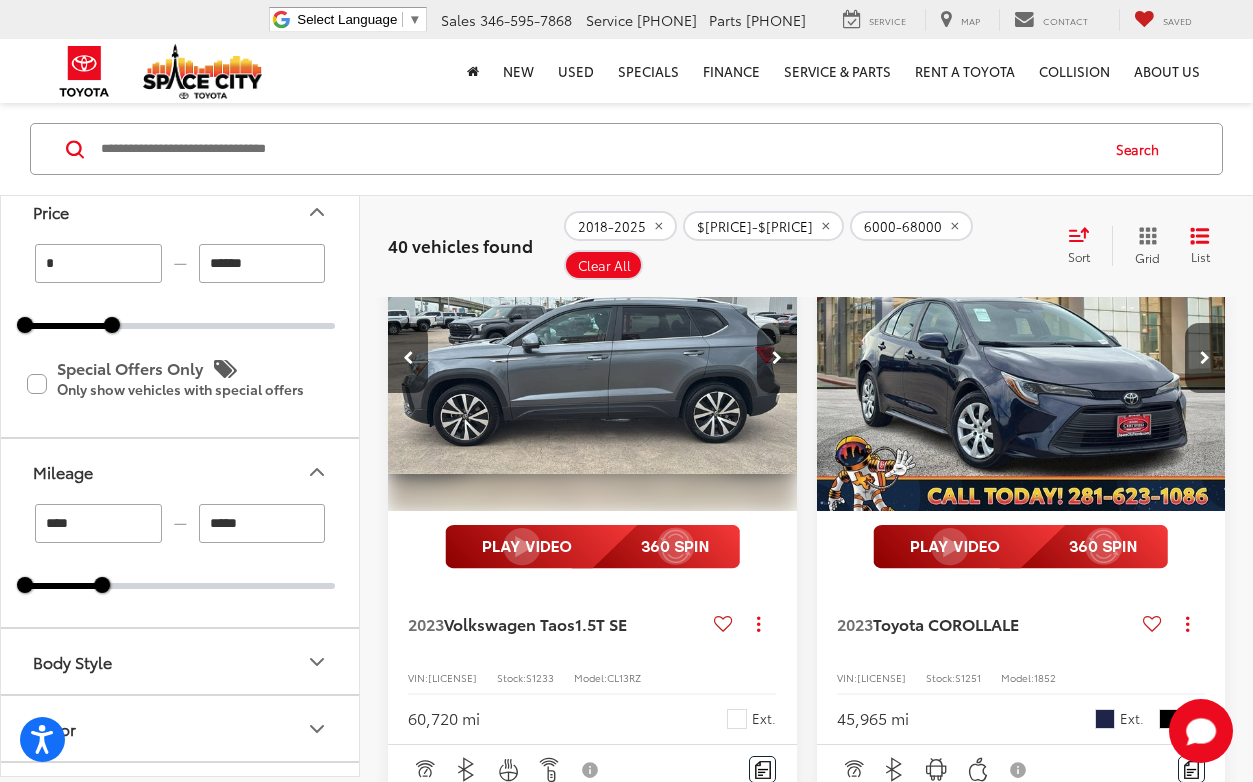 click at bounding box center (777, 358) 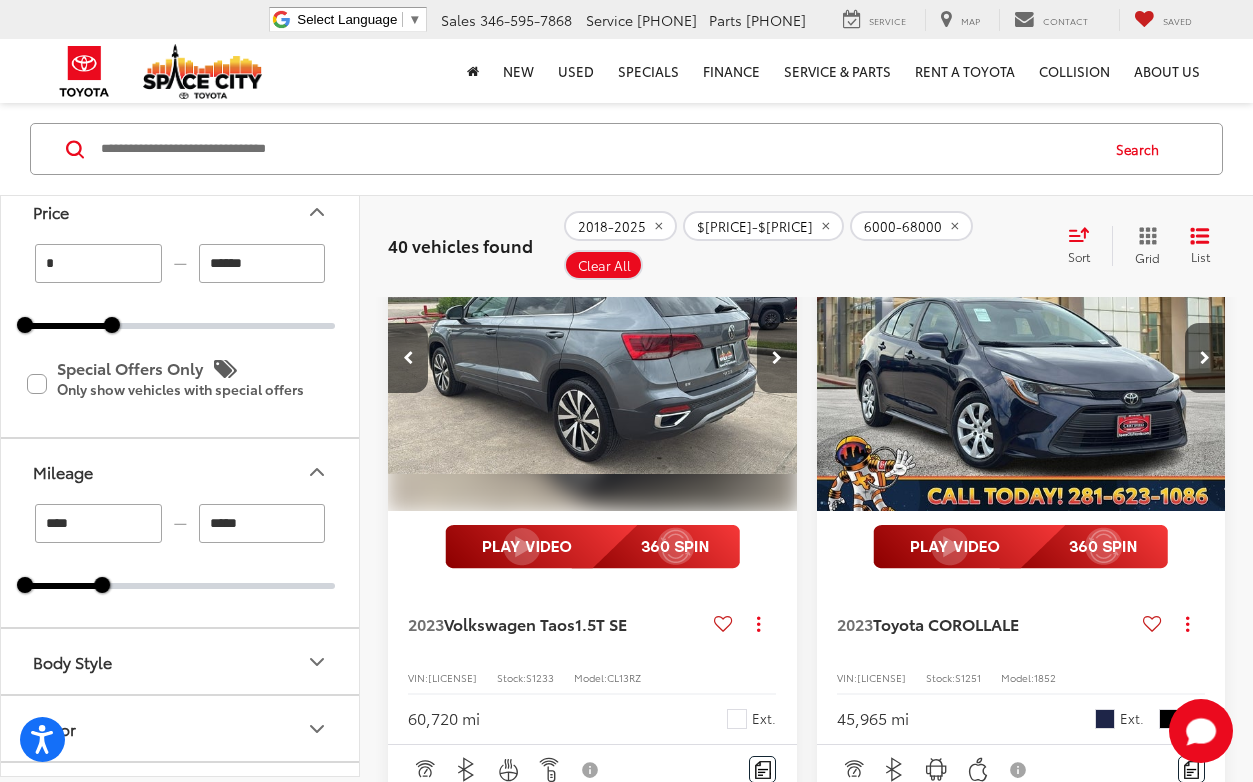 click at bounding box center [777, 358] 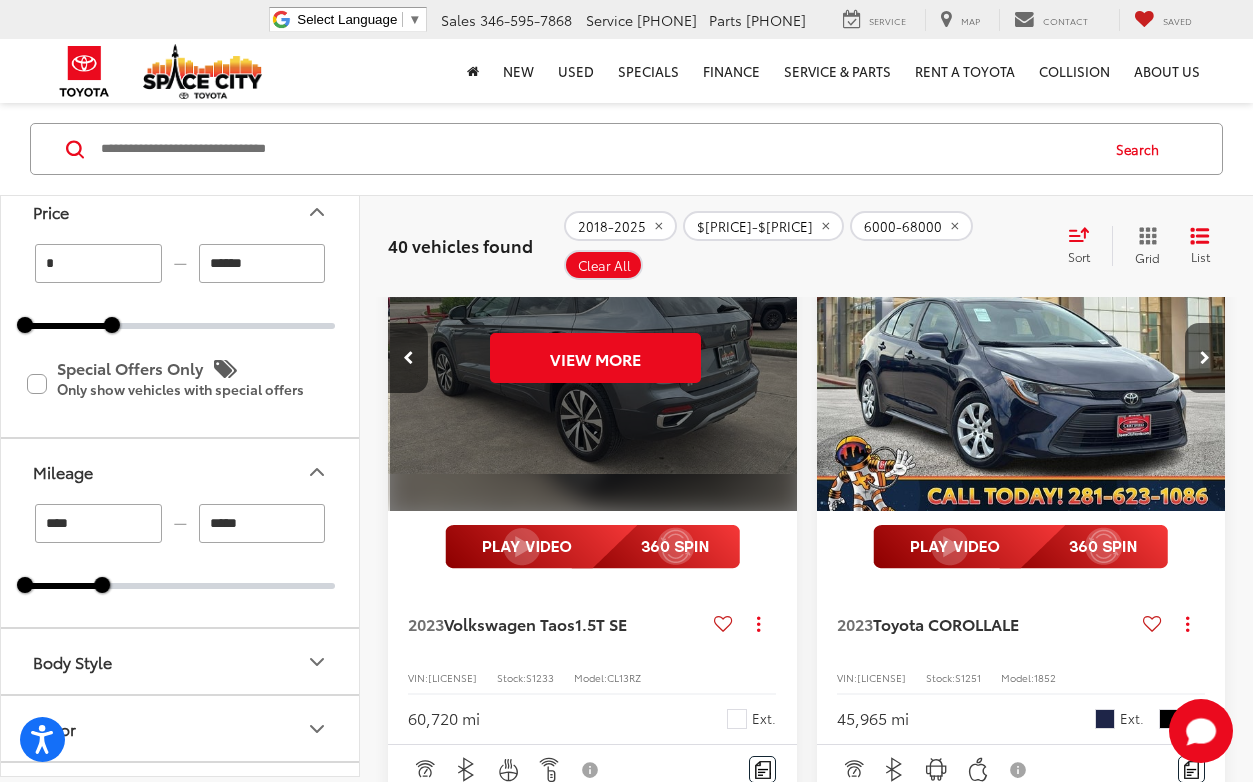 scroll, scrollTop: 0, scrollLeft: 2058, axis: horizontal 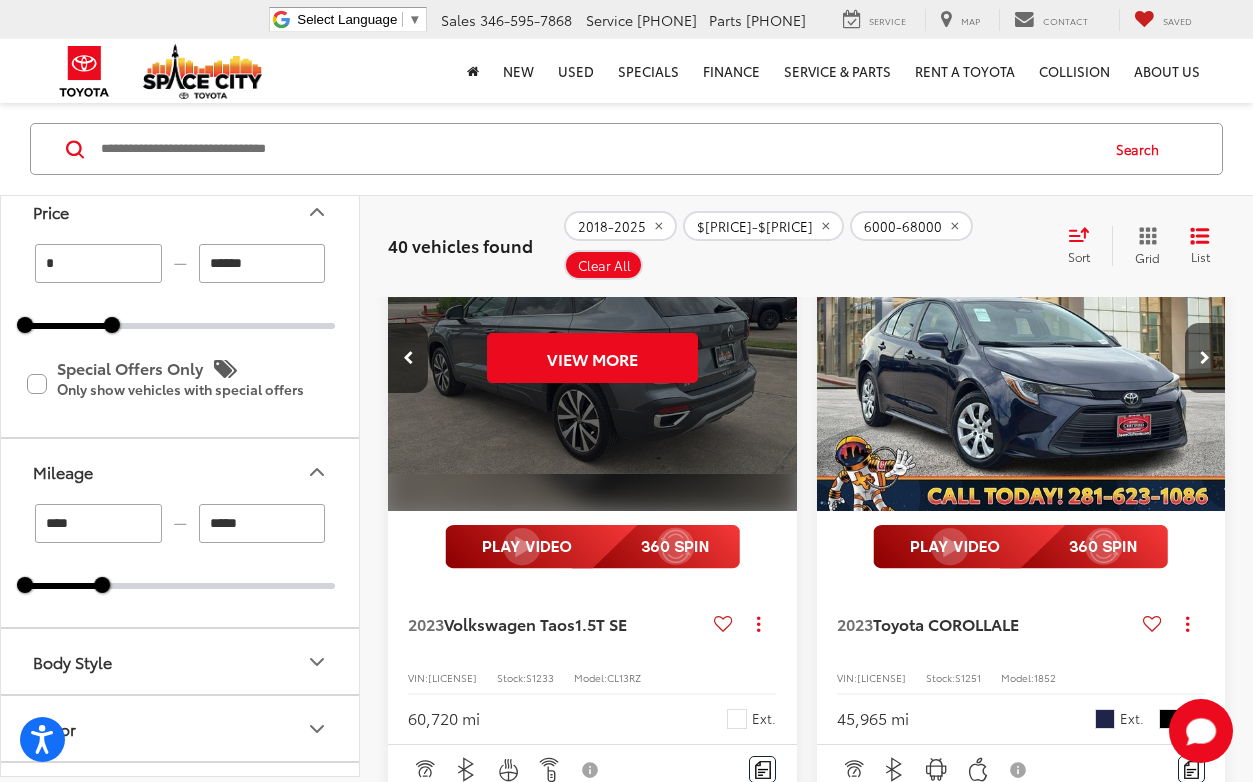 click on "View More" at bounding box center [593, 358] 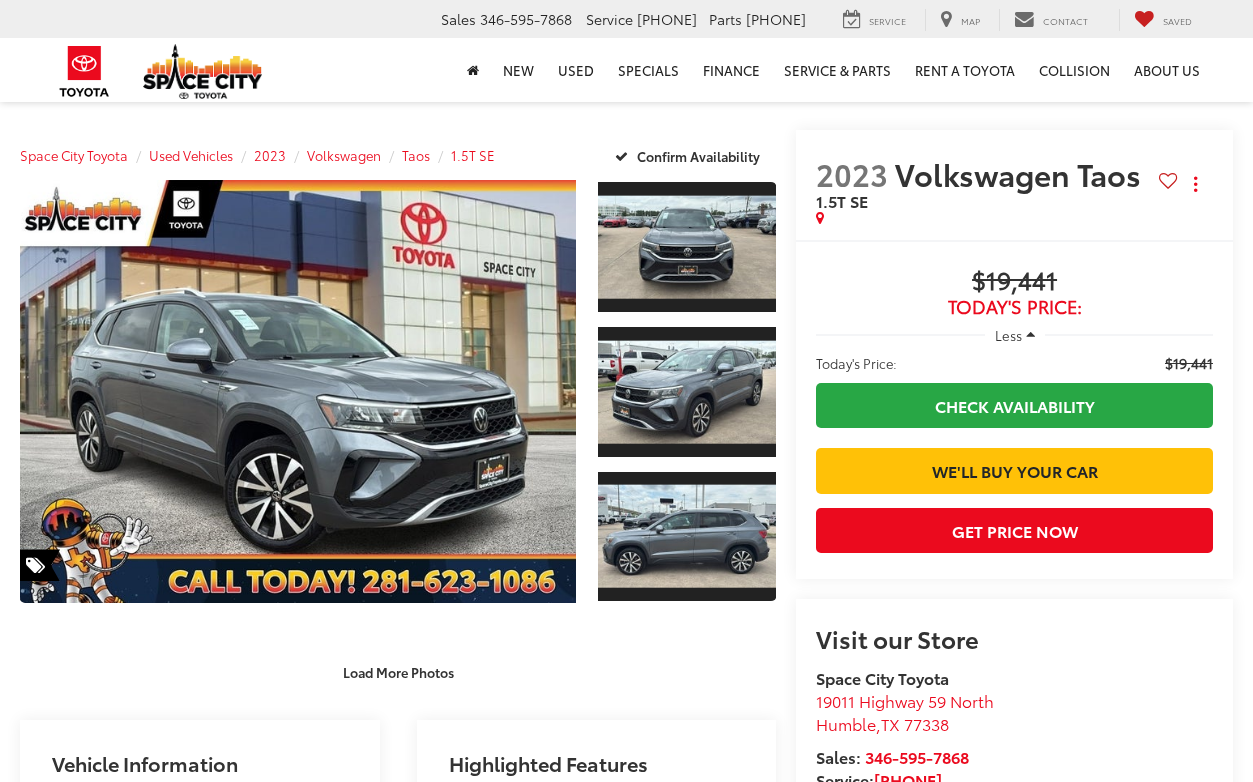 scroll, scrollTop: 0, scrollLeft: 0, axis: both 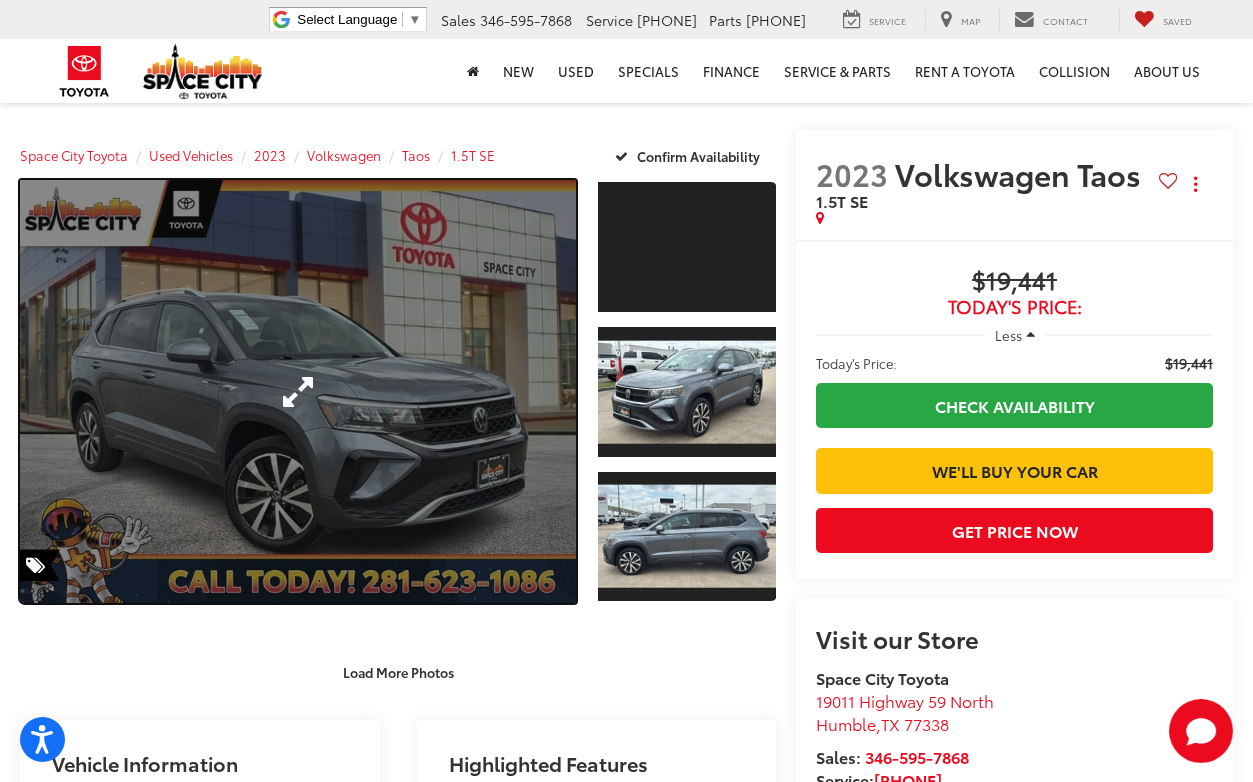 click at bounding box center [298, 391] 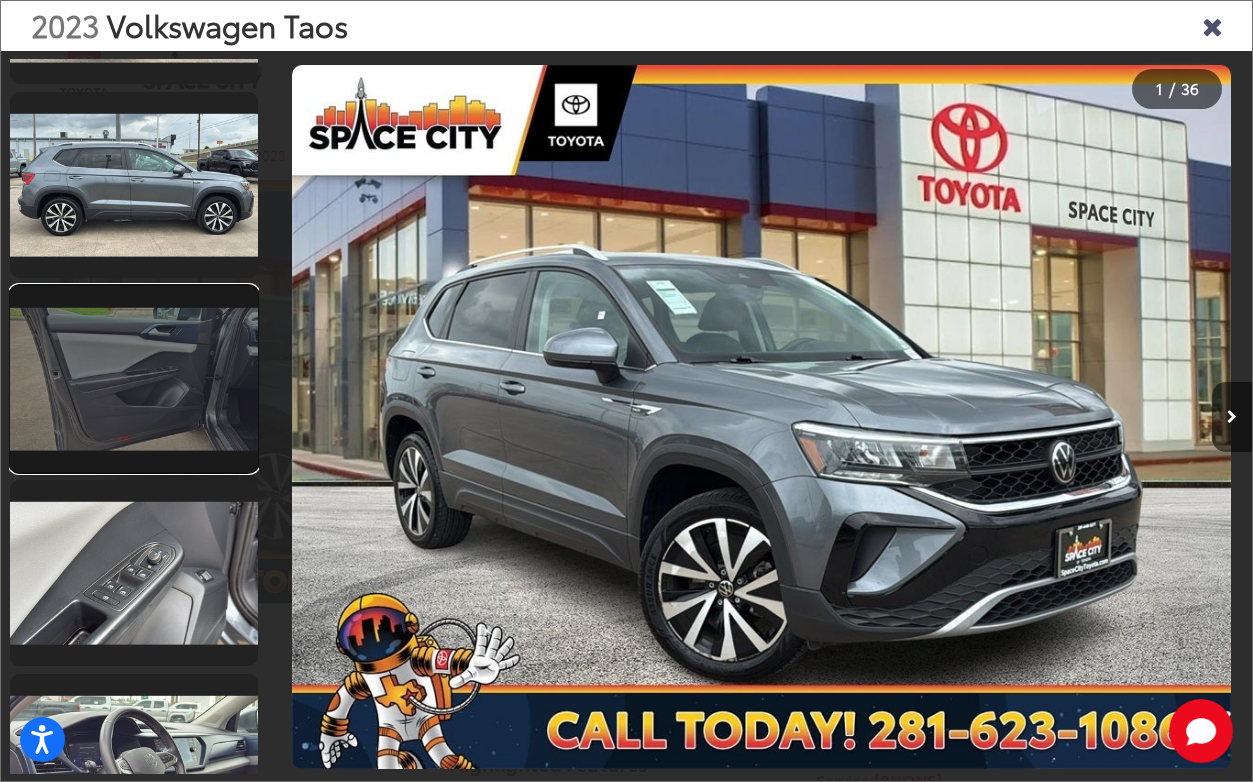 click at bounding box center [134, 379] 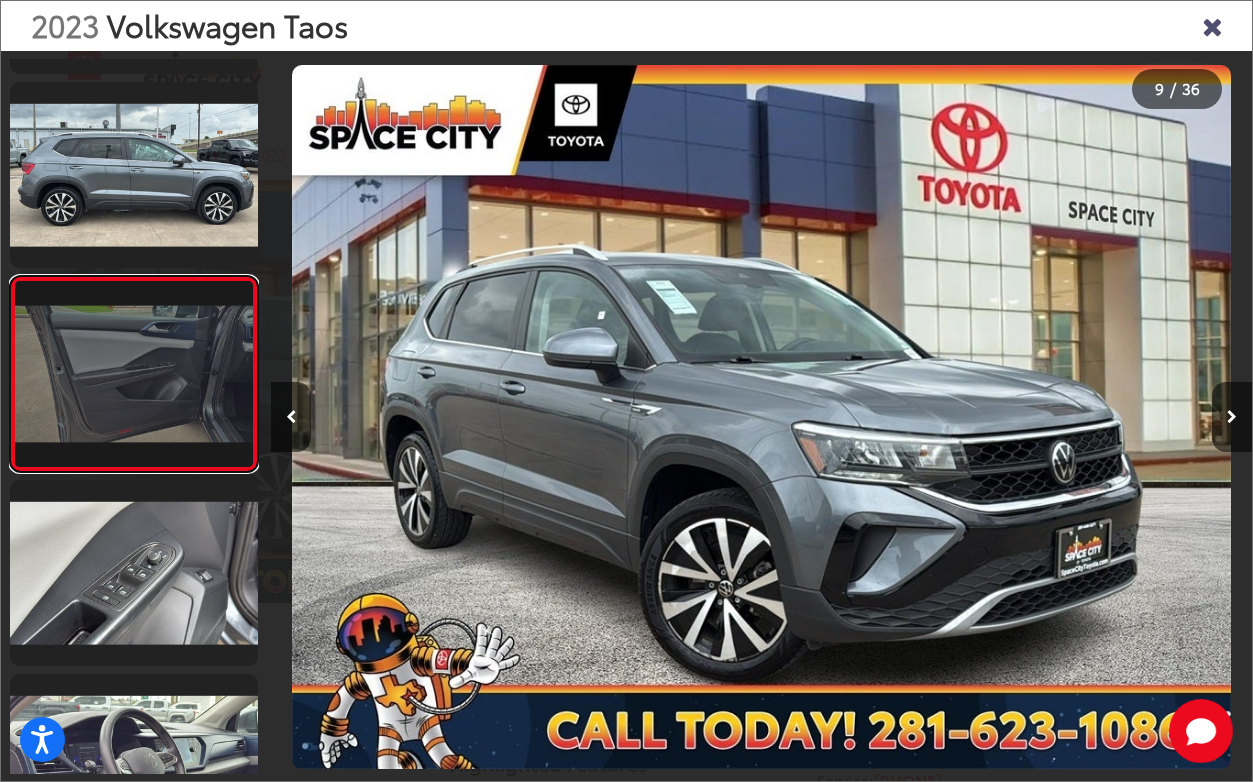 scroll, scrollTop: 1352, scrollLeft: 0, axis: vertical 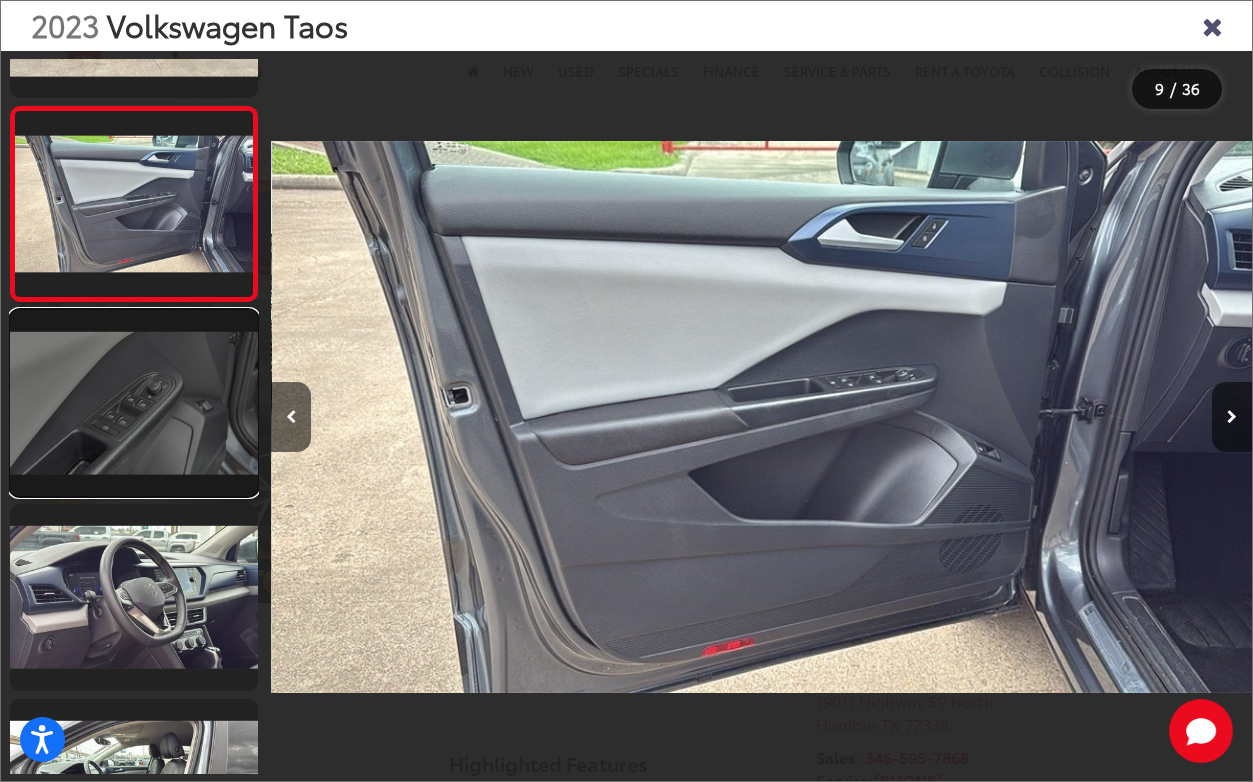 click at bounding box center [134, 403] 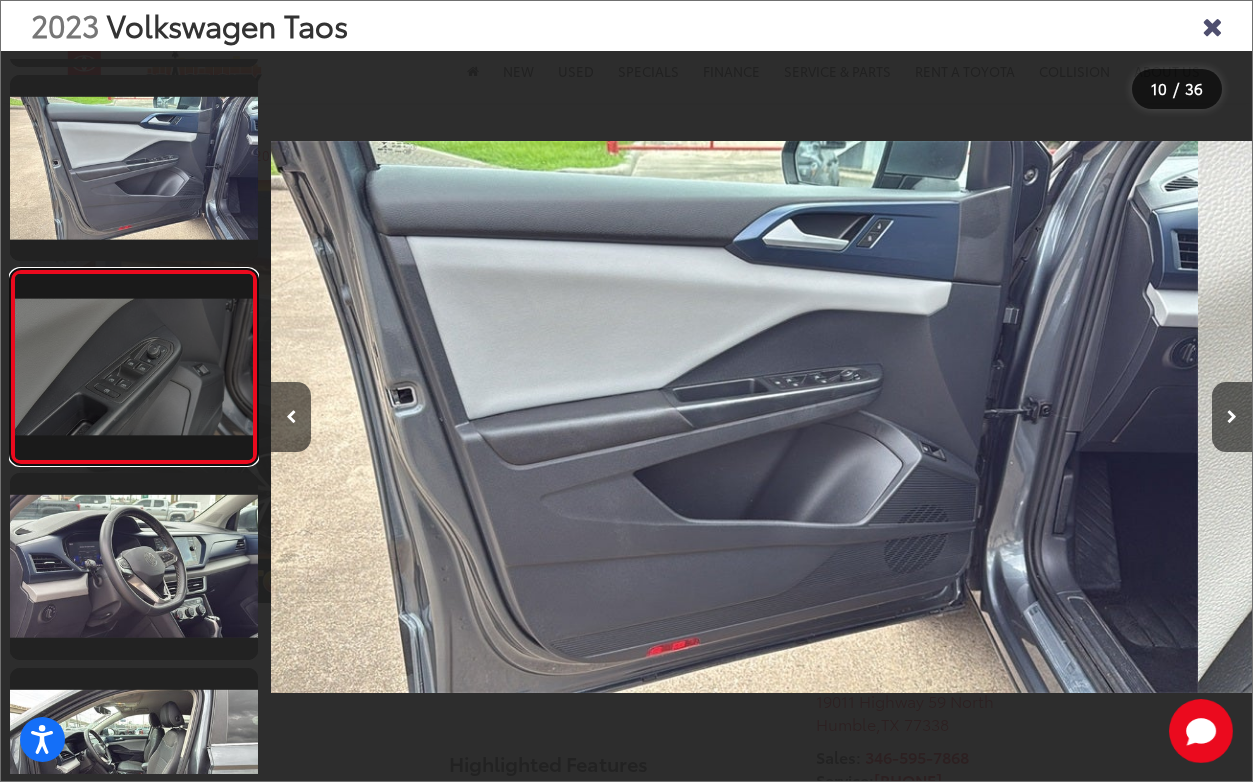 scroll, scrollTop: 1546, scrollLeft: 0, axis: vertical 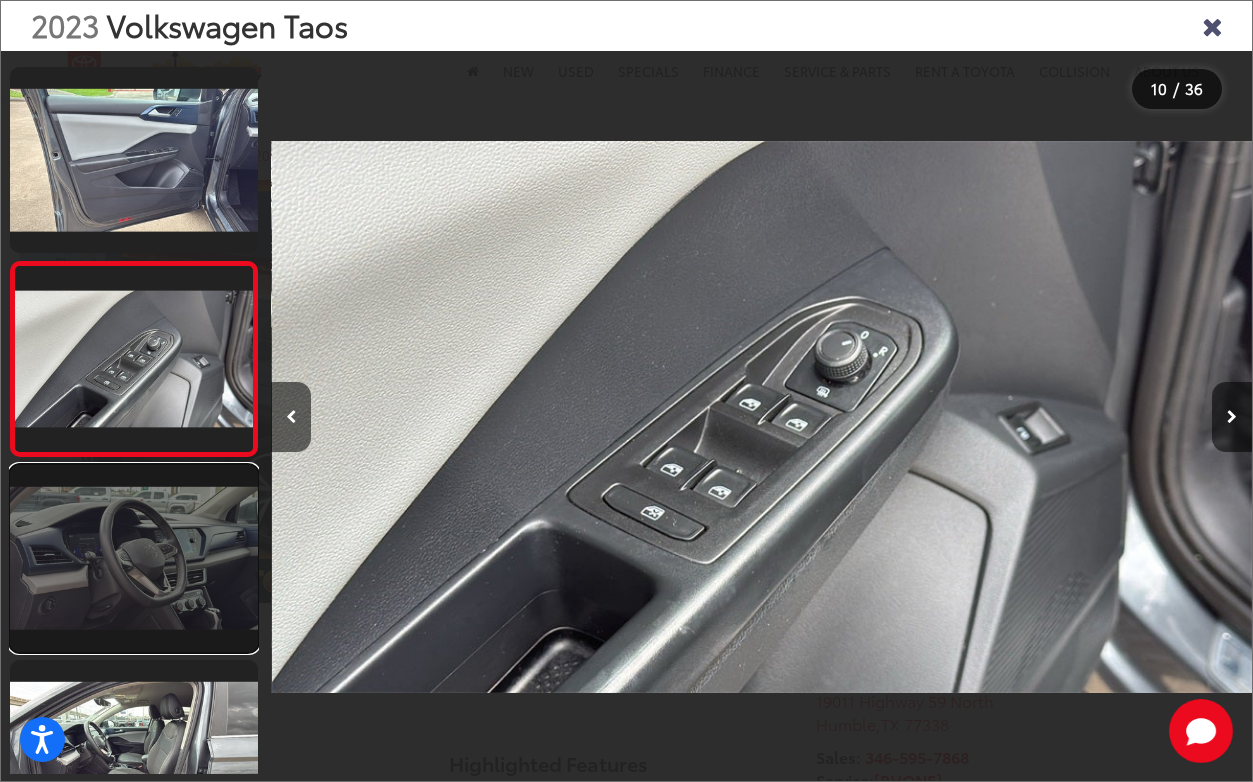click at bounding box center [134, 558] 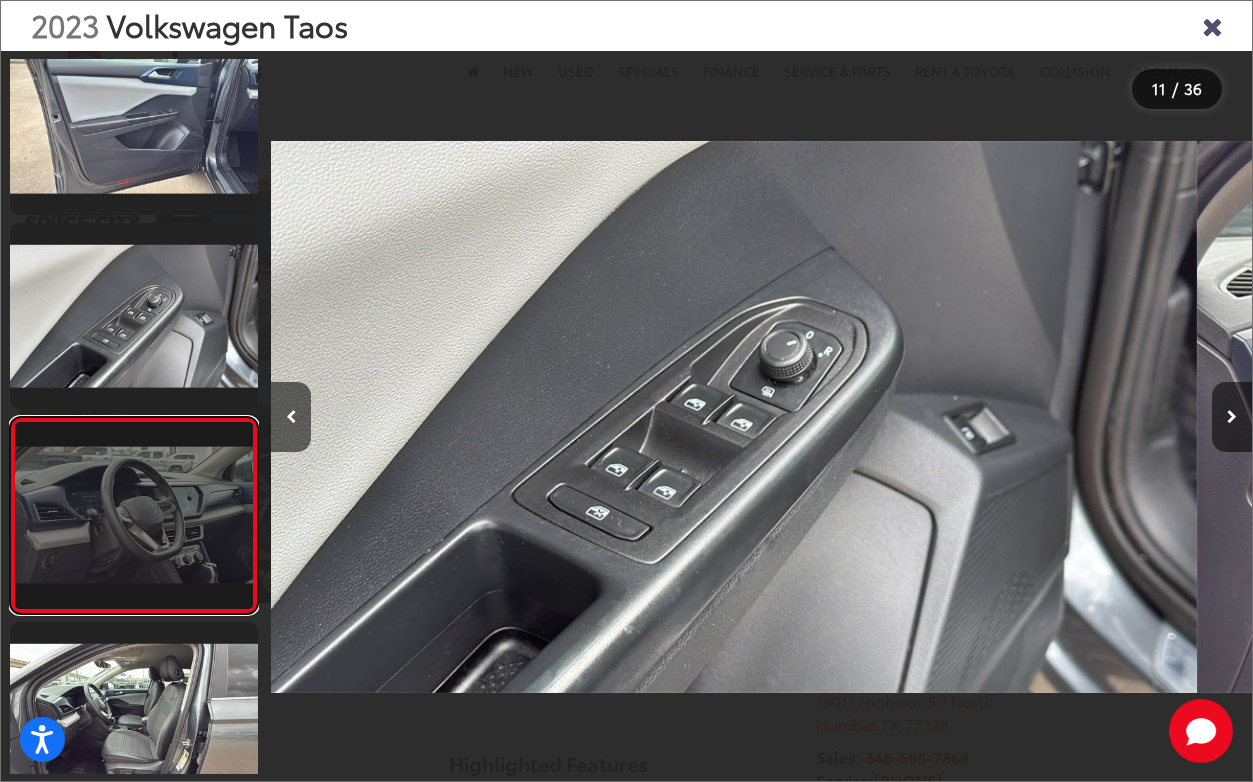 scroll, scrollTop: 1694, scrollLeft: 0, axis: vertical 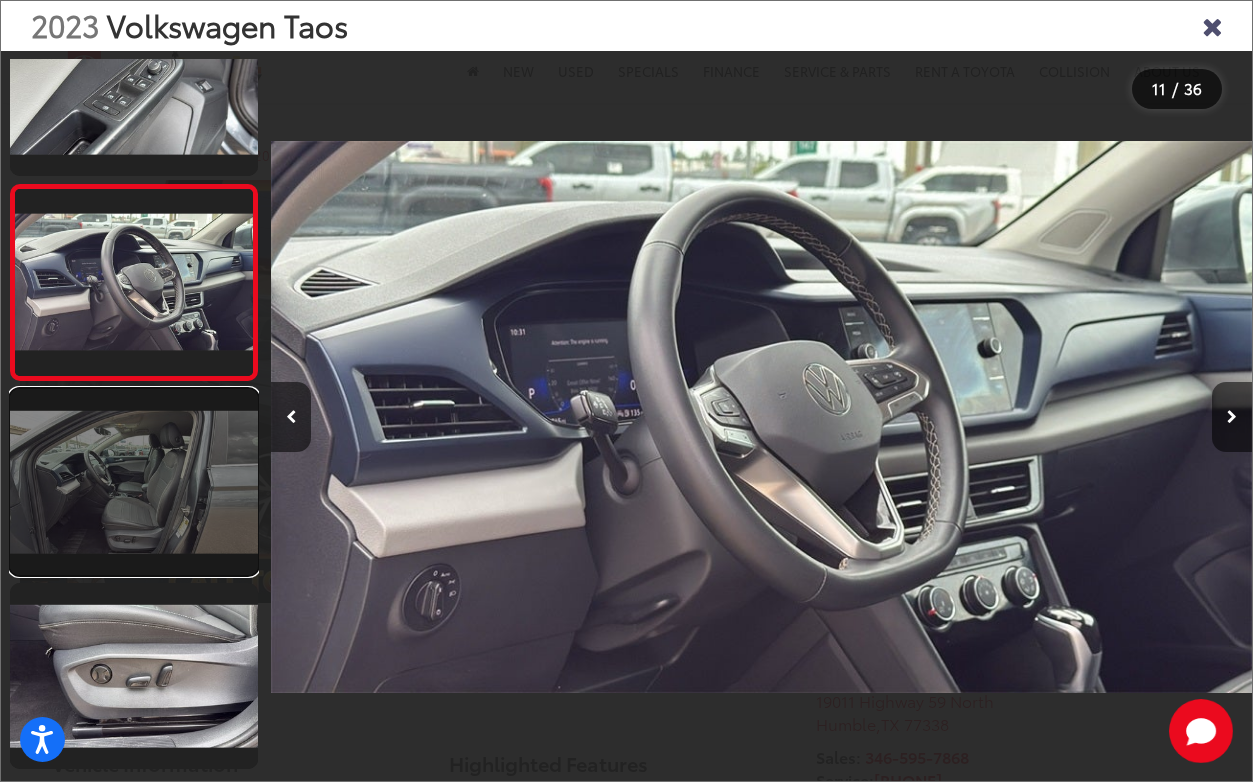 click at bounding box center [134, 482] 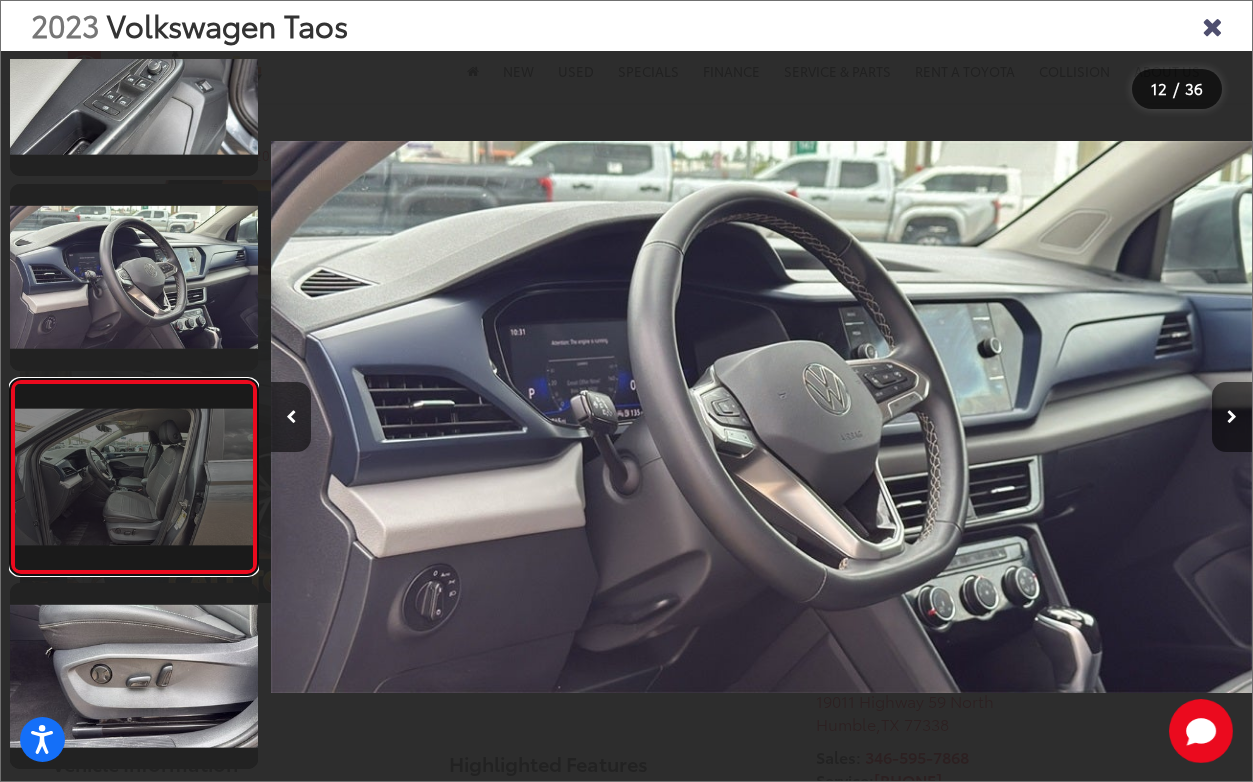 scroll, scrollTop: 0, scrollLeft: 10003, axis: horizontal 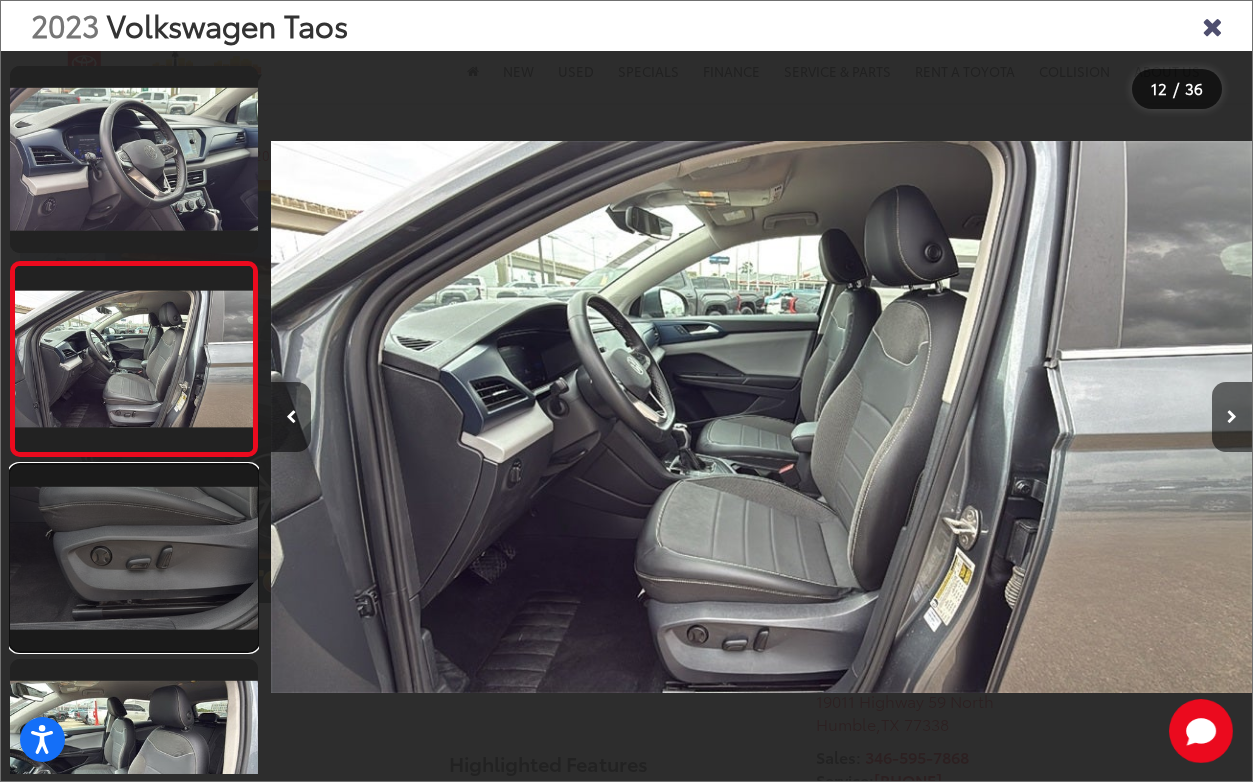click at bounding box center [134, 558] 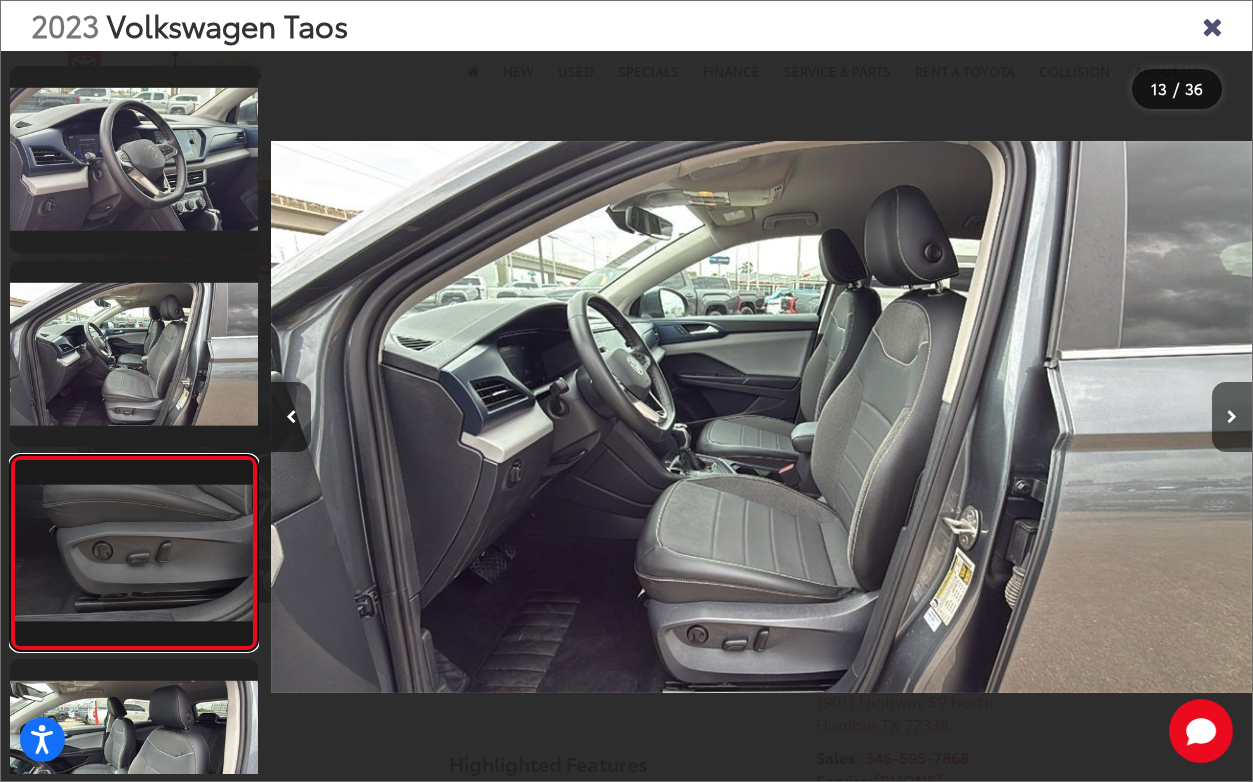 scroll, scrollTop: 0, scrollLeft: 11016, axis: horizontal 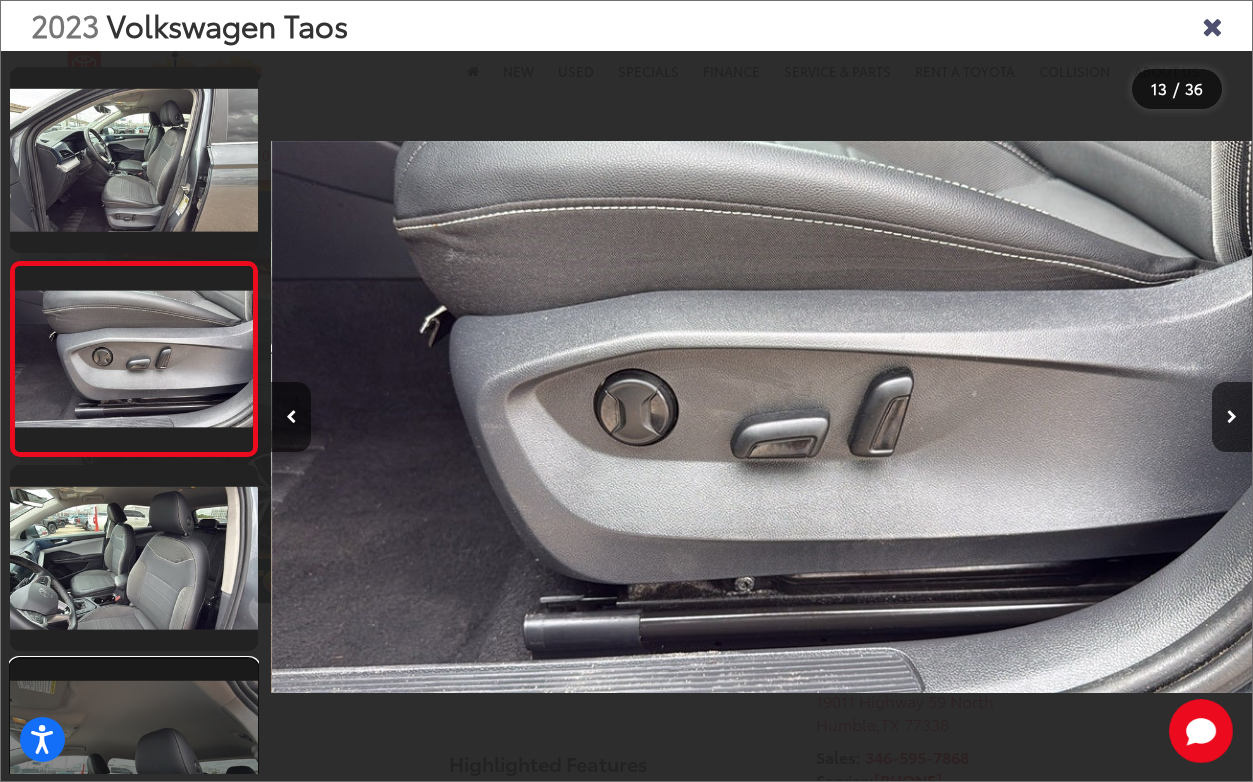 click at bounding box center (134, 752) 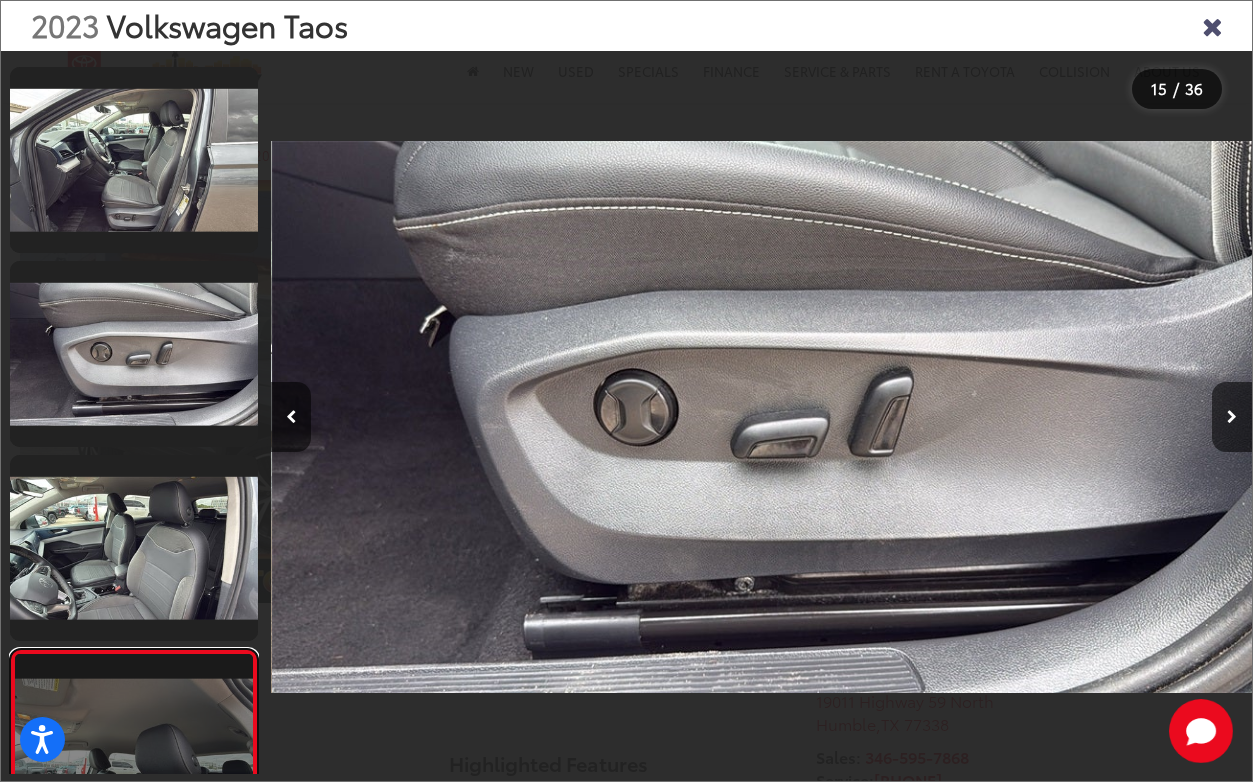 scroll, scrollTop: 0, scrollLeft: 11849, axis: horizontal 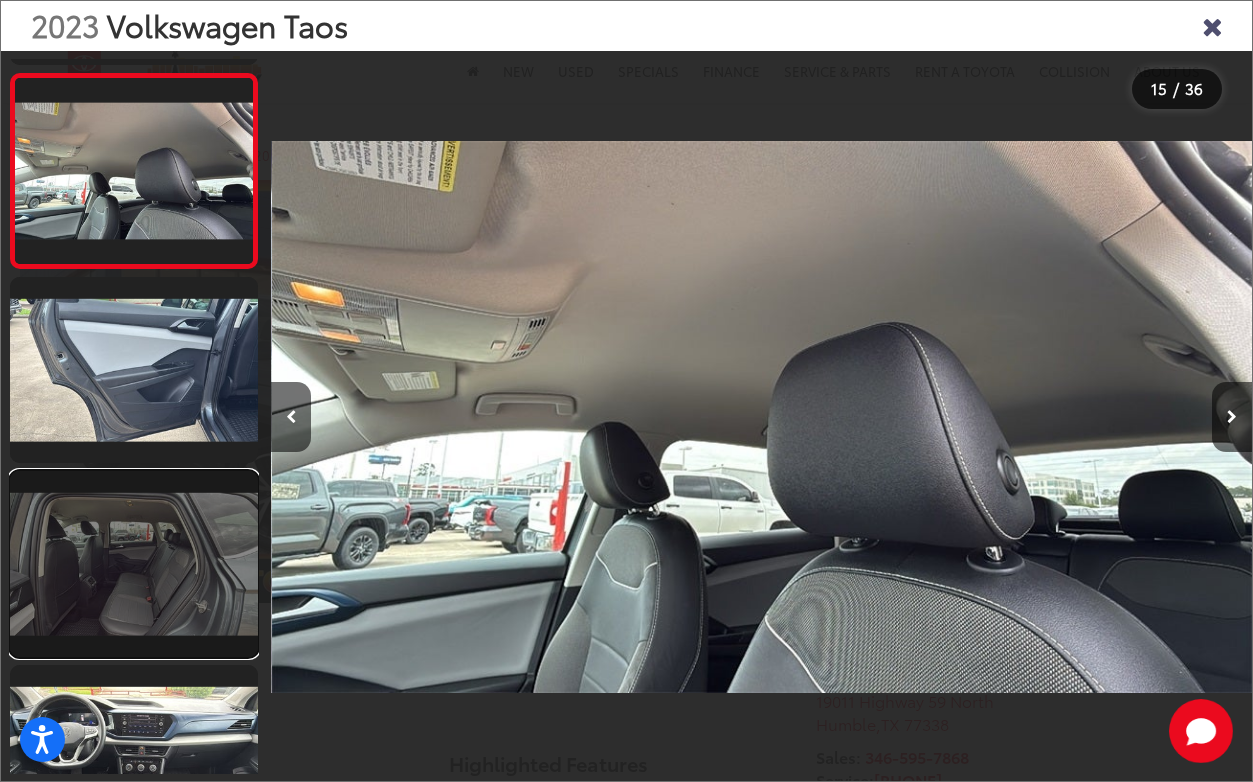 click at bounding box center [134, 564] 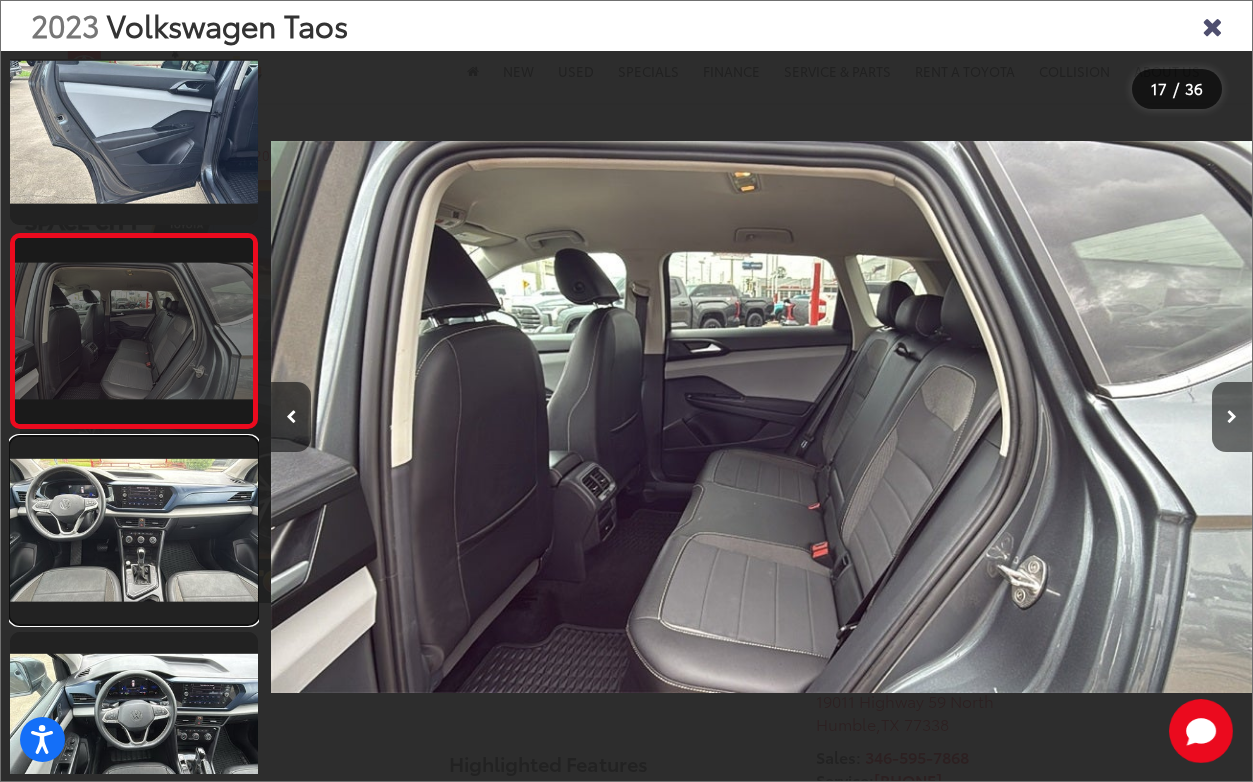 click at bounding box center [134, 530] 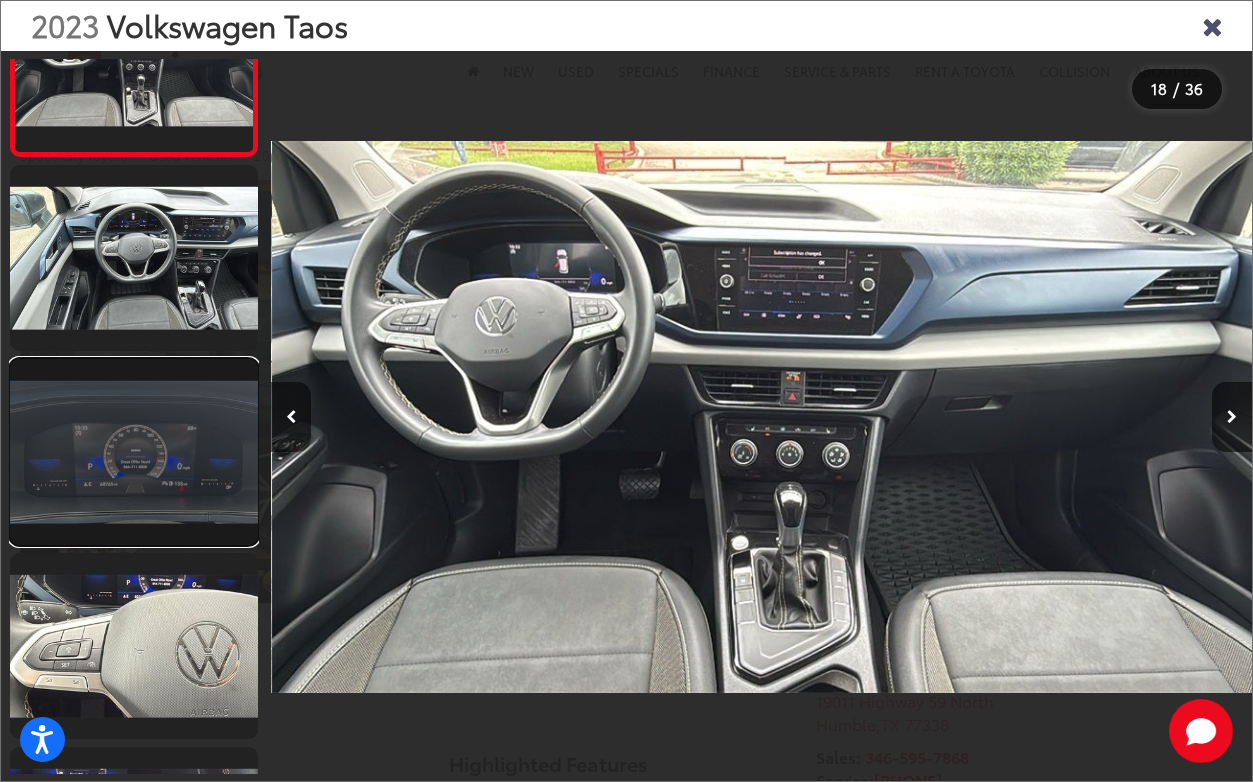 click at bounding box center (134, 452) 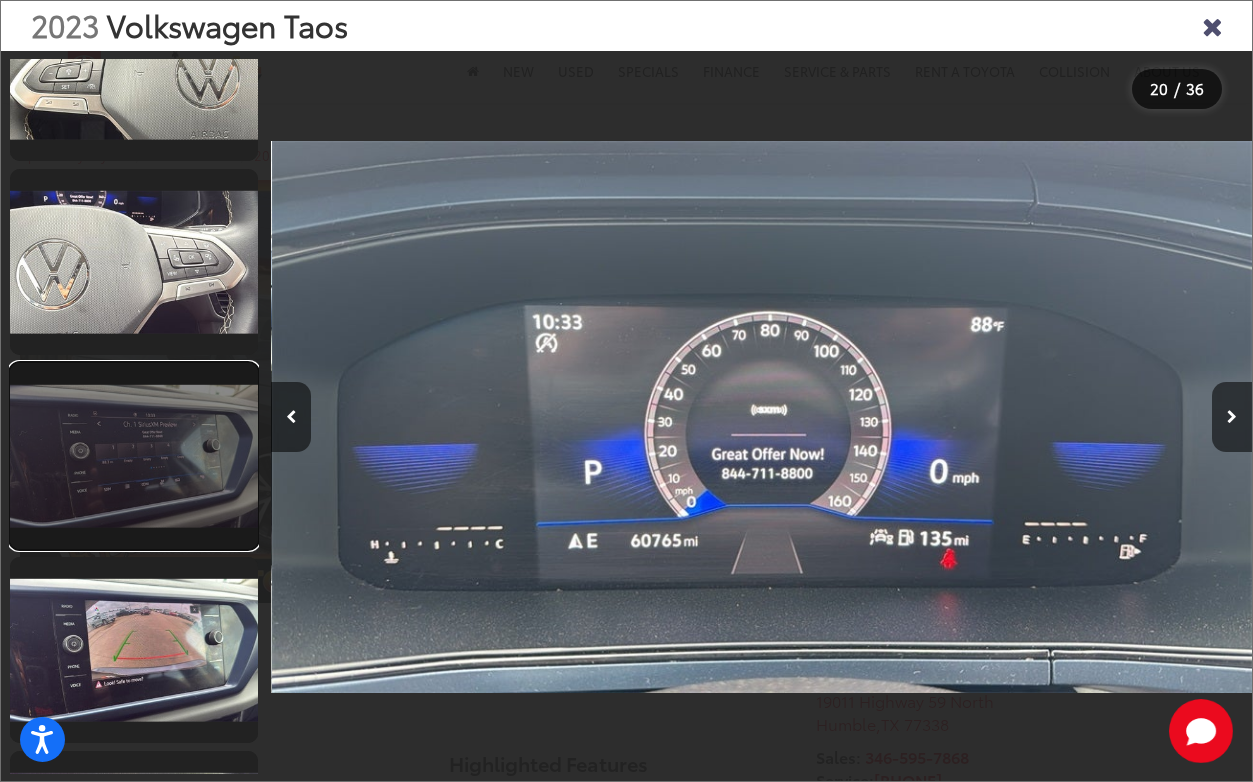 click at bounding box center (134, 456) 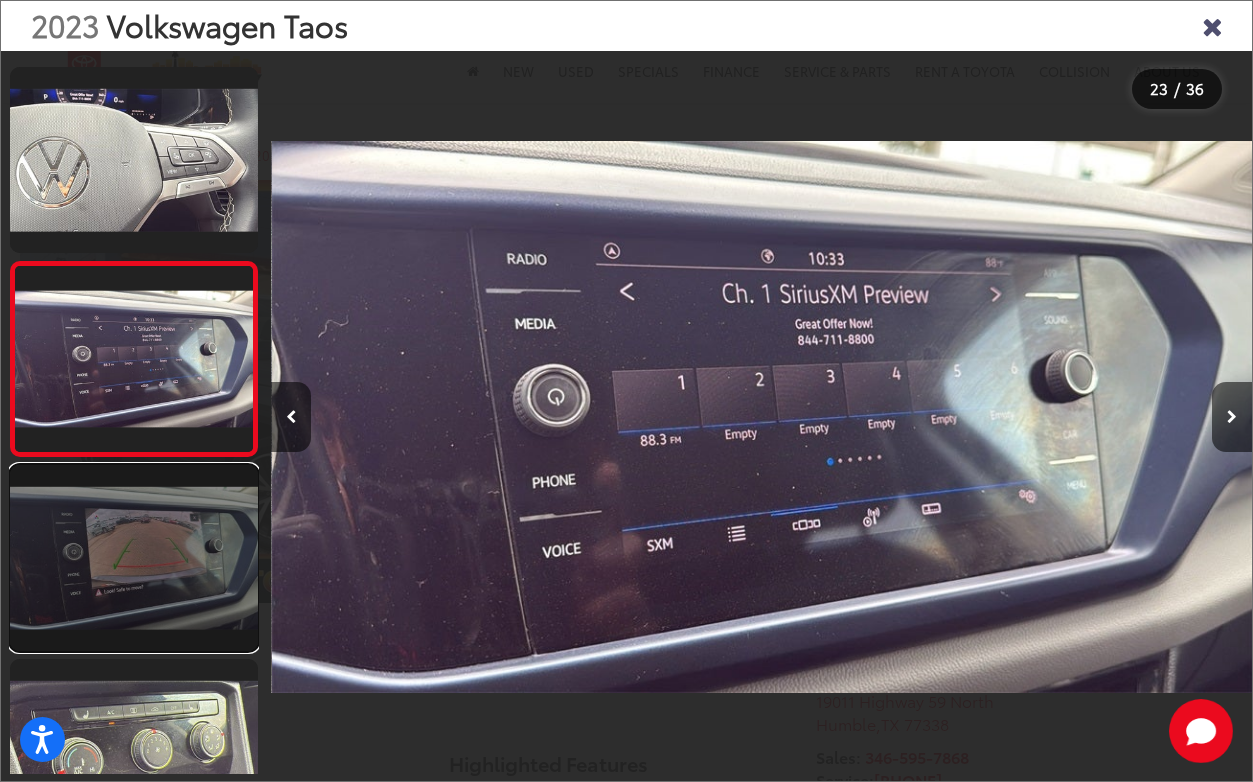 click at bounding box center [134, 558] 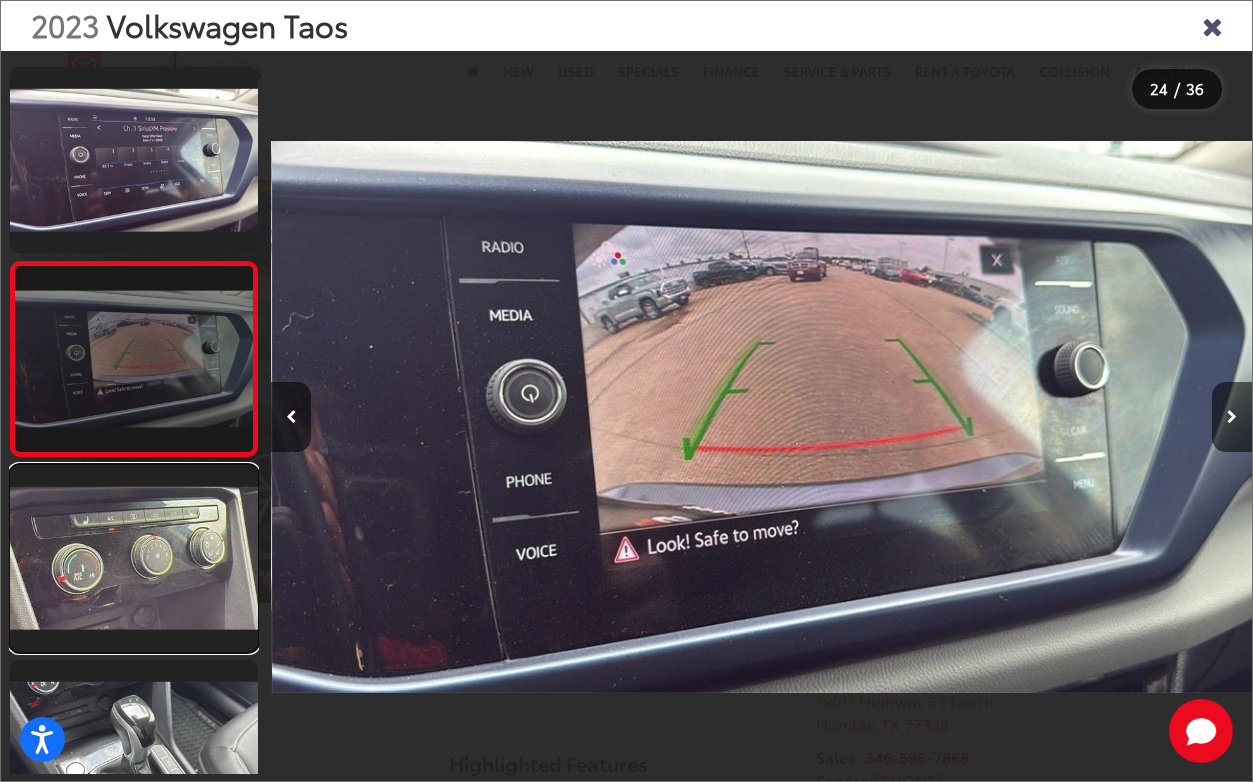 click at bounding box center [134, 558] 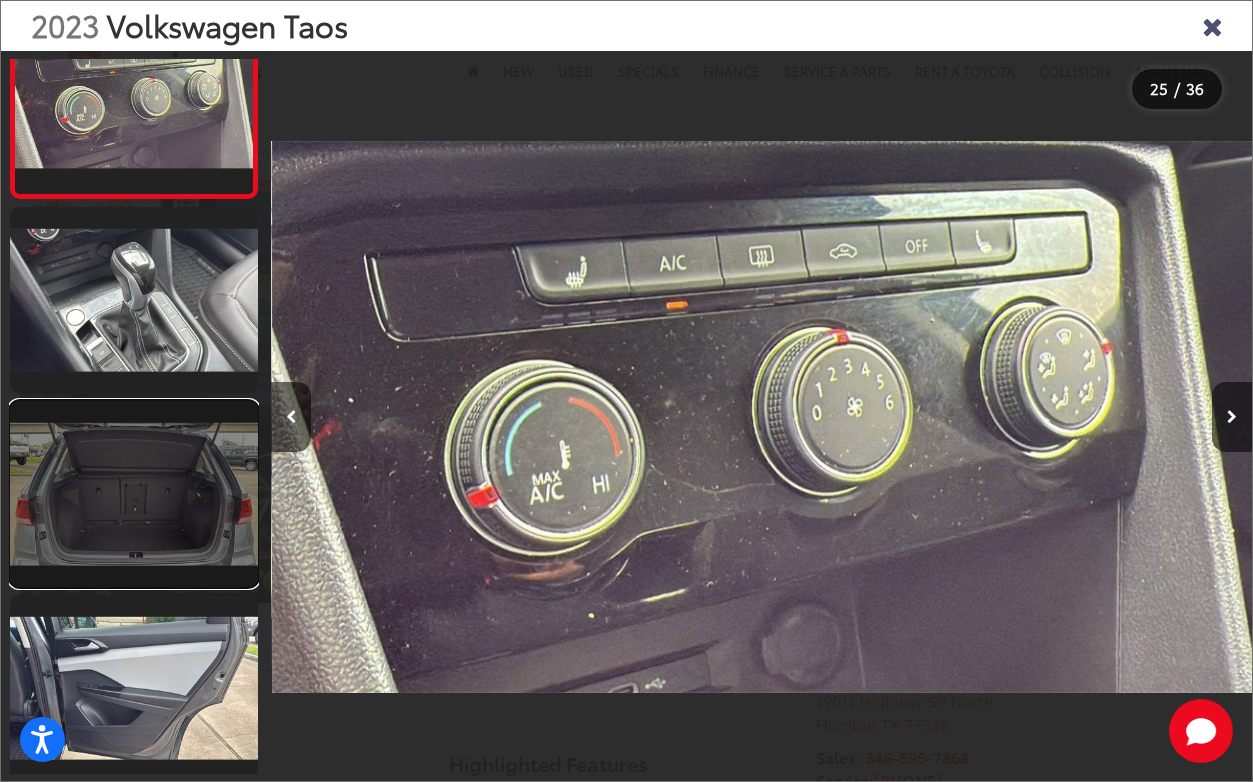 click at bounding box center (134, 494) 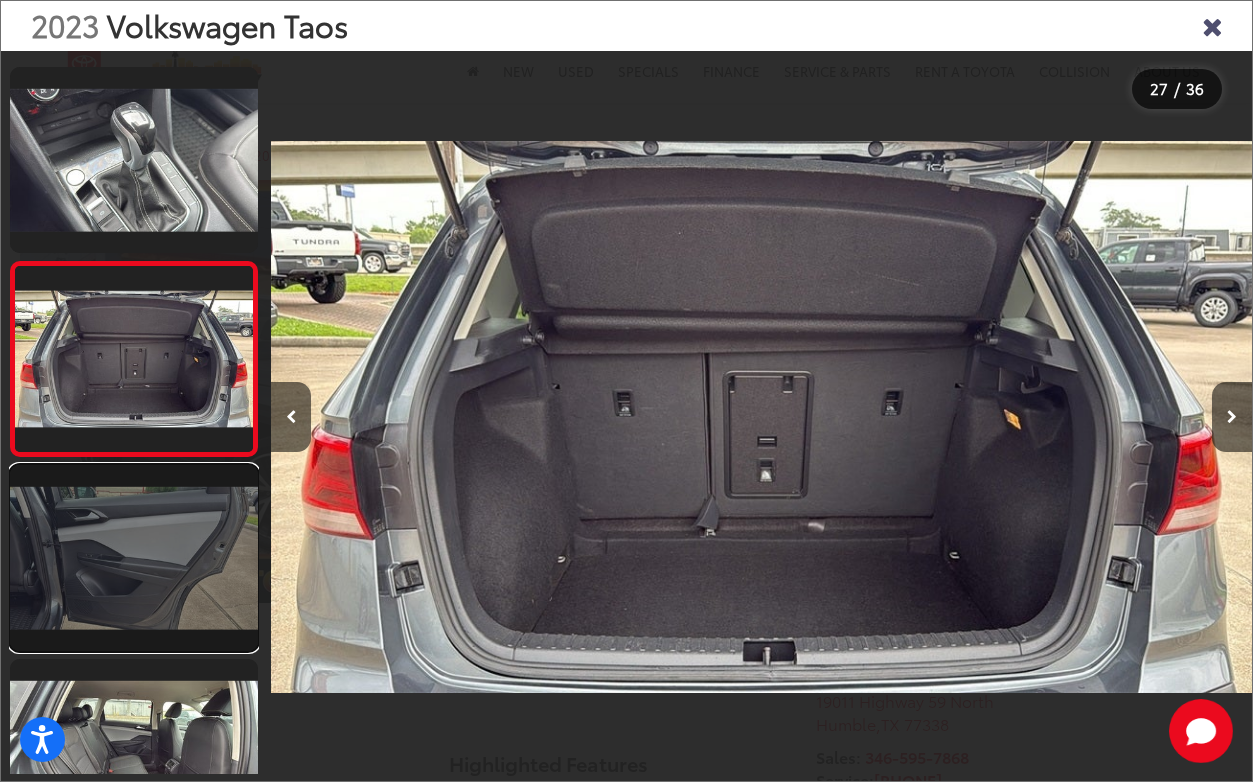 click at bounding box center [134, 558] 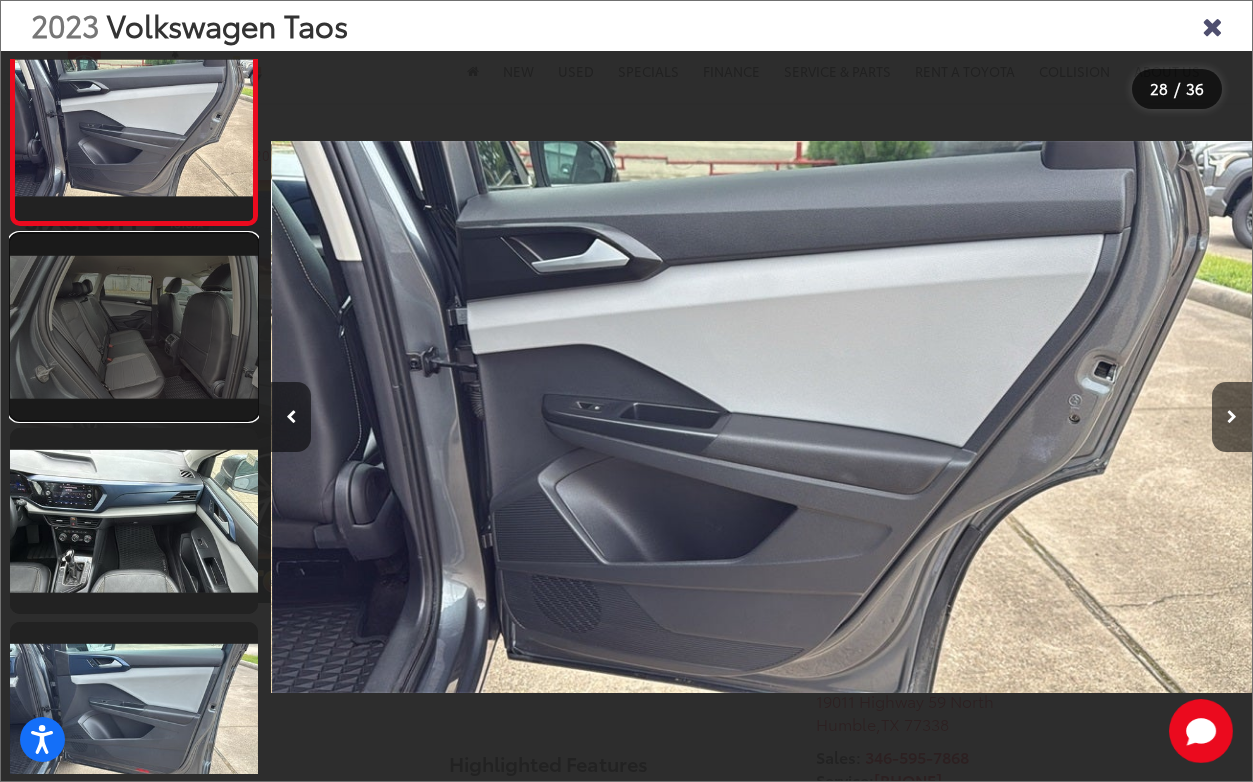 click at bounding box center (134, 327) 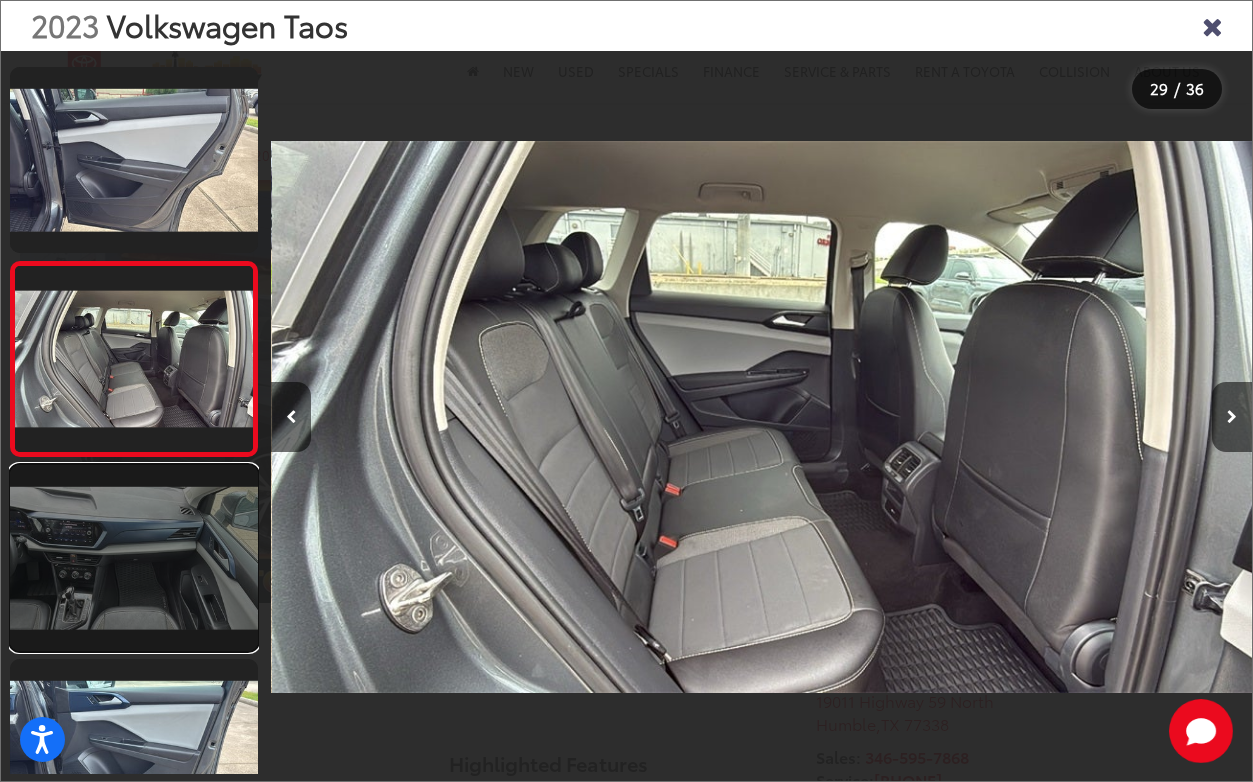 click at bounding box center (134, 558) 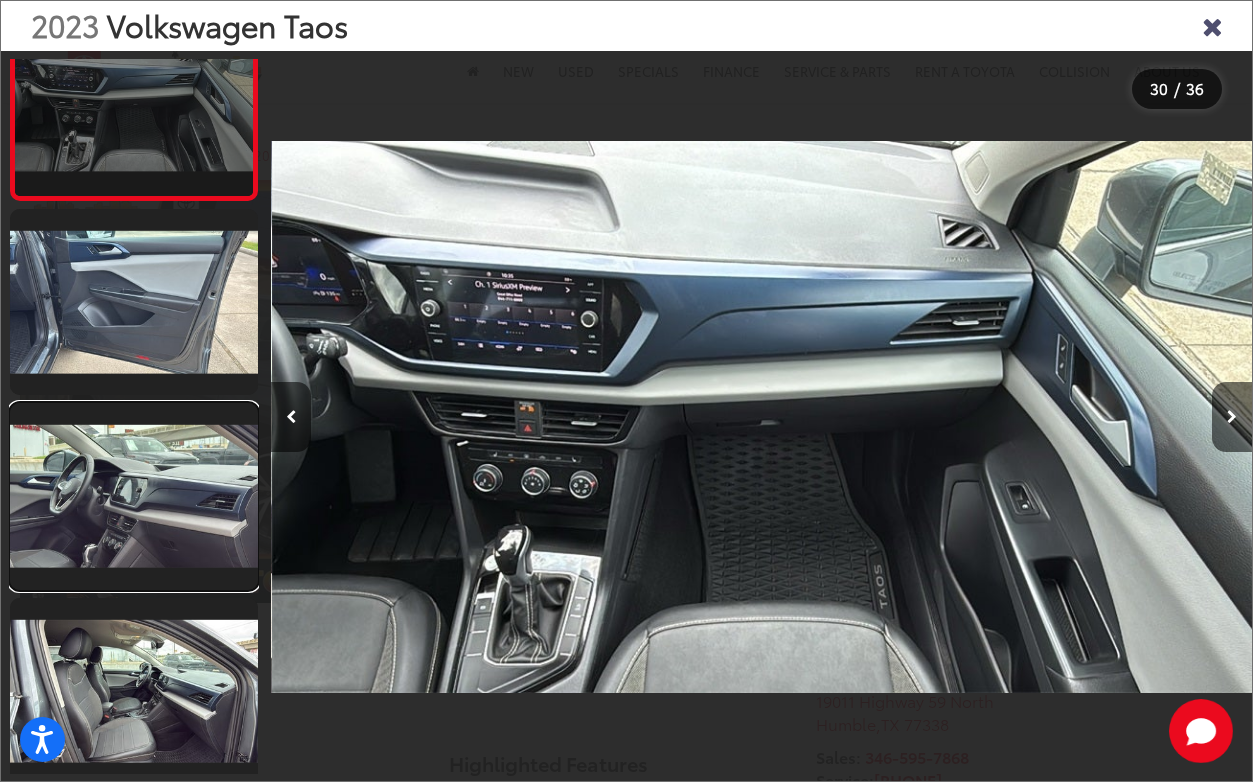 click at bounding box center [134, 496] 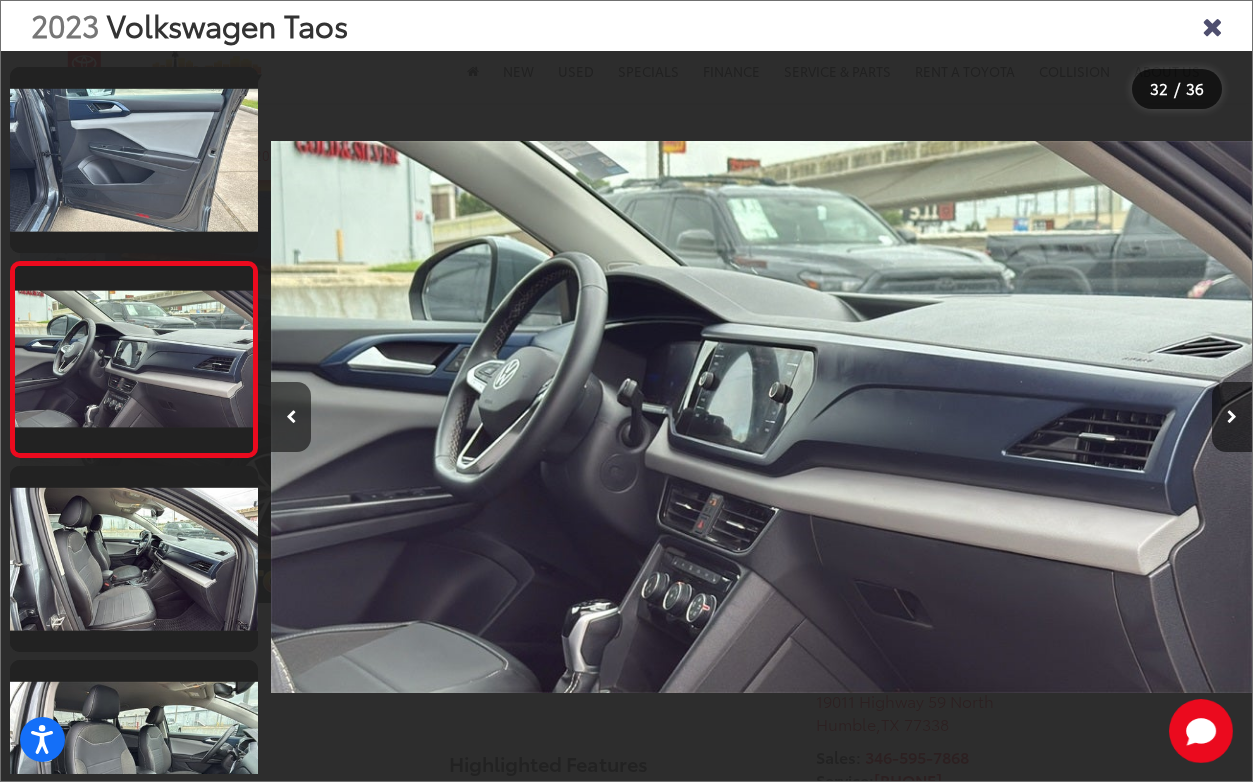 click at bounding box center (1212, 25) 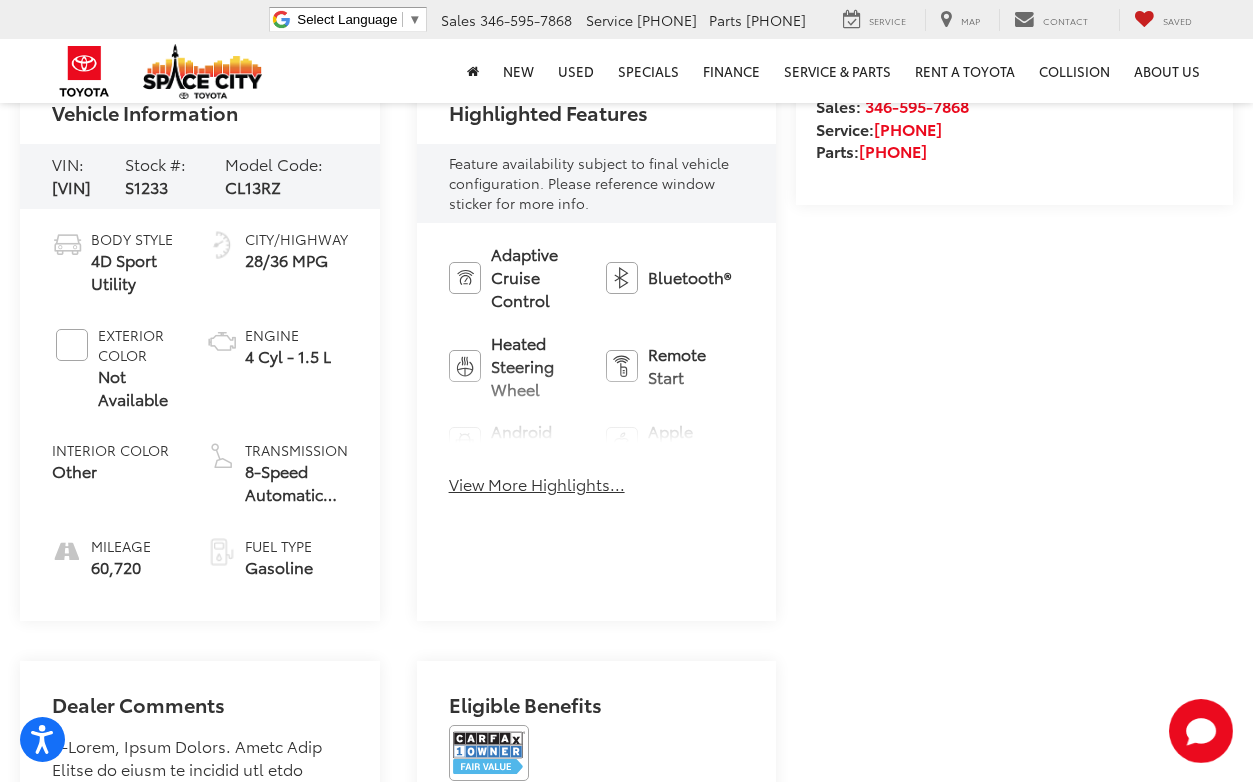 click on "View More Highlights..." at bounding box center [537, 484] 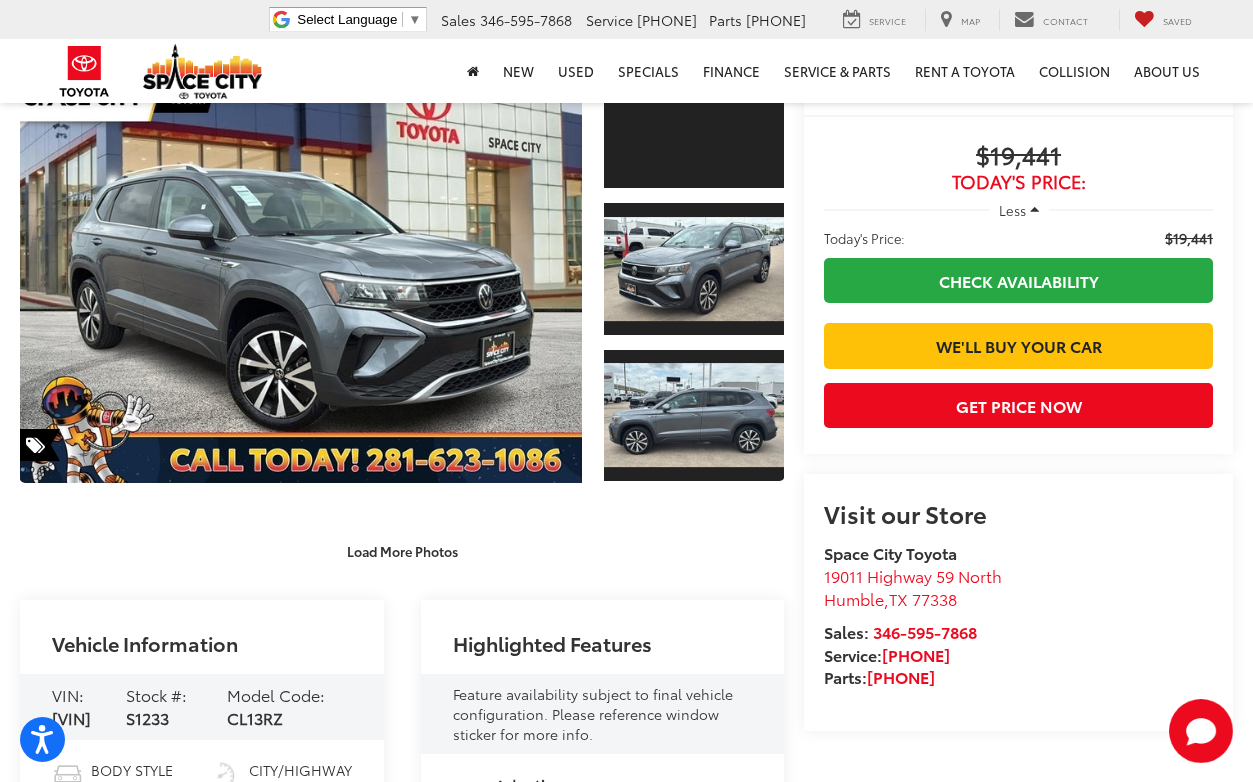 scroll, scrollTop: 0, scrollLeft: 0, axis: both 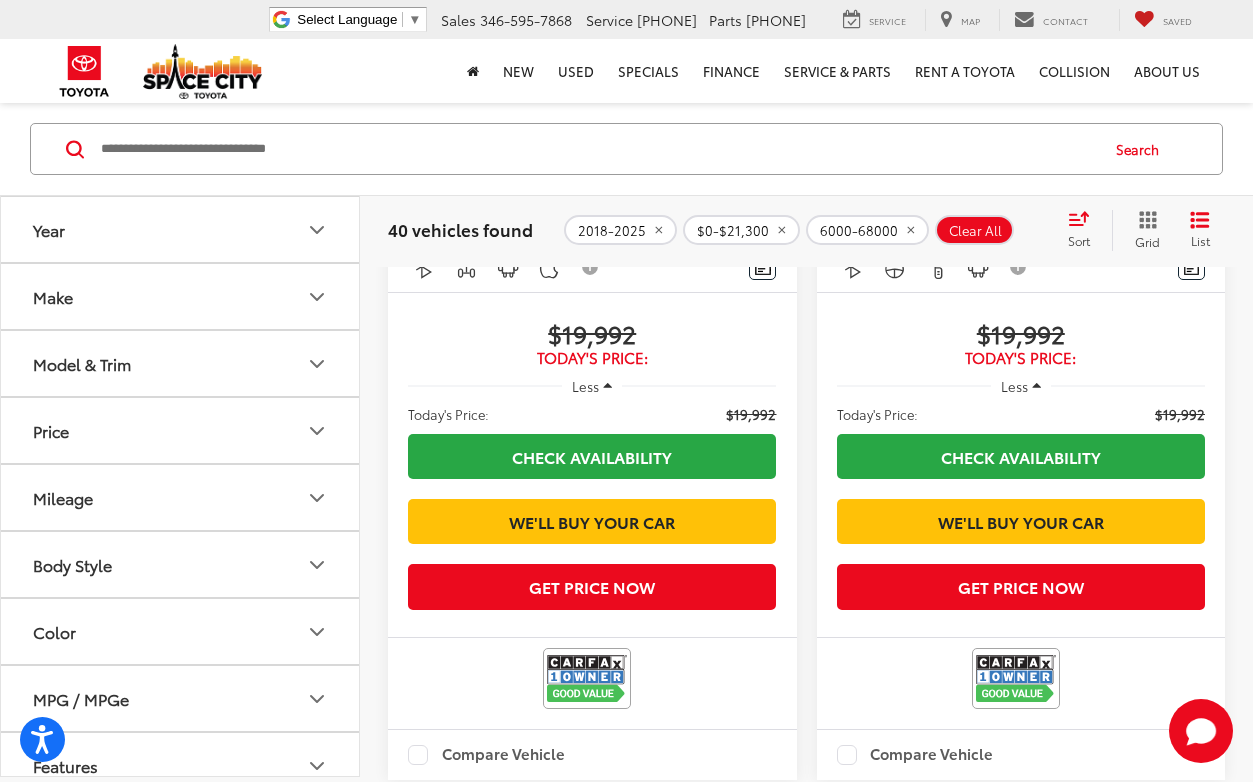 click at bounding box center [1022, -145] 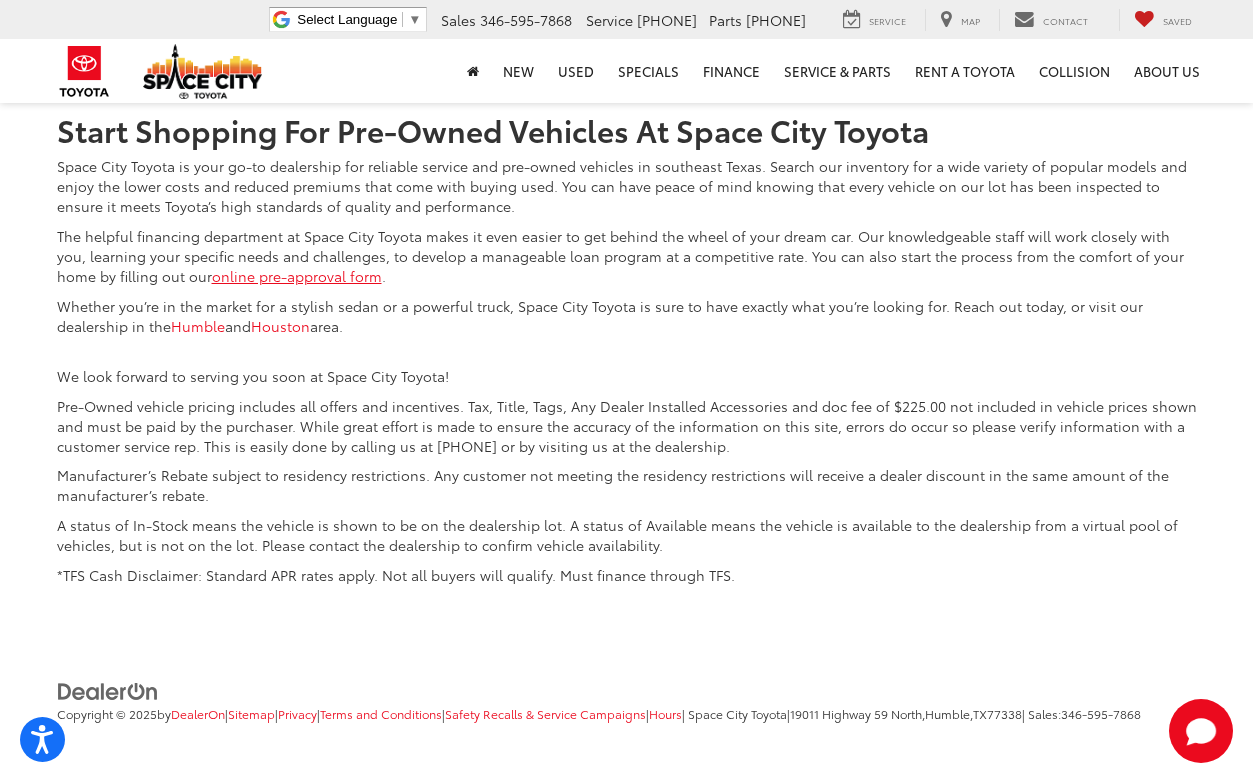 click on "4" at bounding box center [969, -56] 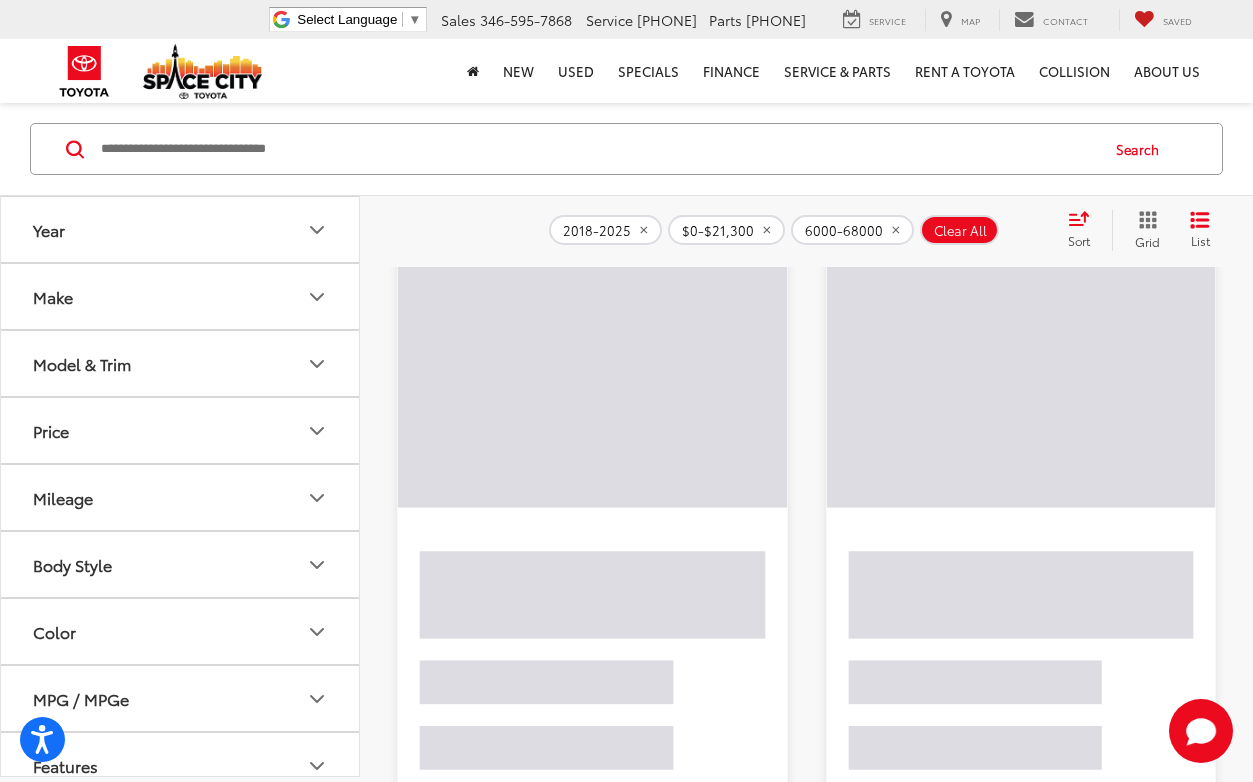 scroll, scrollTop: 121, scrollLeft: 0, axis: vertical 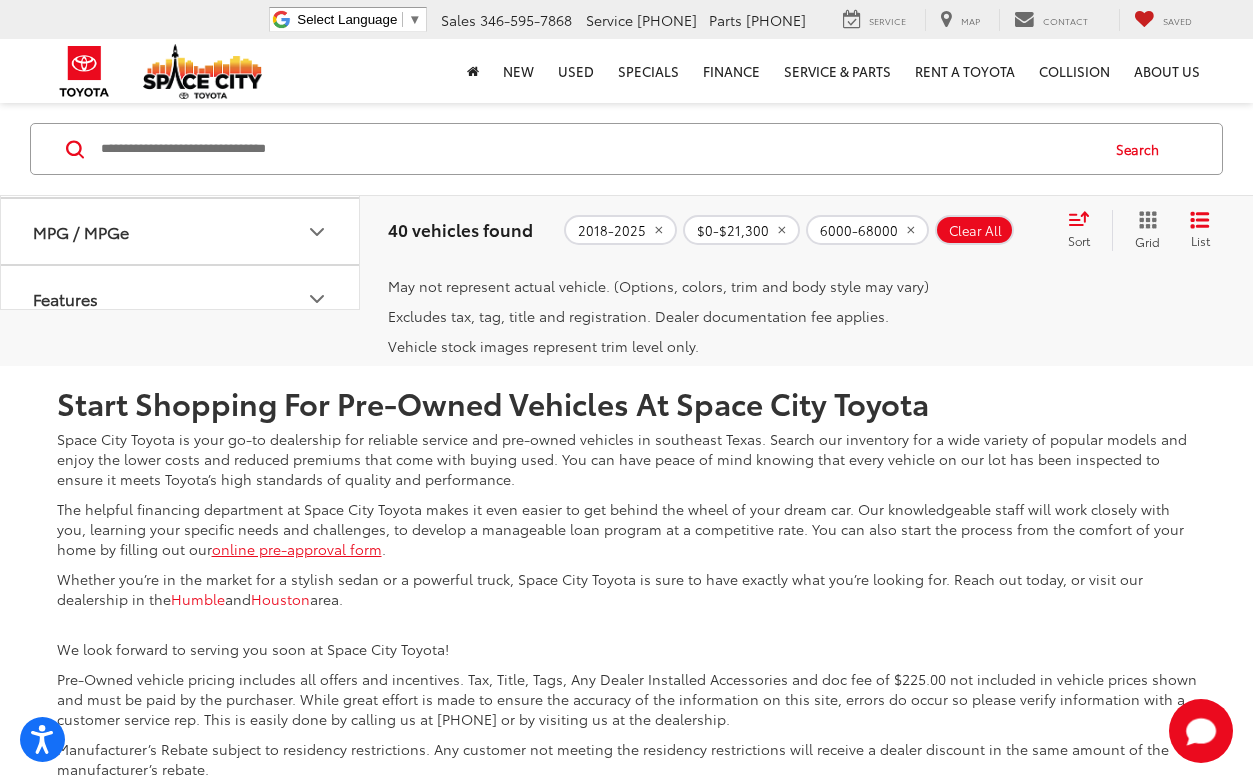 click on "Next" at bounding box center [1015, 217] 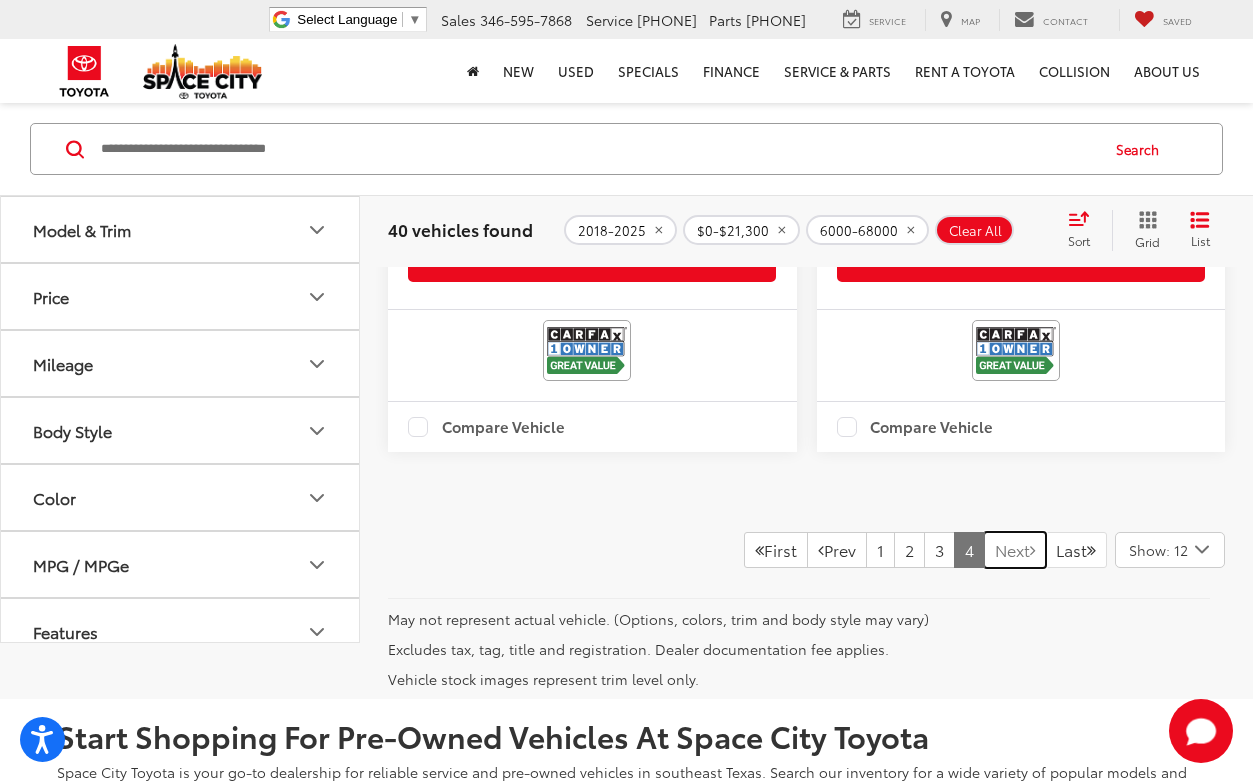 scroll, scrollTop: 2141, scrollLeft: 0, axis: vertical 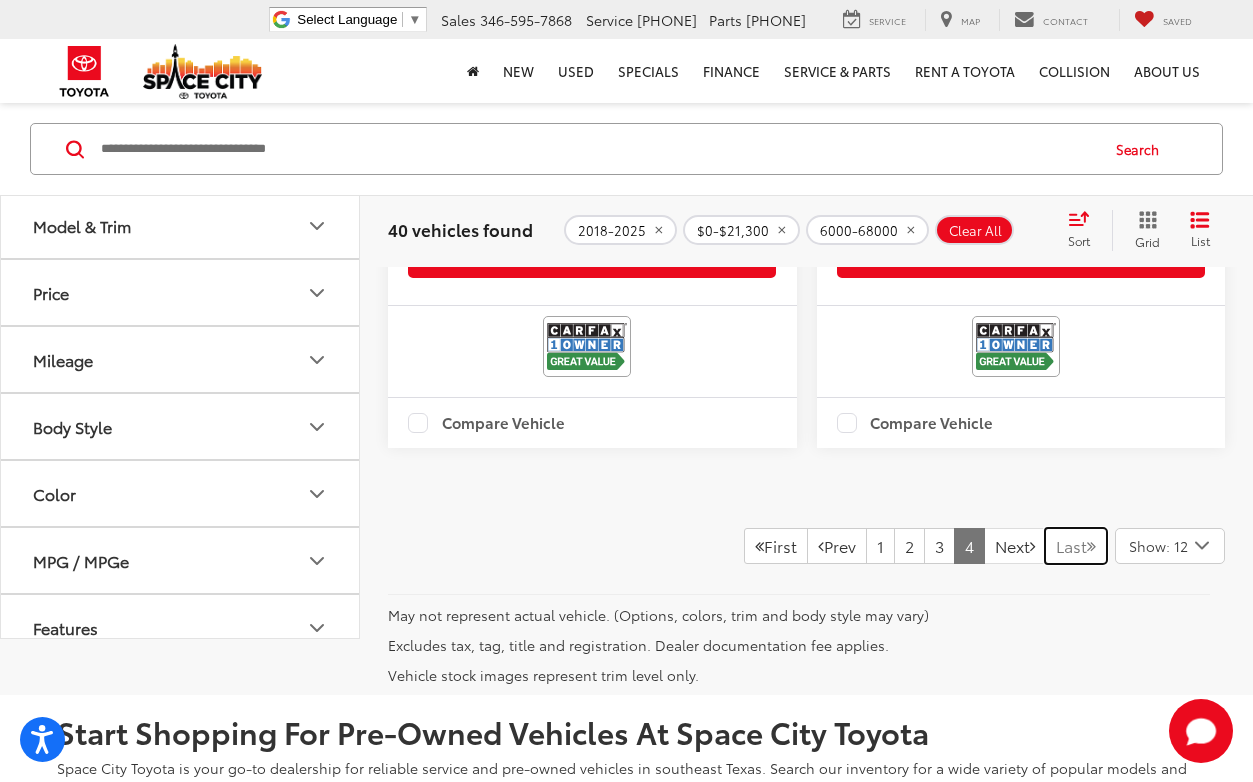click on "Last" at bounding box center (1076, 546) 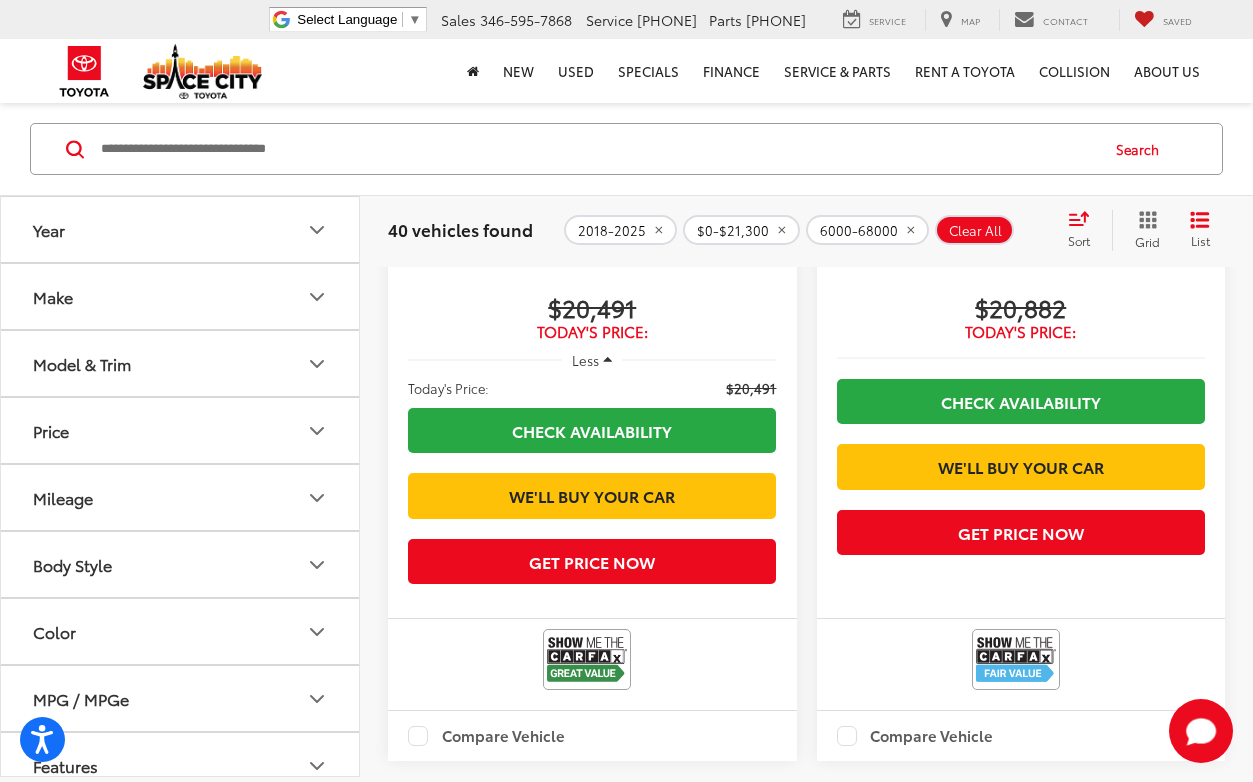 scroll, scrollTop: 121, scrollLeft: 0, axis: vertical 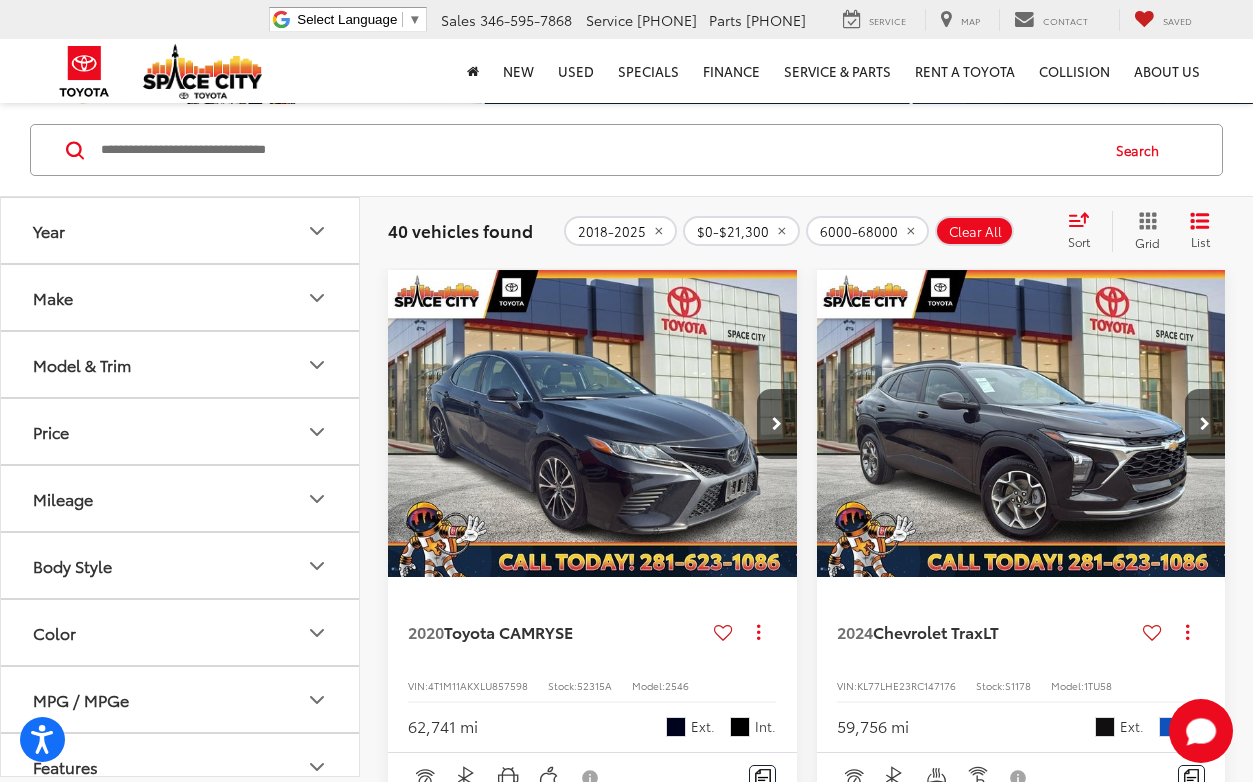 click at bounding box center [593, 424] 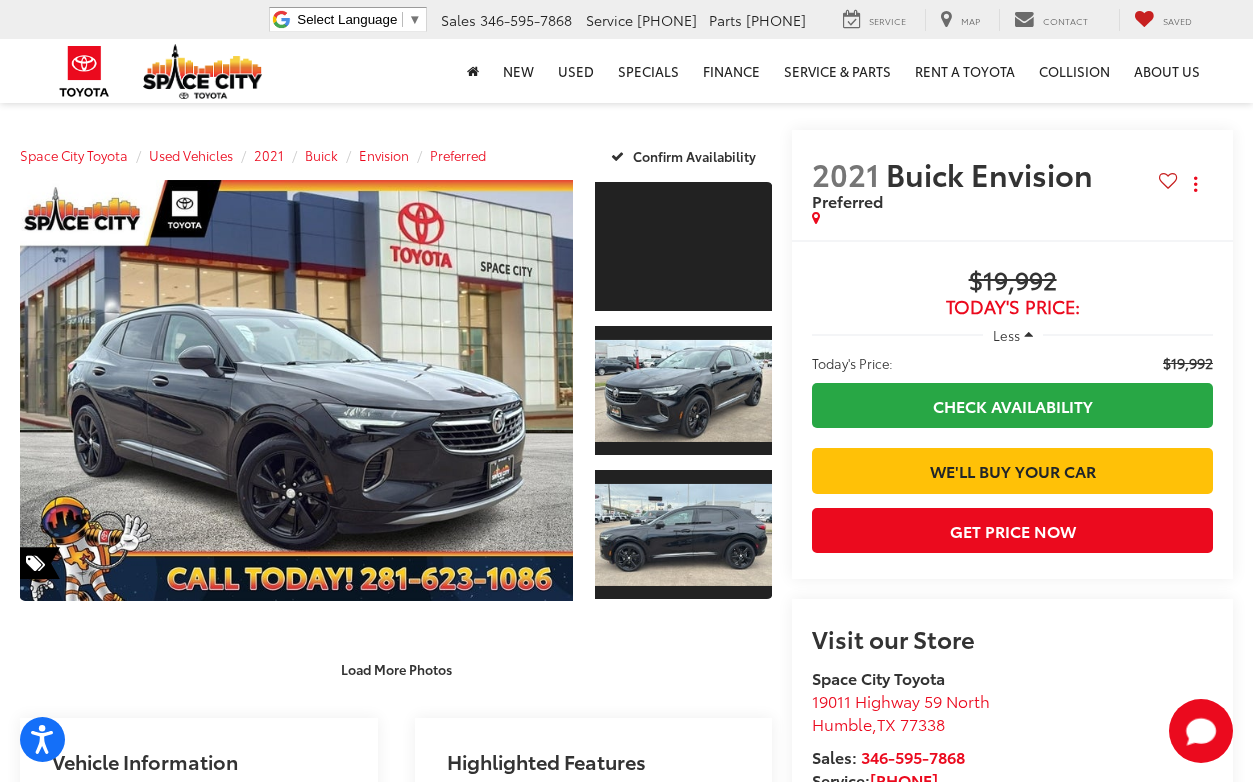 scroll, scrollTop: 0, scrollLeft: 0, axis: both 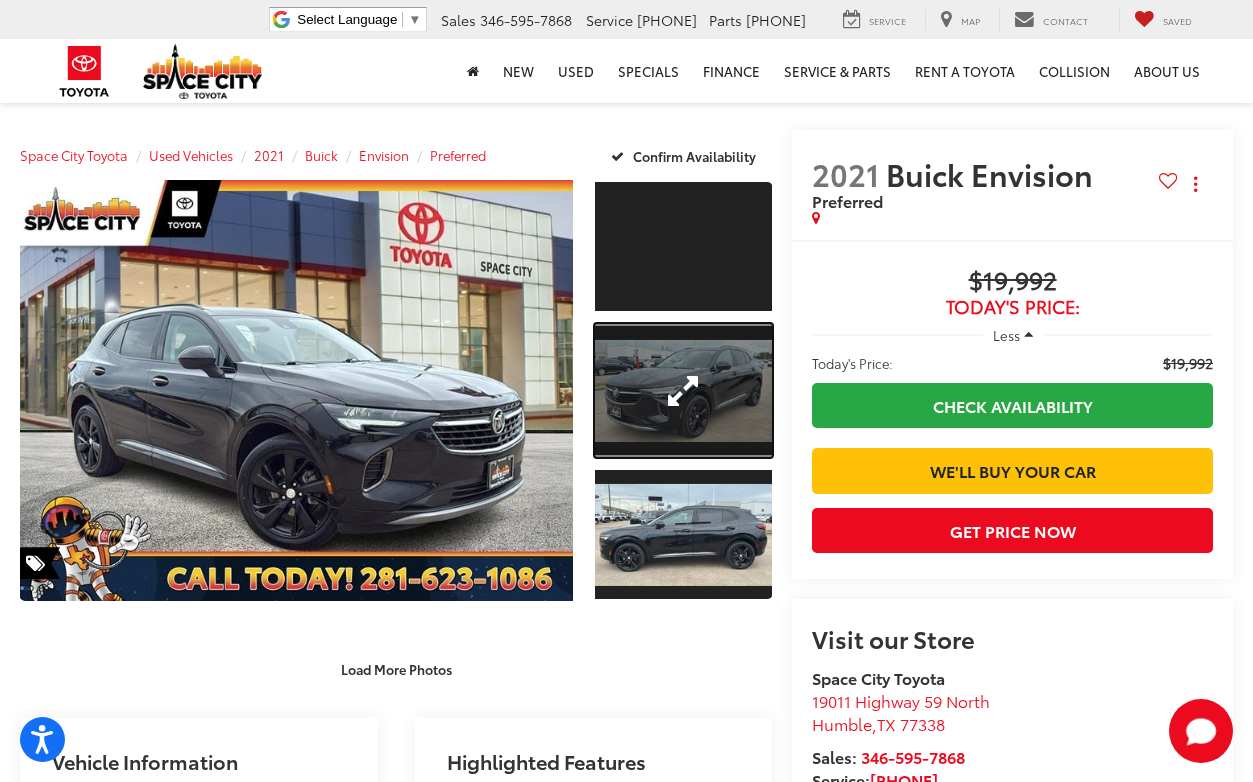 click at bounding box center [683, 390] 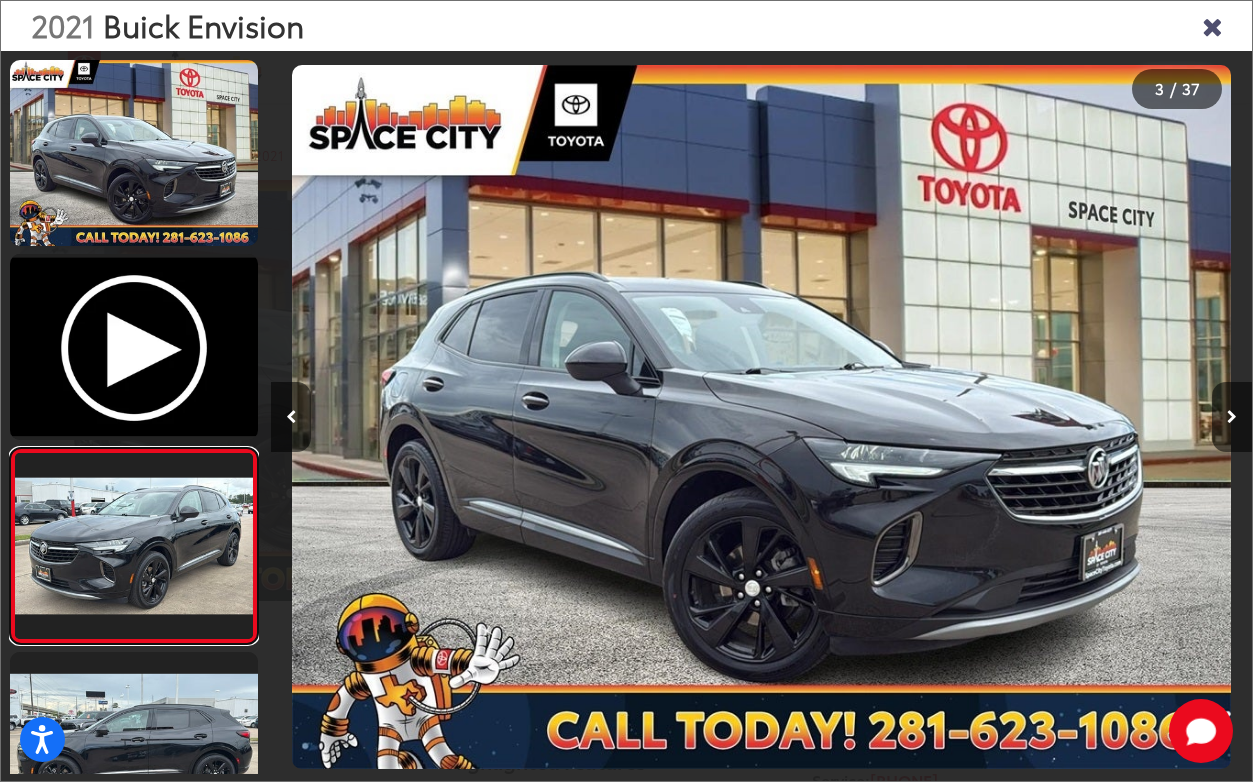 scroll, scrollTop: 0, scrollLeft: 521, axis: horizontal 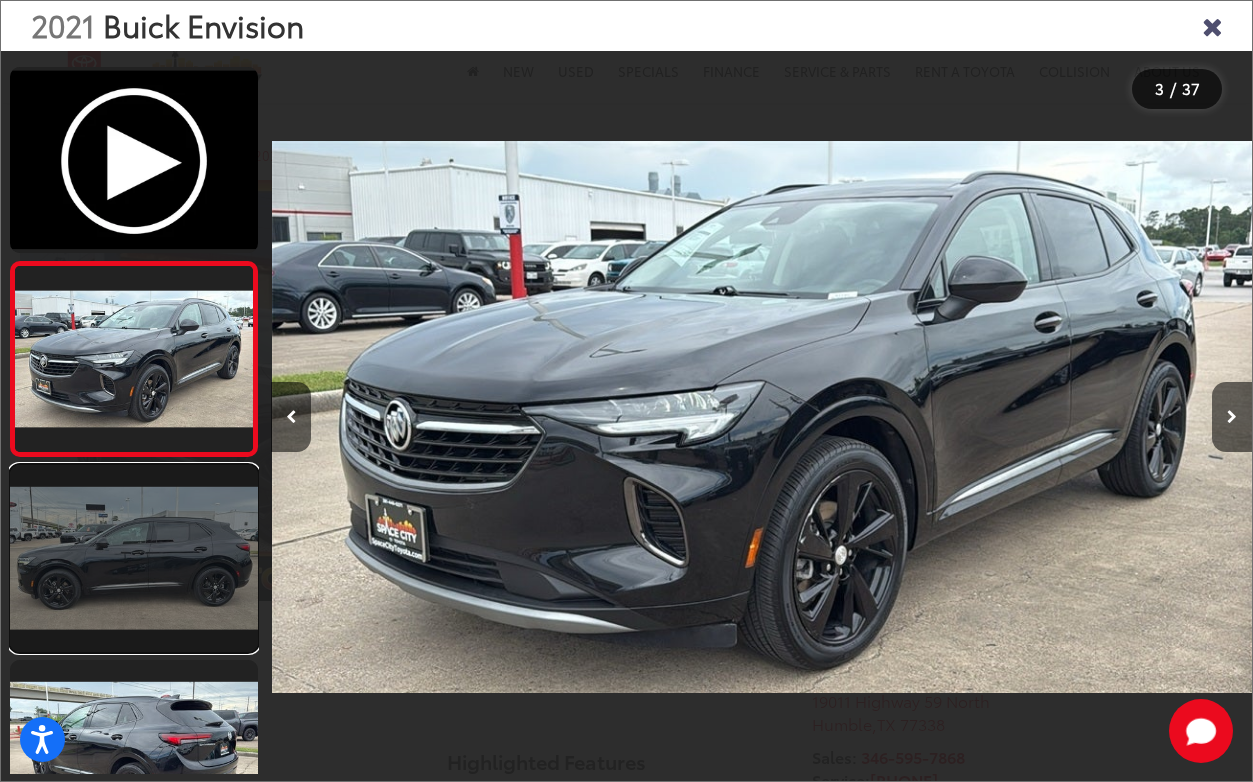 click at bounding box center (134, 558) 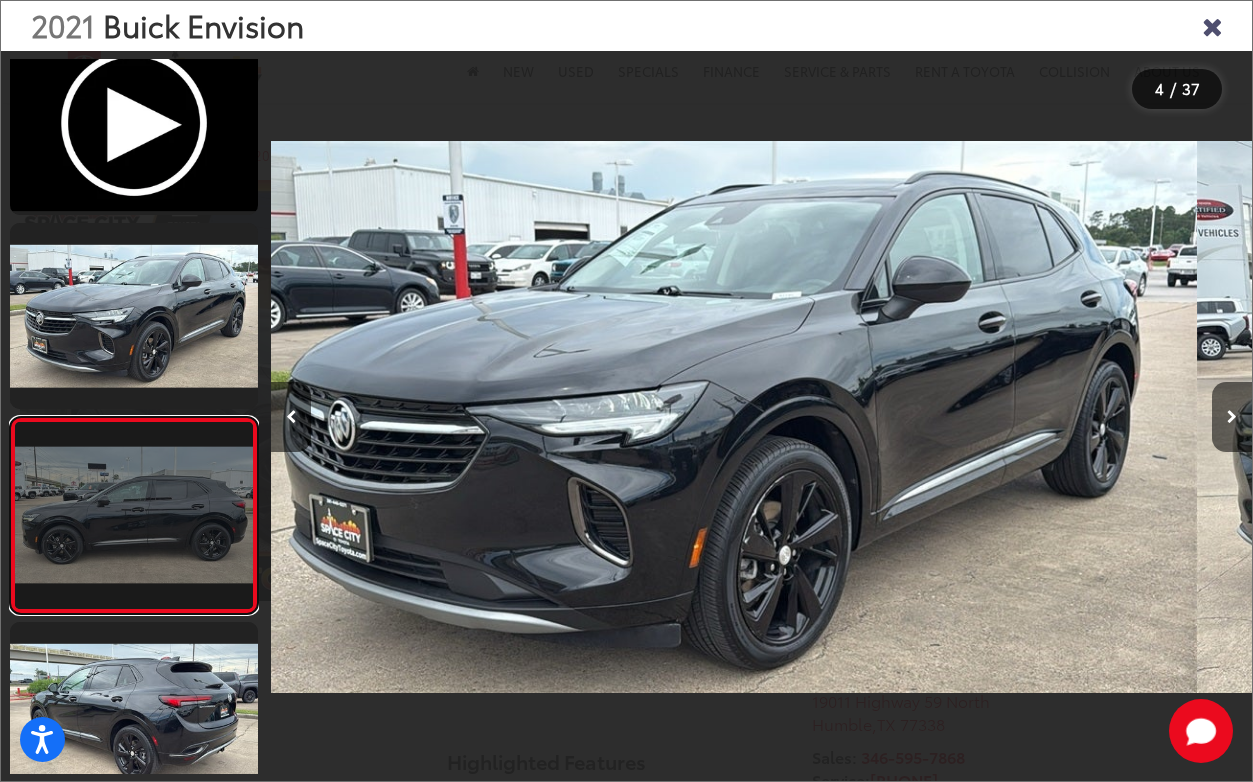 scroll, scrollTop: 334, scrollLeft: 0, axis: vertical 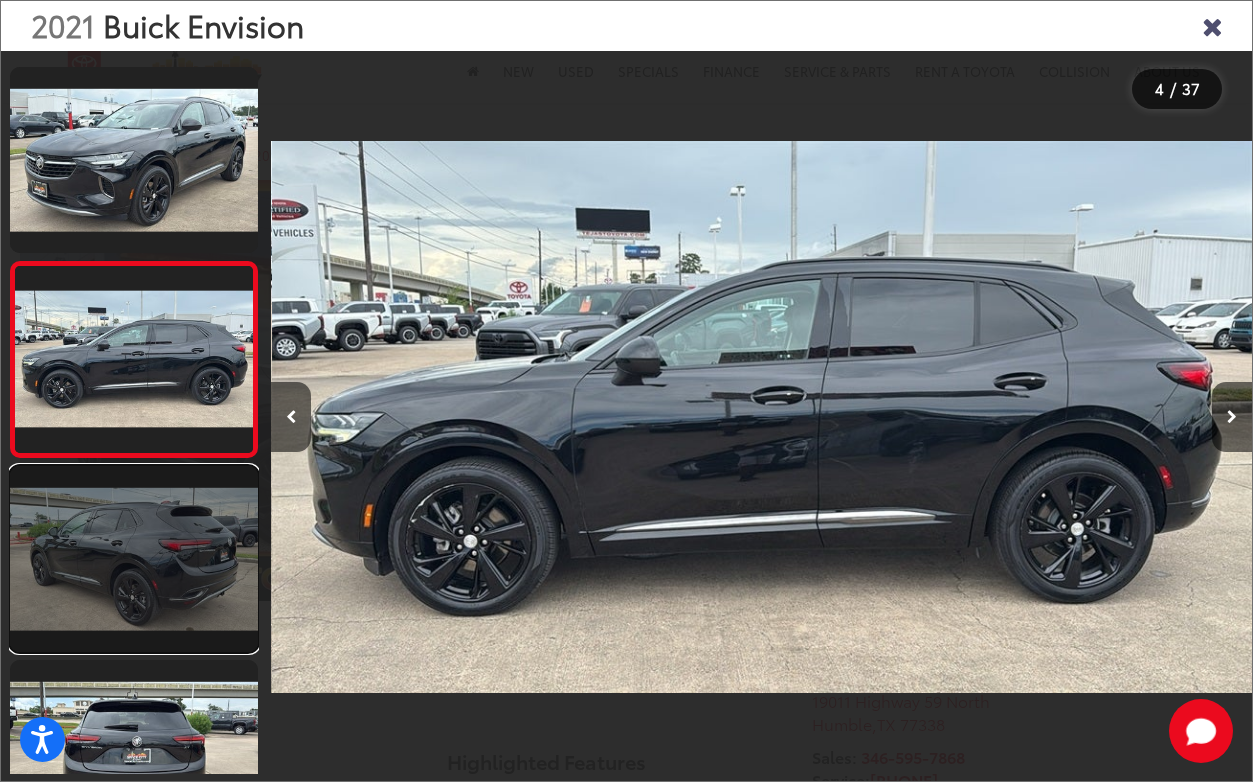 click at bounding box center [134, 559] 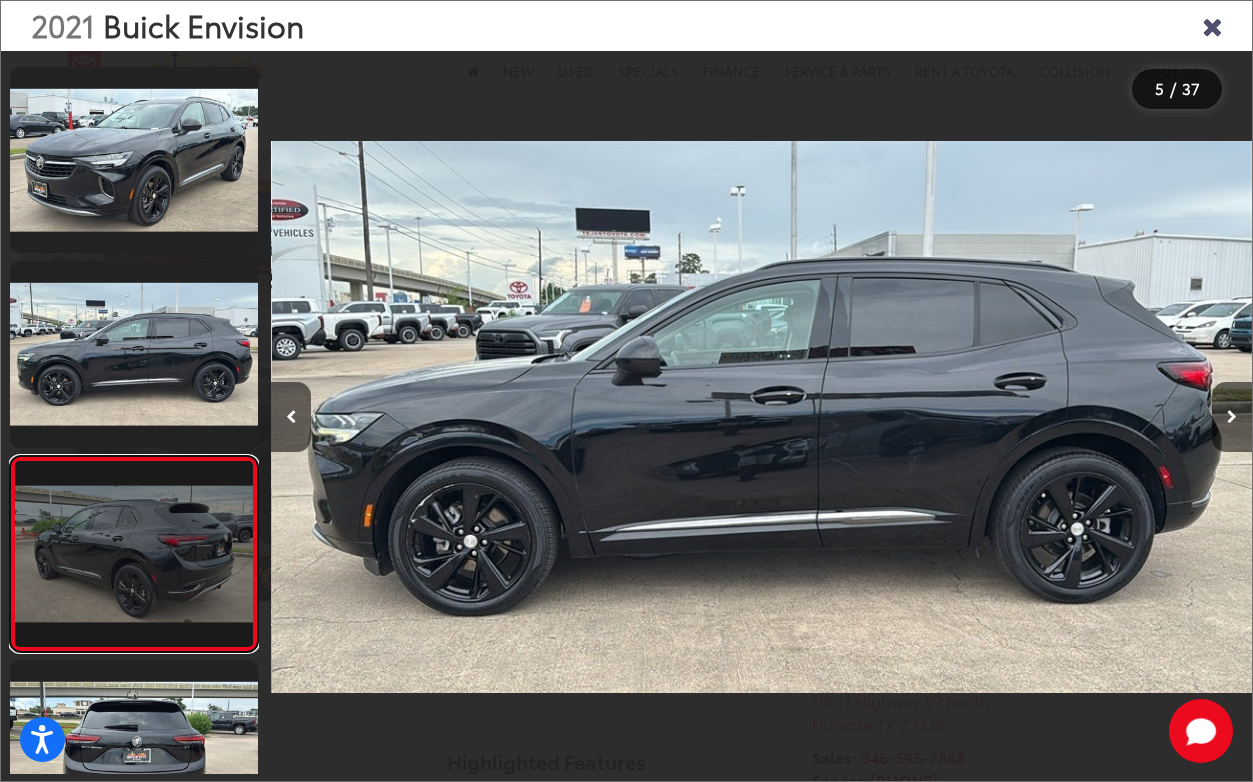 scroll, scrollTop: 0, scrollLeft: 3109, axis: horizontal 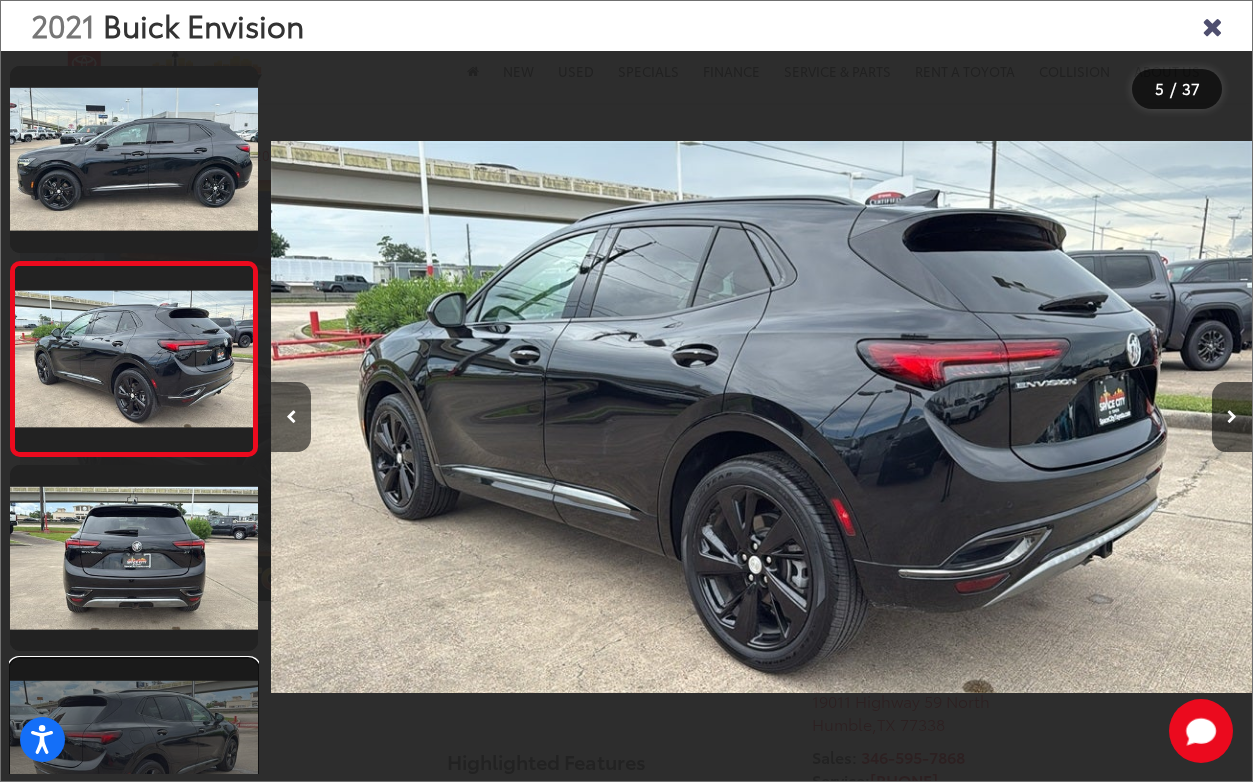 click at bounding box center (134, 752) 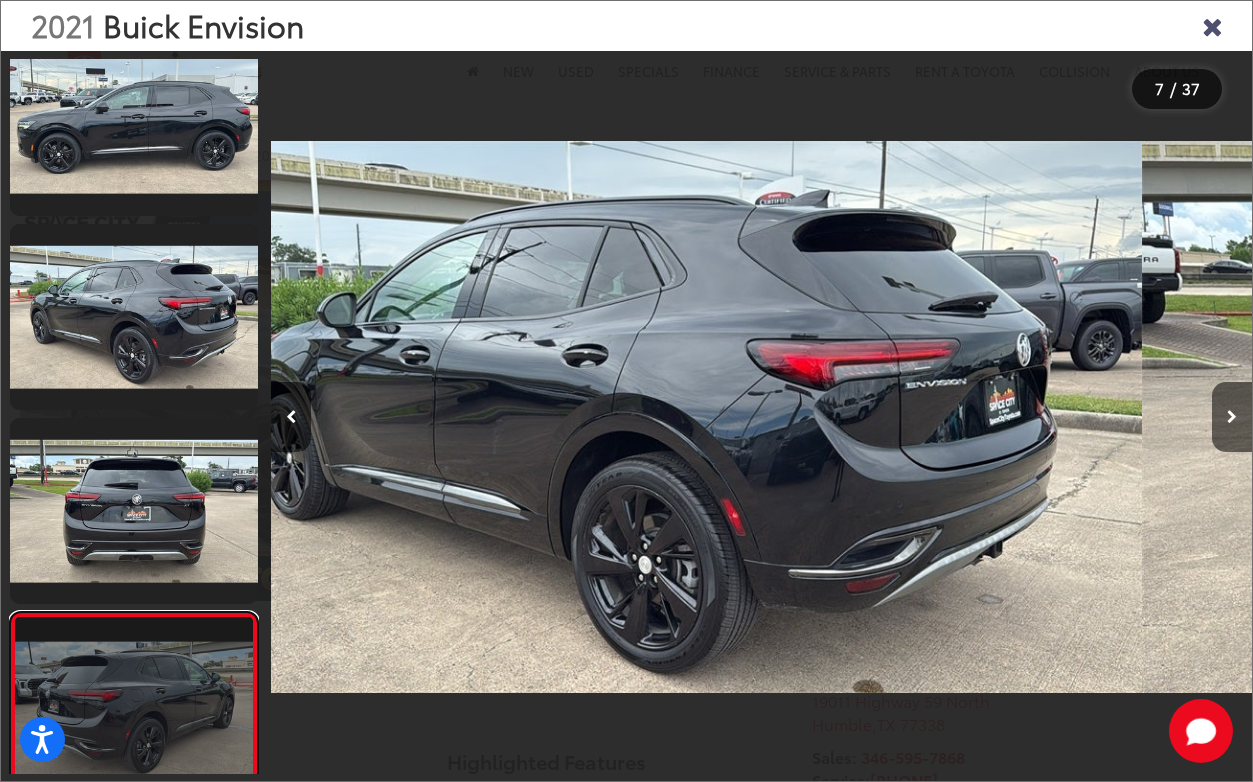 scroll, scrollTop: 748, scrollLeft: 0, axis: vertical 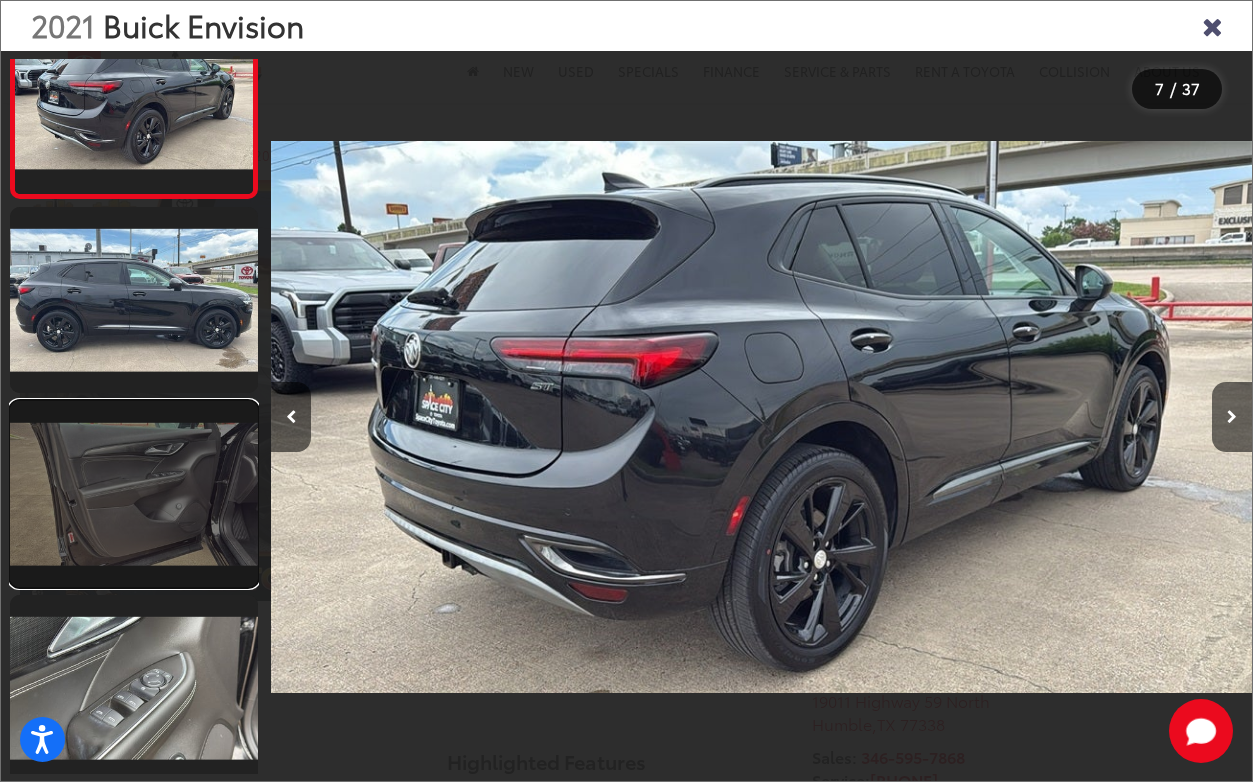 click at bounding box center [134, 494] 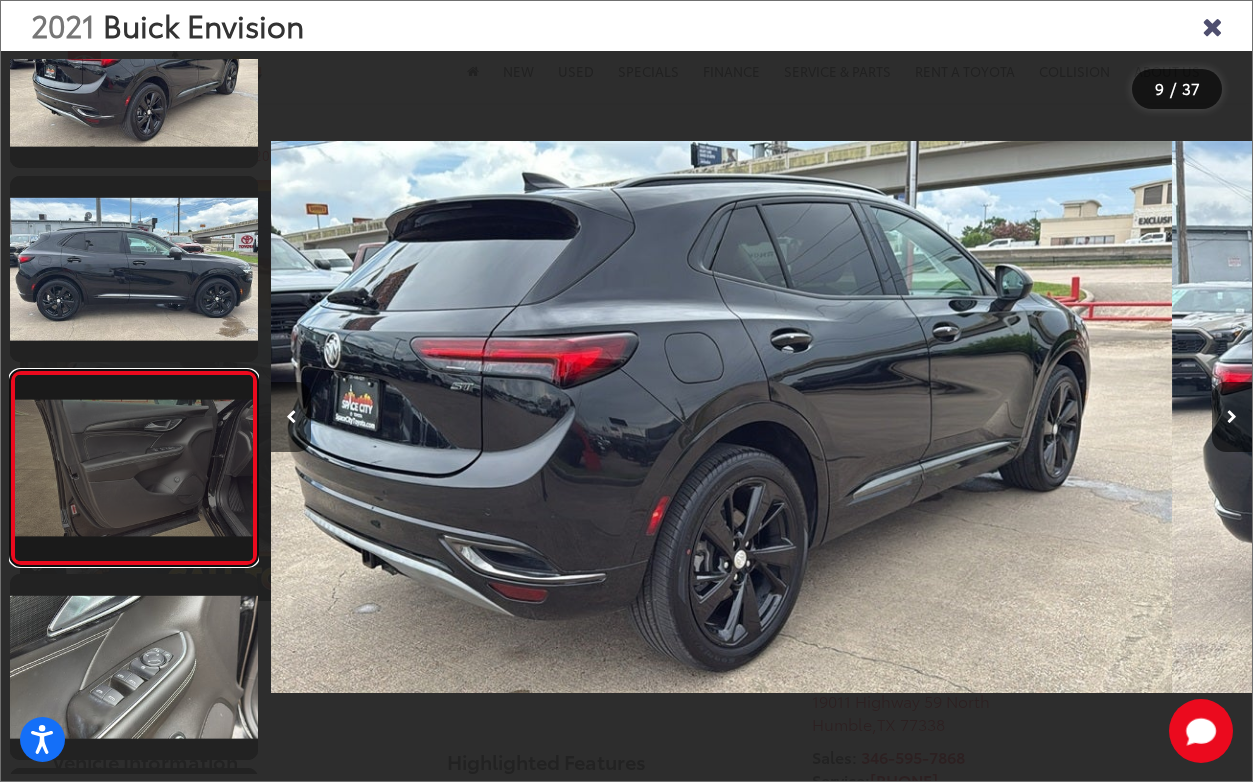 scroll, scrollTop: 1321, scrollLeft: 0, axis: vertical 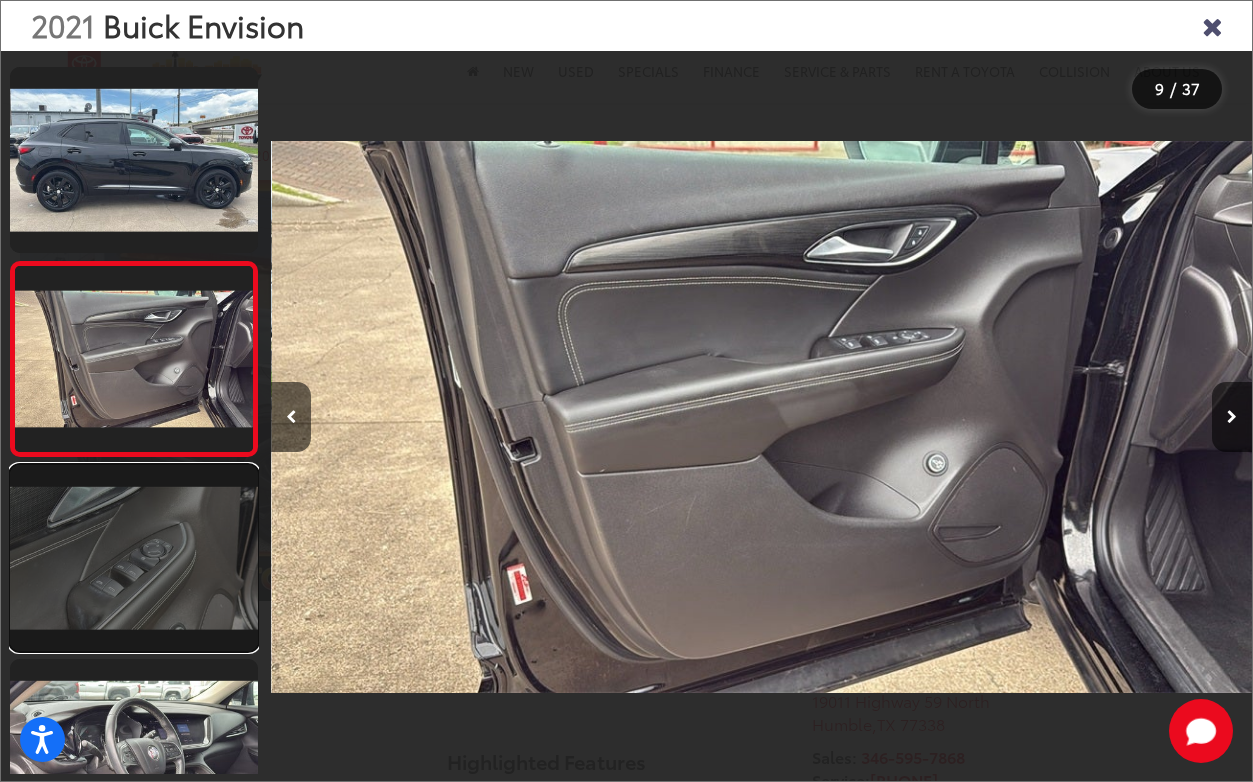 click at bounding box center (134, 558) 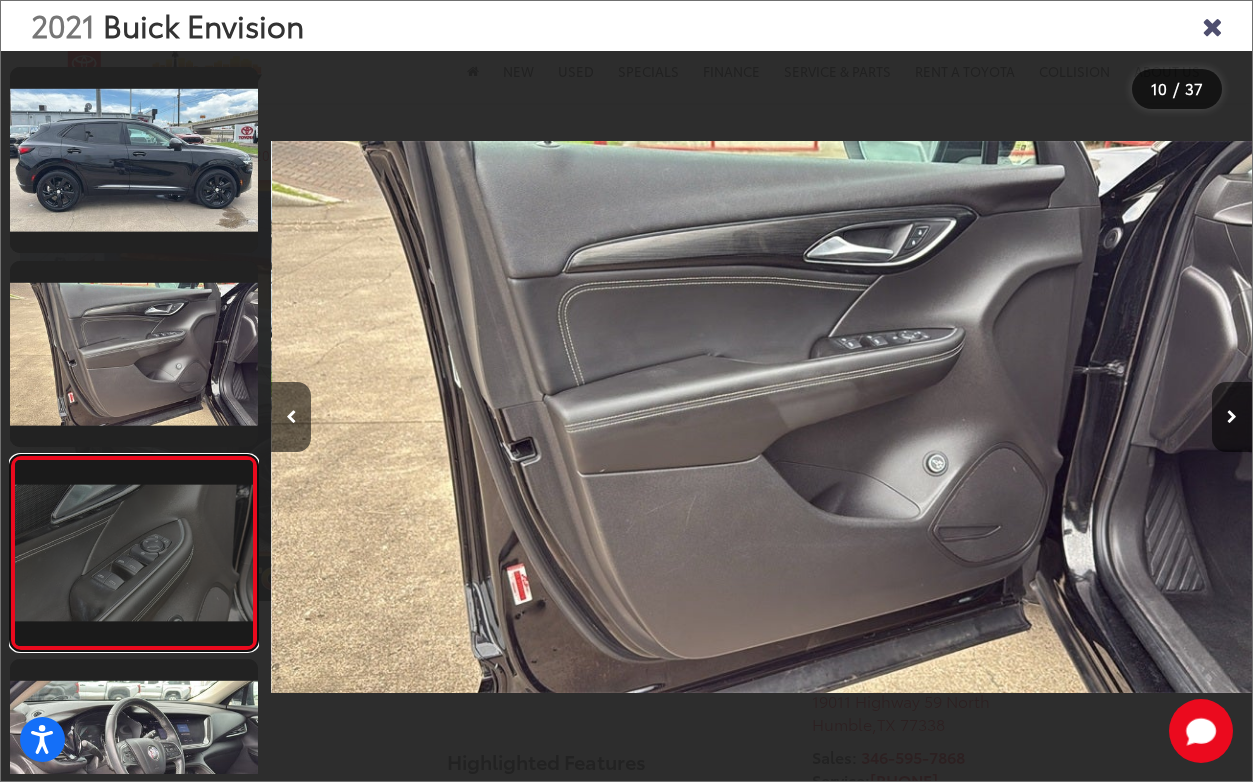 scroll 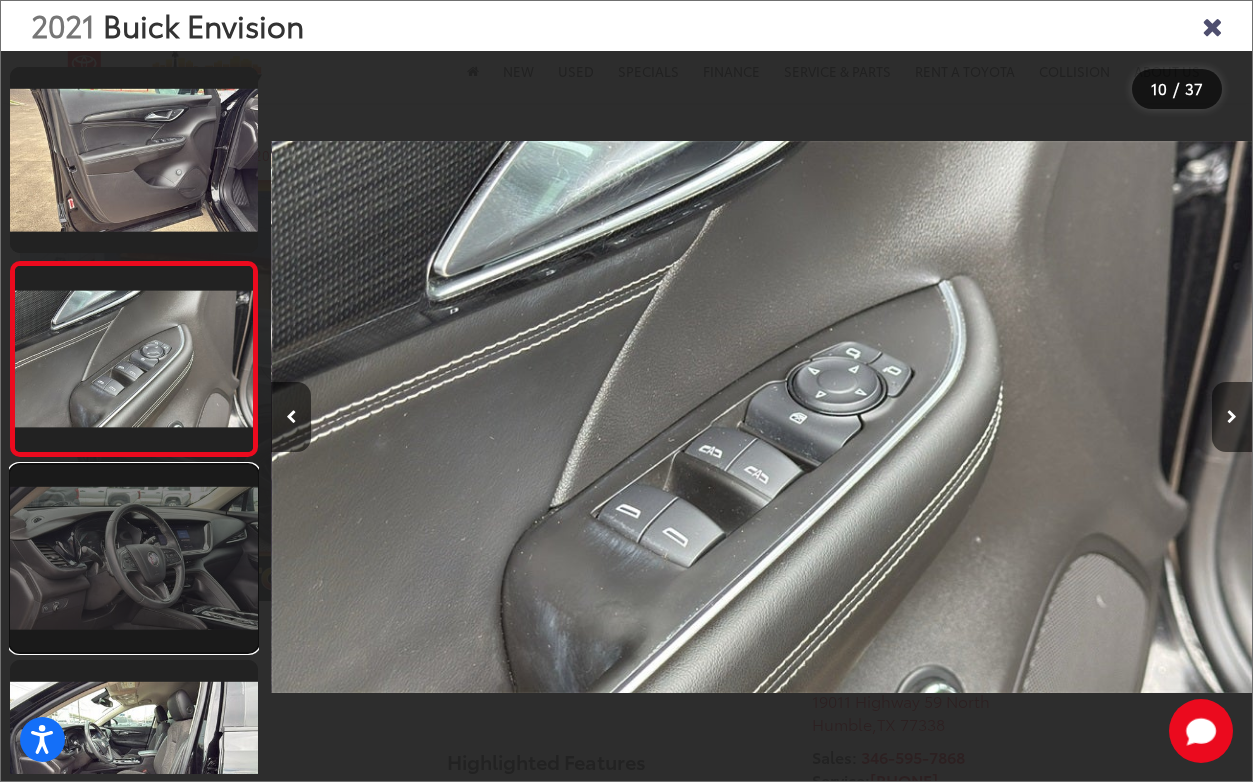 click at bounding box center (134, 558) 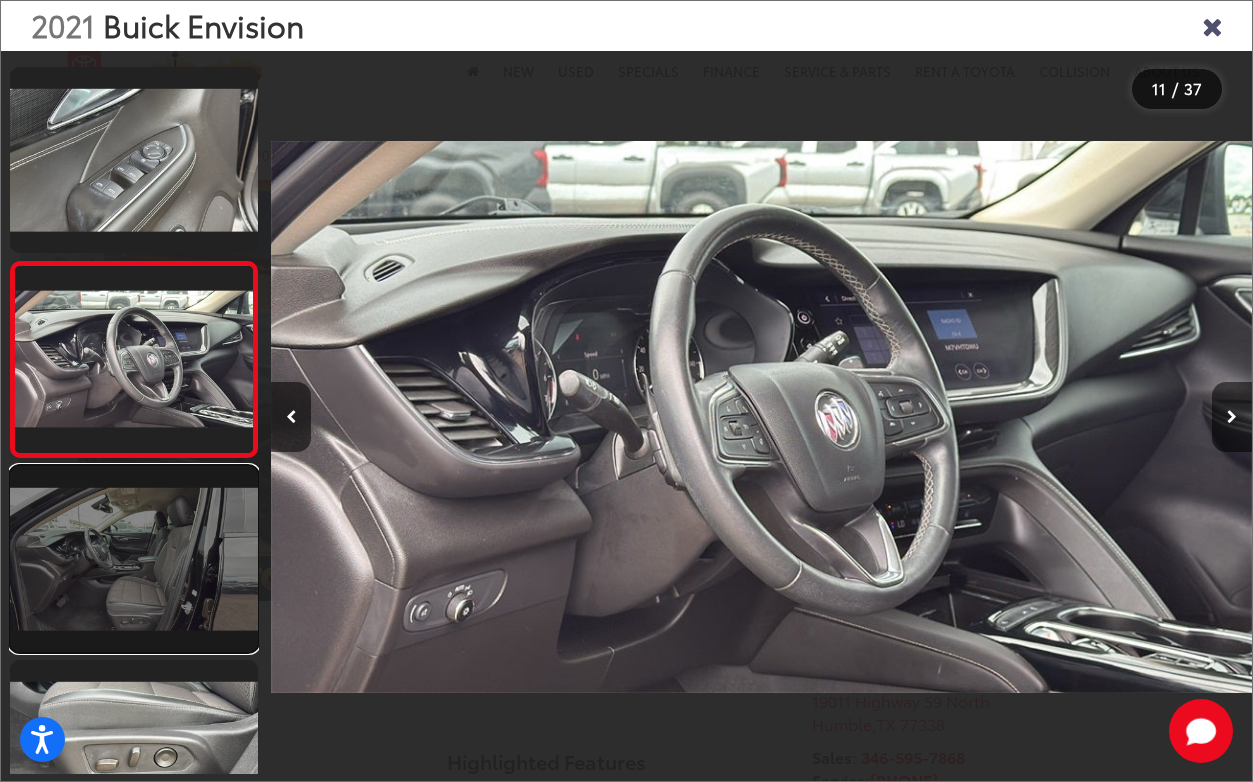 click at bounding box center (134, 559) 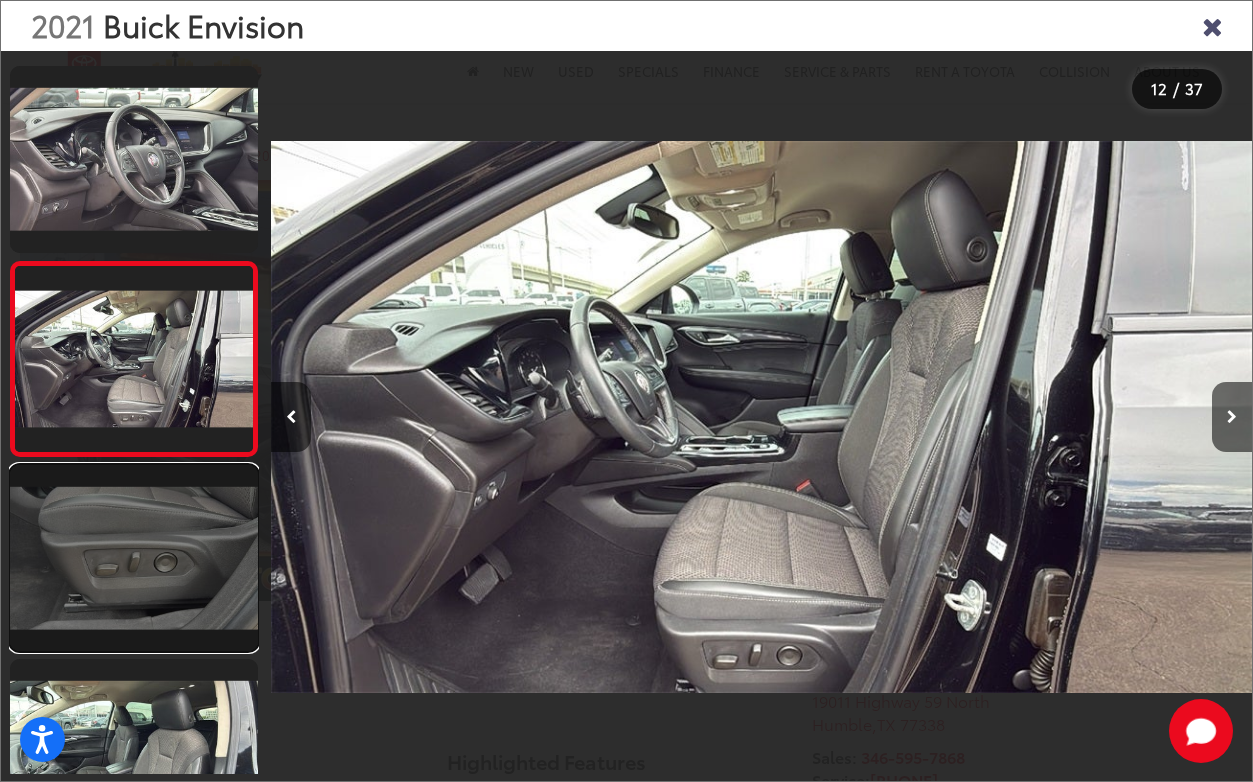 click at bounding box center (134, 558) 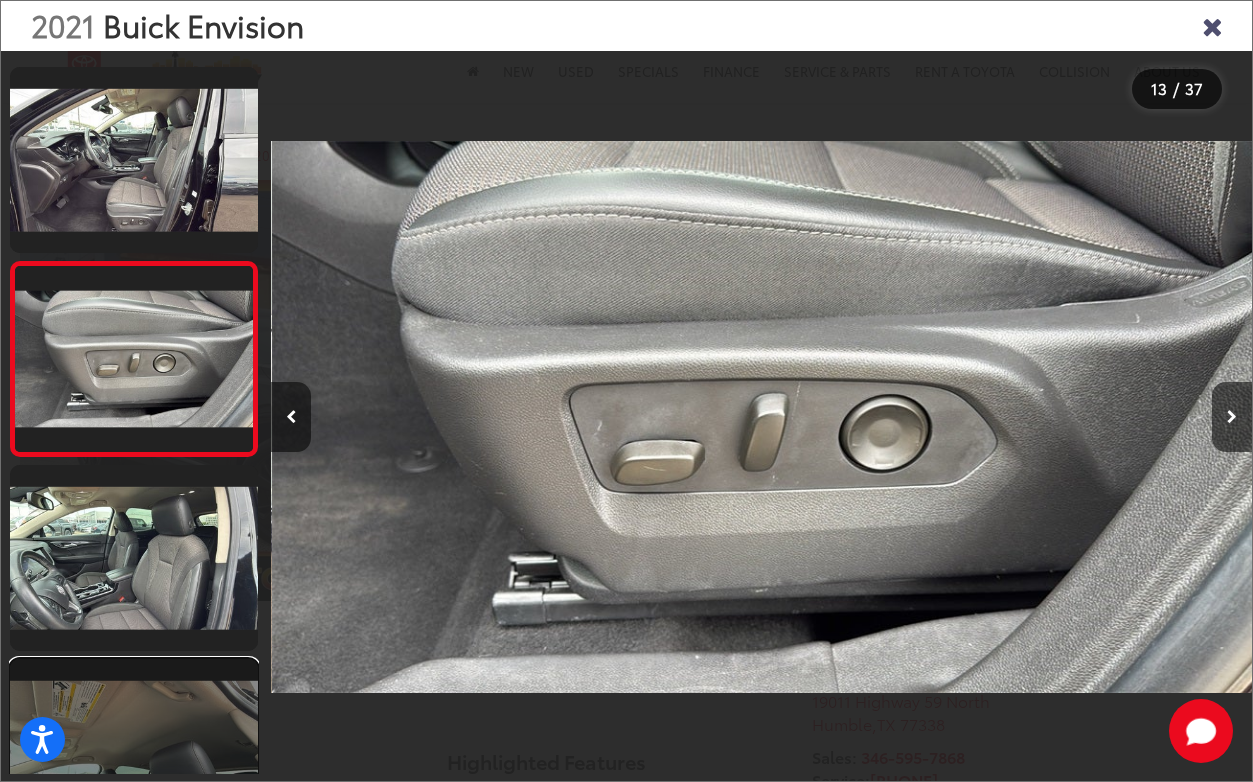 click at bounding box center (134, 752) 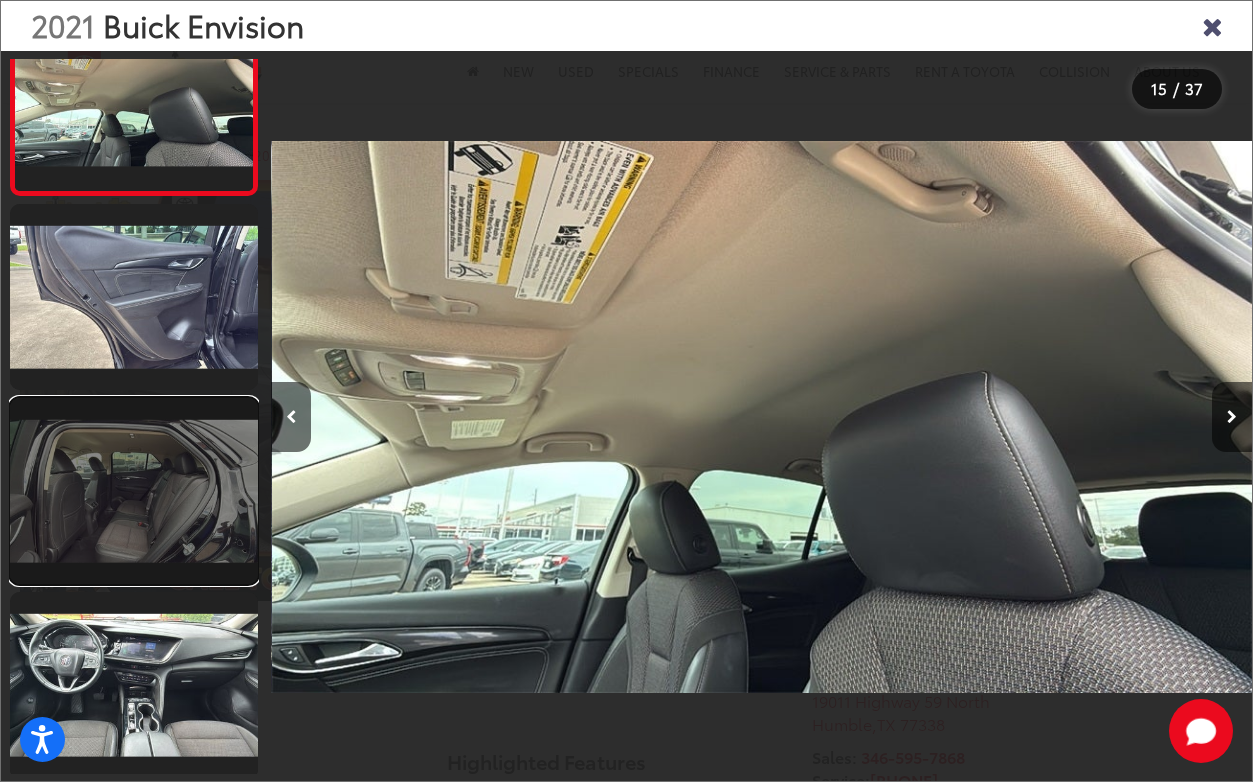 click at bounding box center [134, 491] 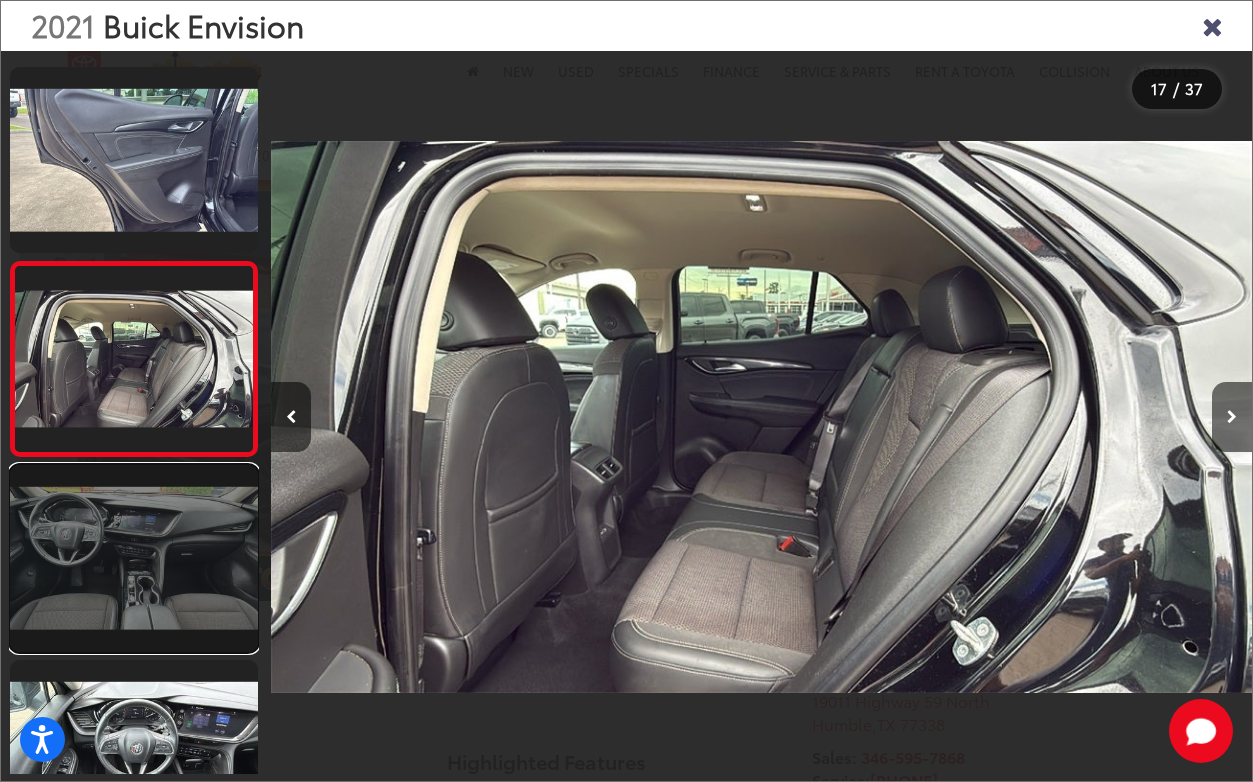 click at bounding box center (134, 558) 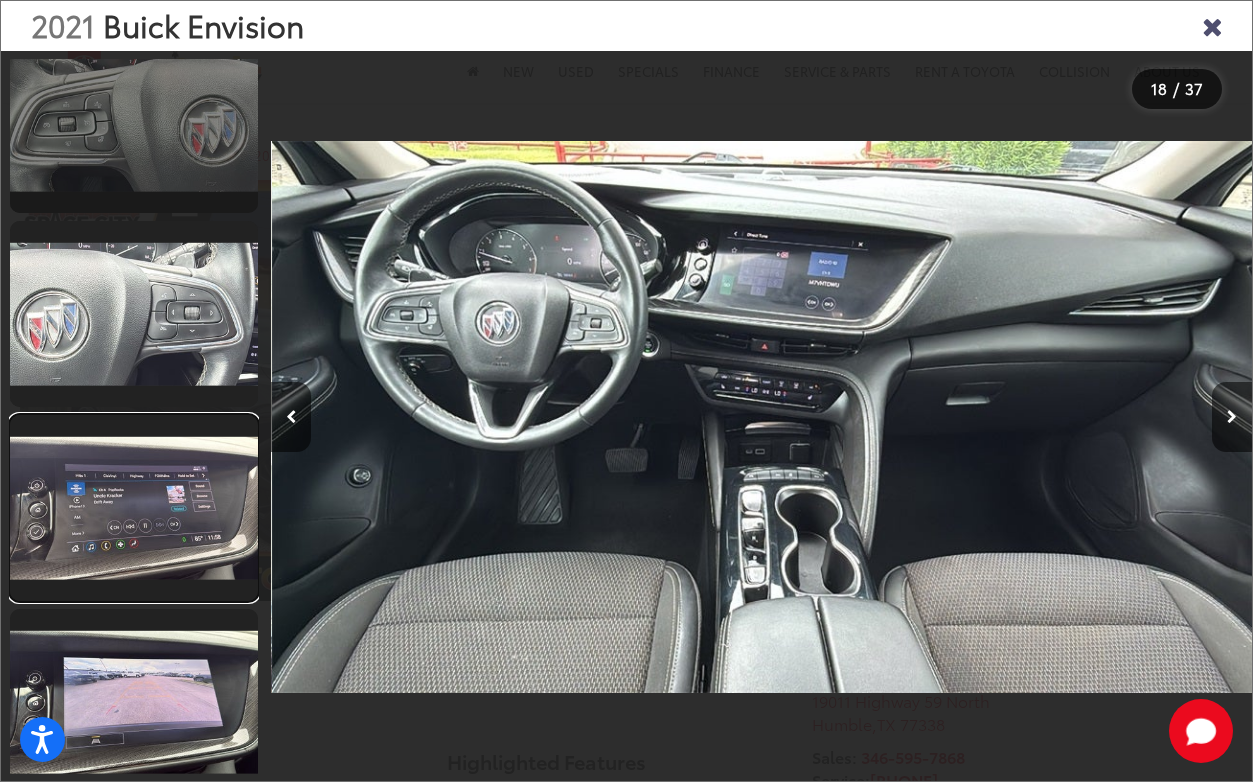 click at bounding box center (134, 508) 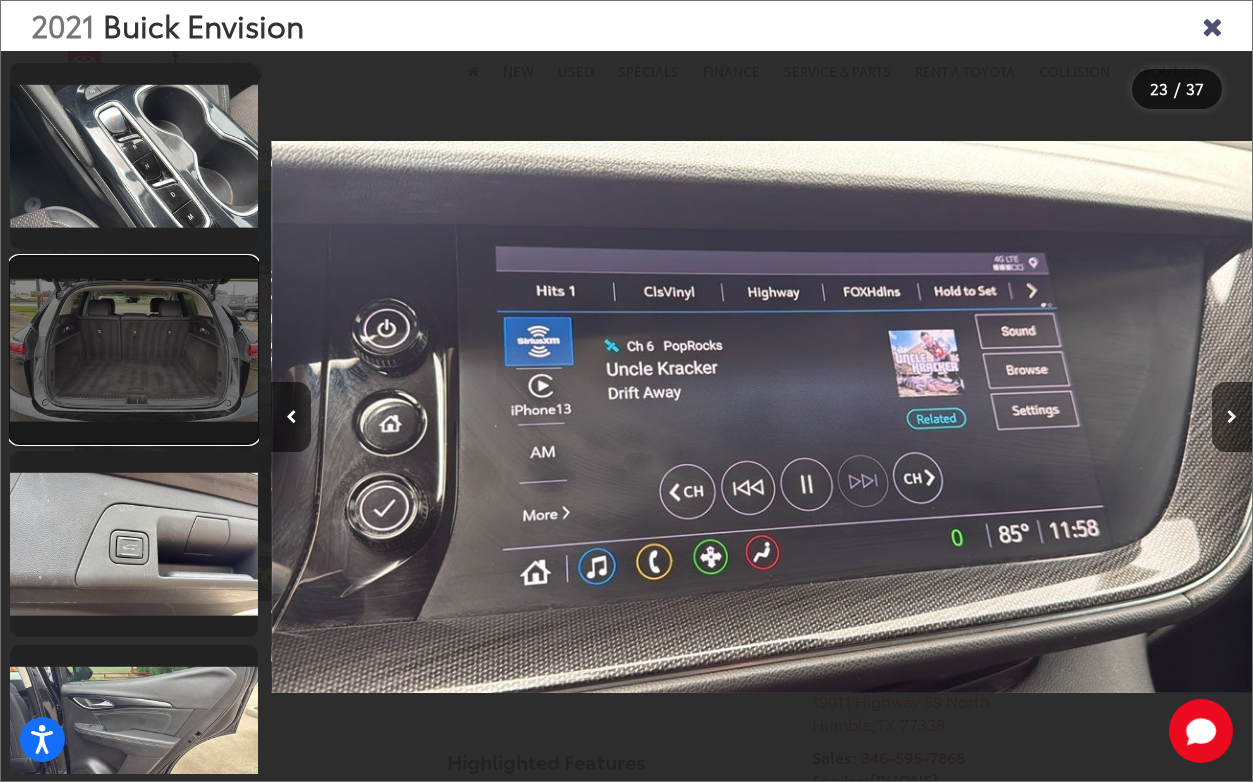 click at bounding box center [134, 350] 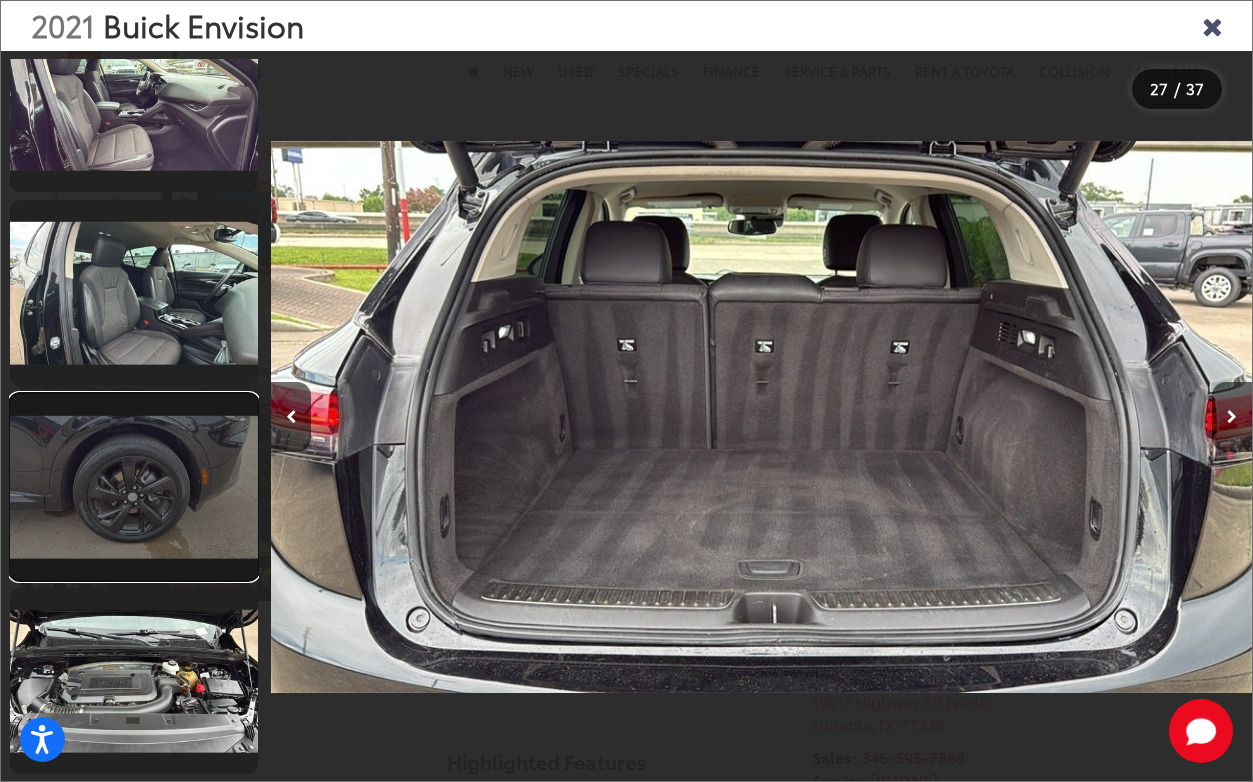 click at bounding box center [134, 487] 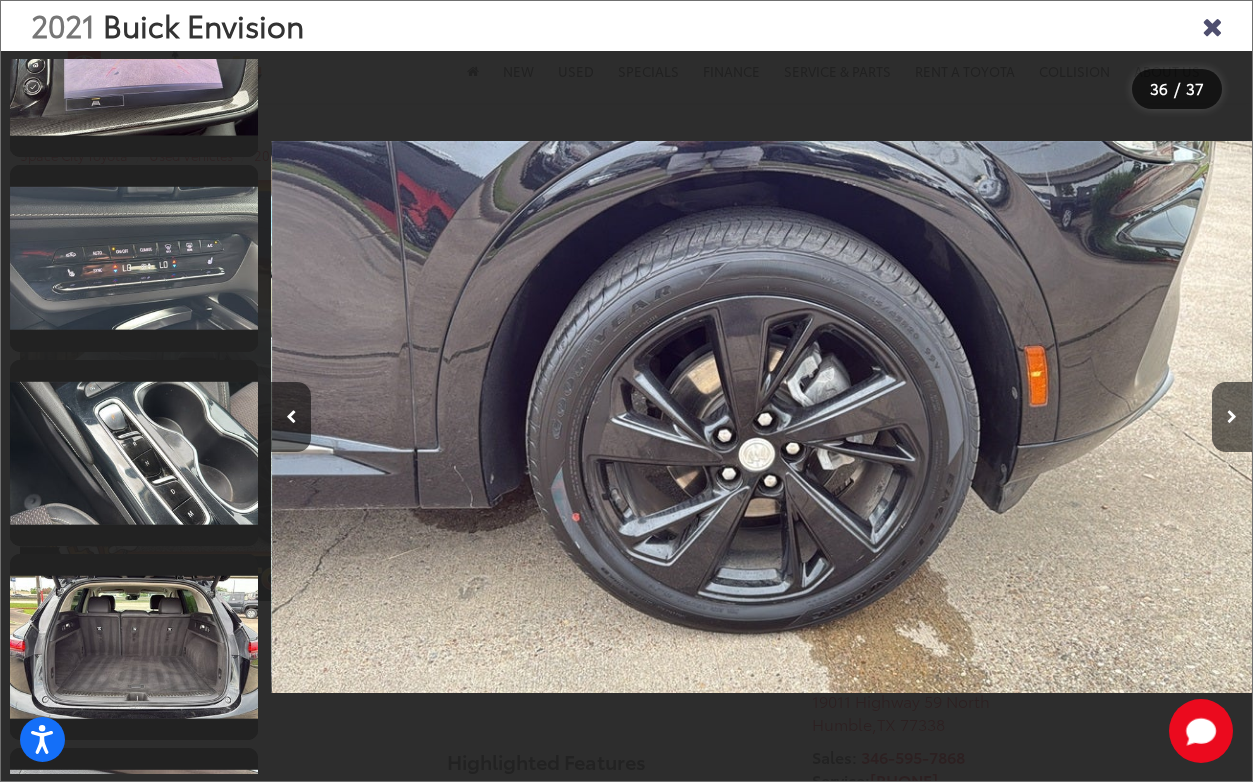 click on "2021   Buick Envision" at bounding box center [626, 26] 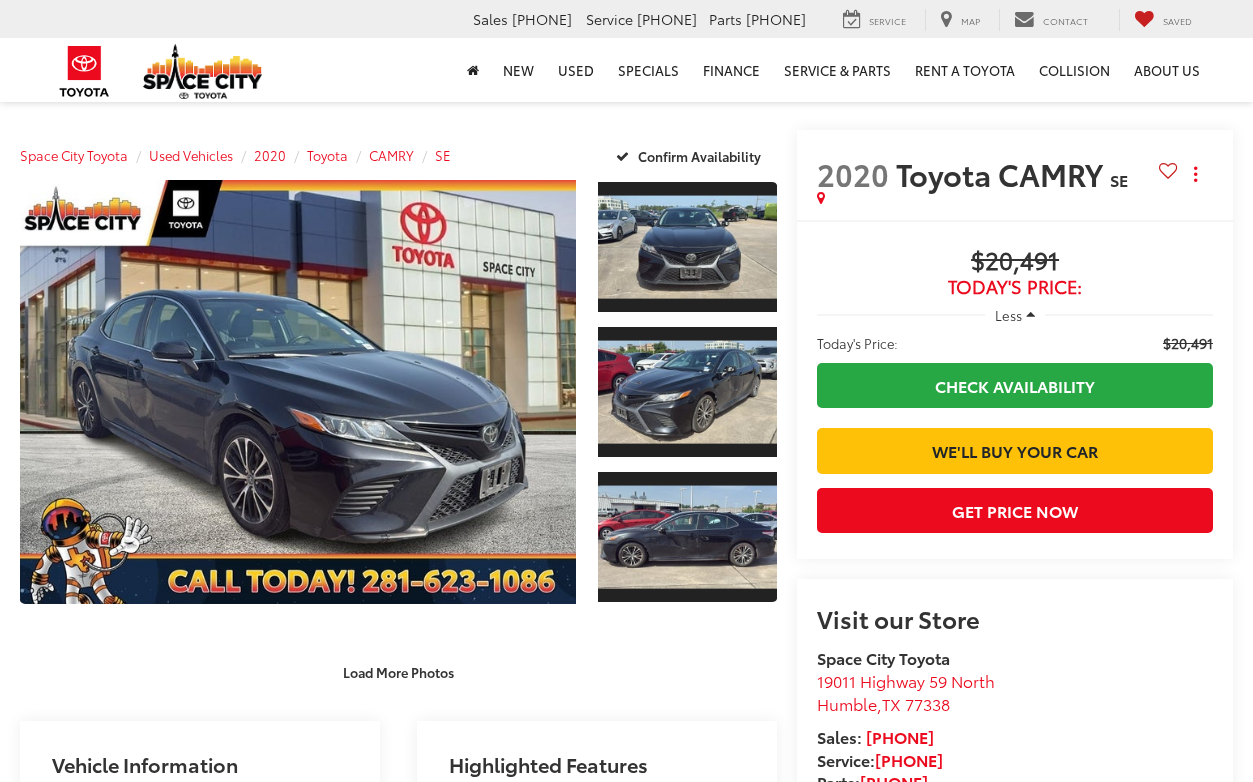 scroll, scrollTop: 0, scrollLeft: 0, axis: both 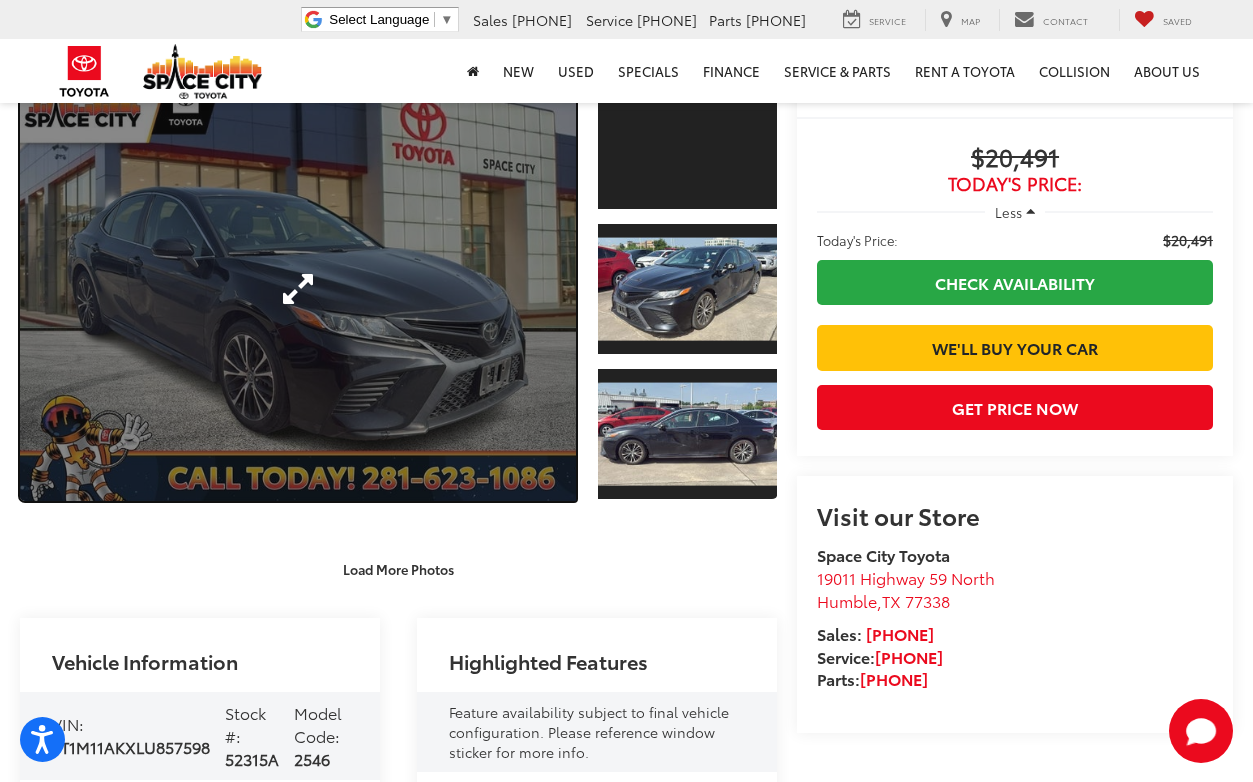 click at bounding box center (298, 289) 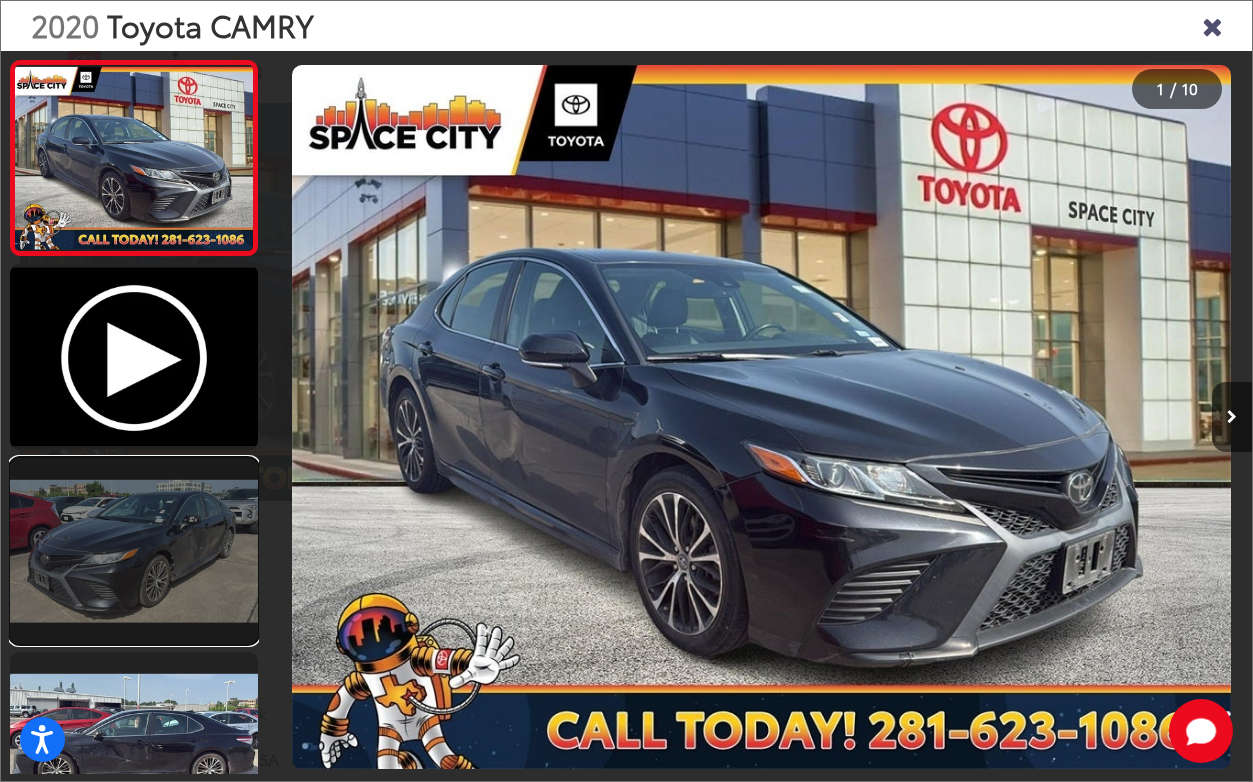 click at bounding box center (134, 551) 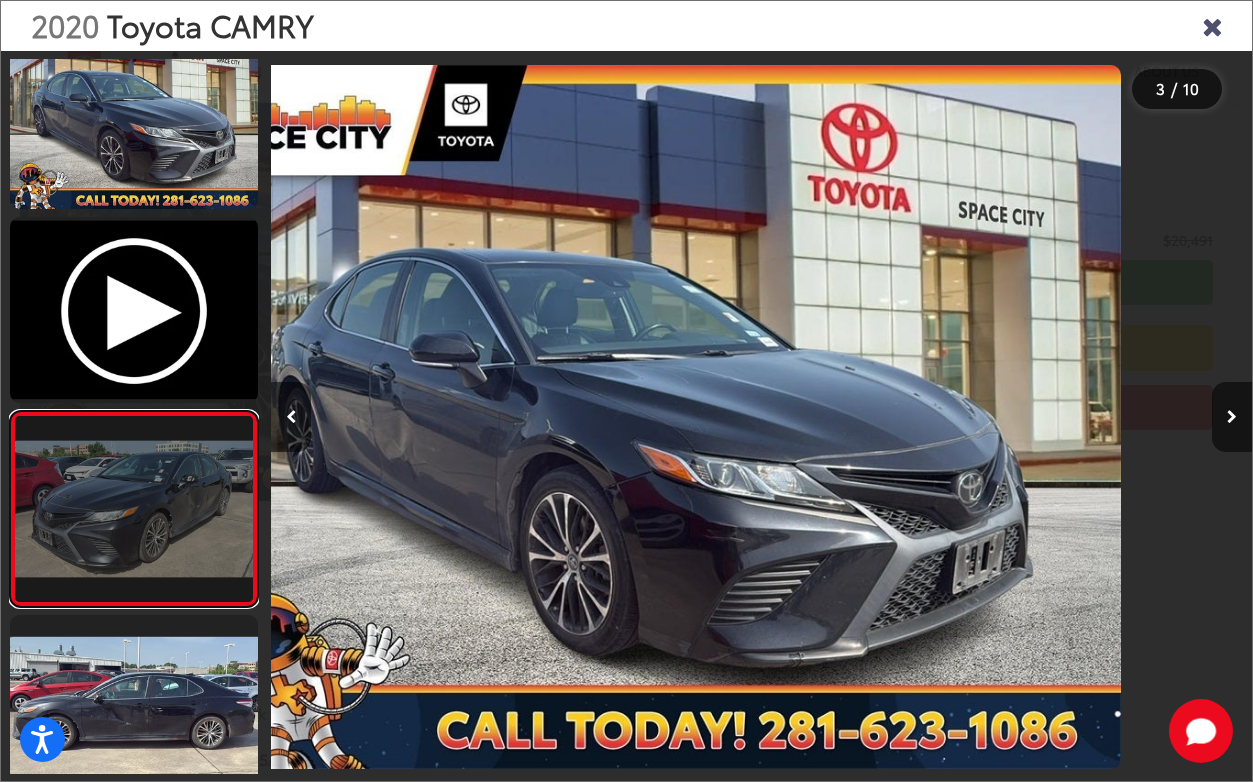 scroll, scrollTop: 145, scrollLeft: 0, axis: vertical 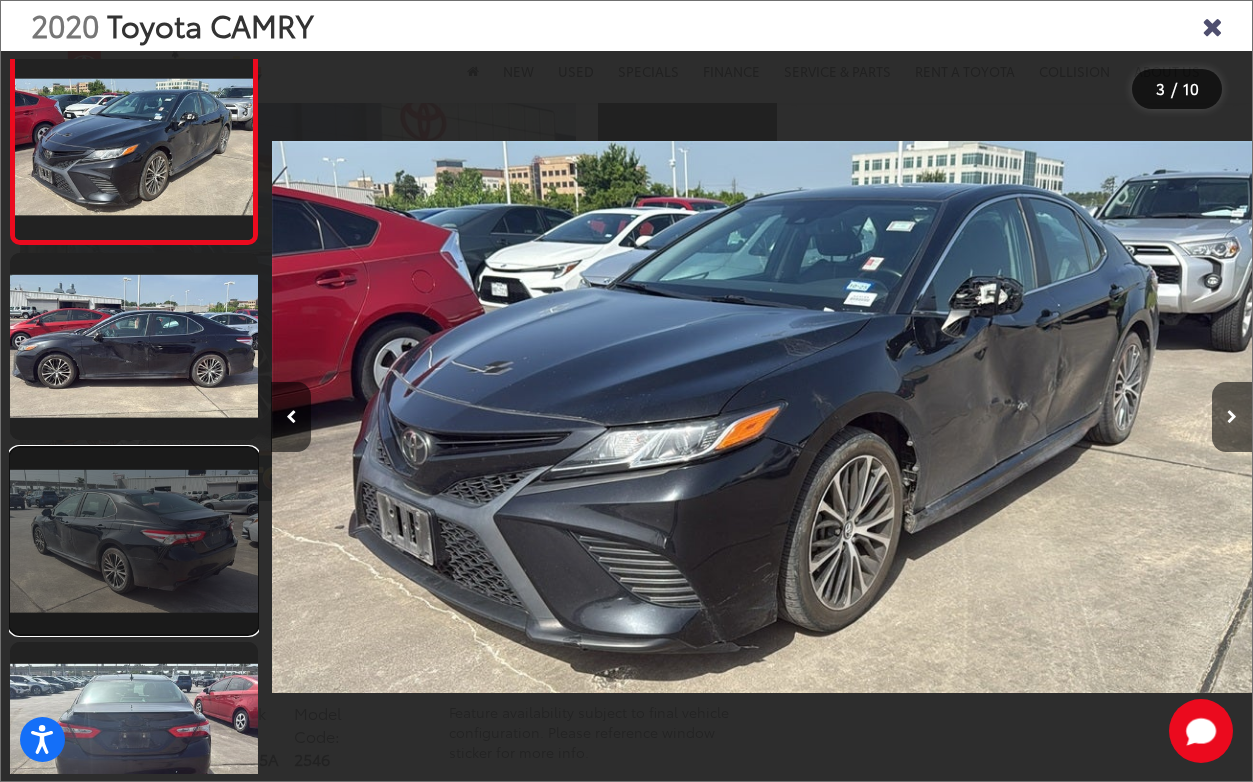 click at bounding box center (134, 541) 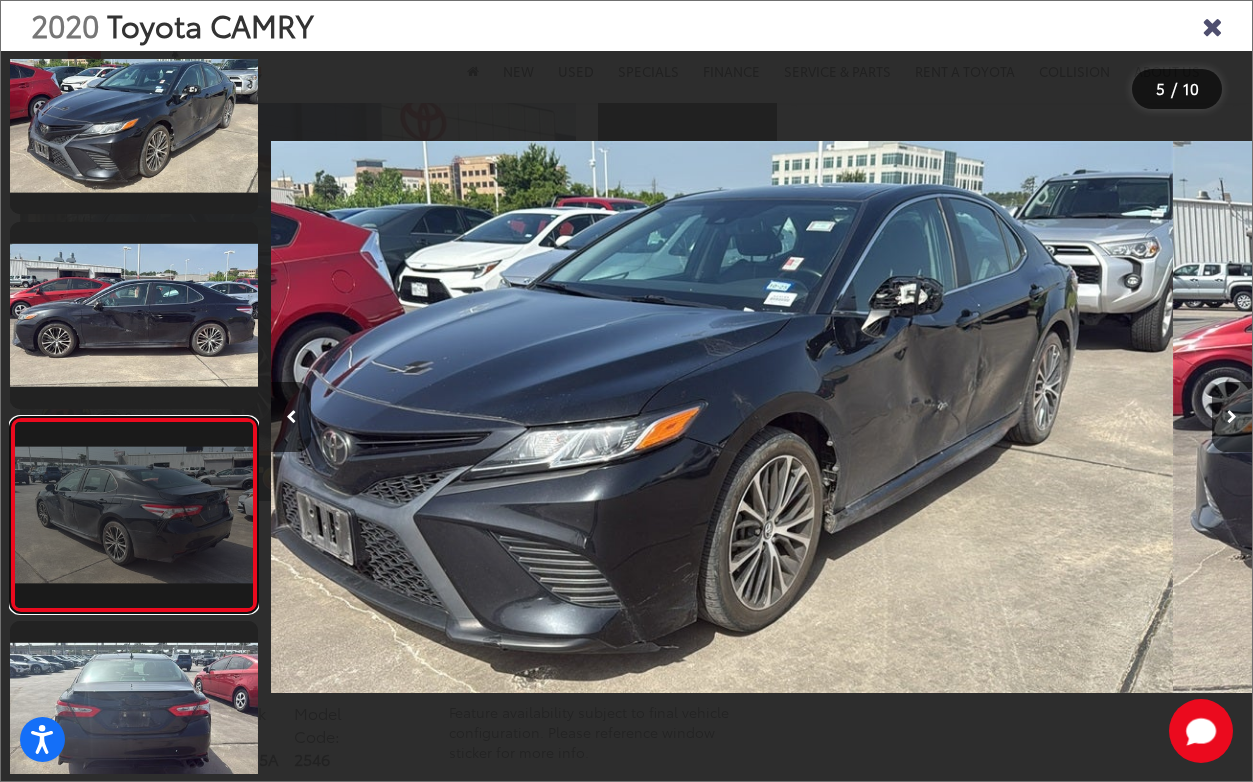 scroll, scrollTop: 524, scrollLeft: 0, axis: vertical 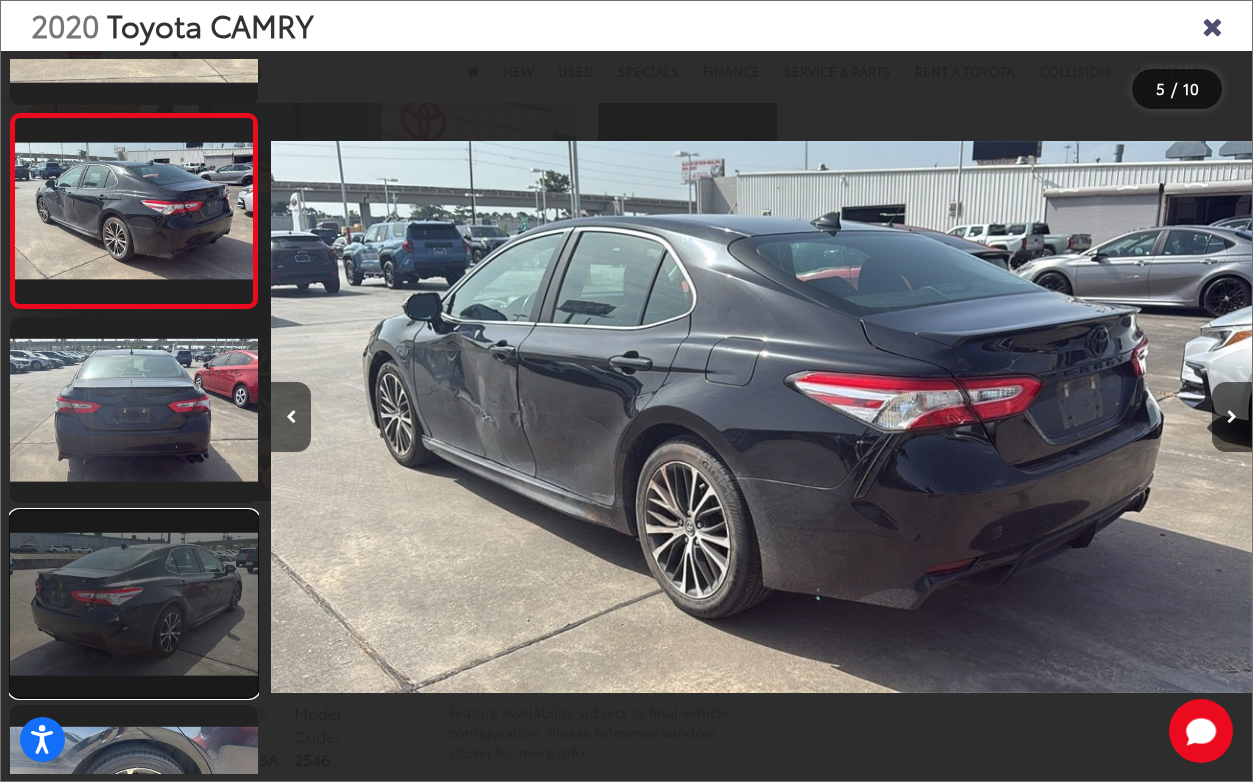click at bounding box center [134, 604] 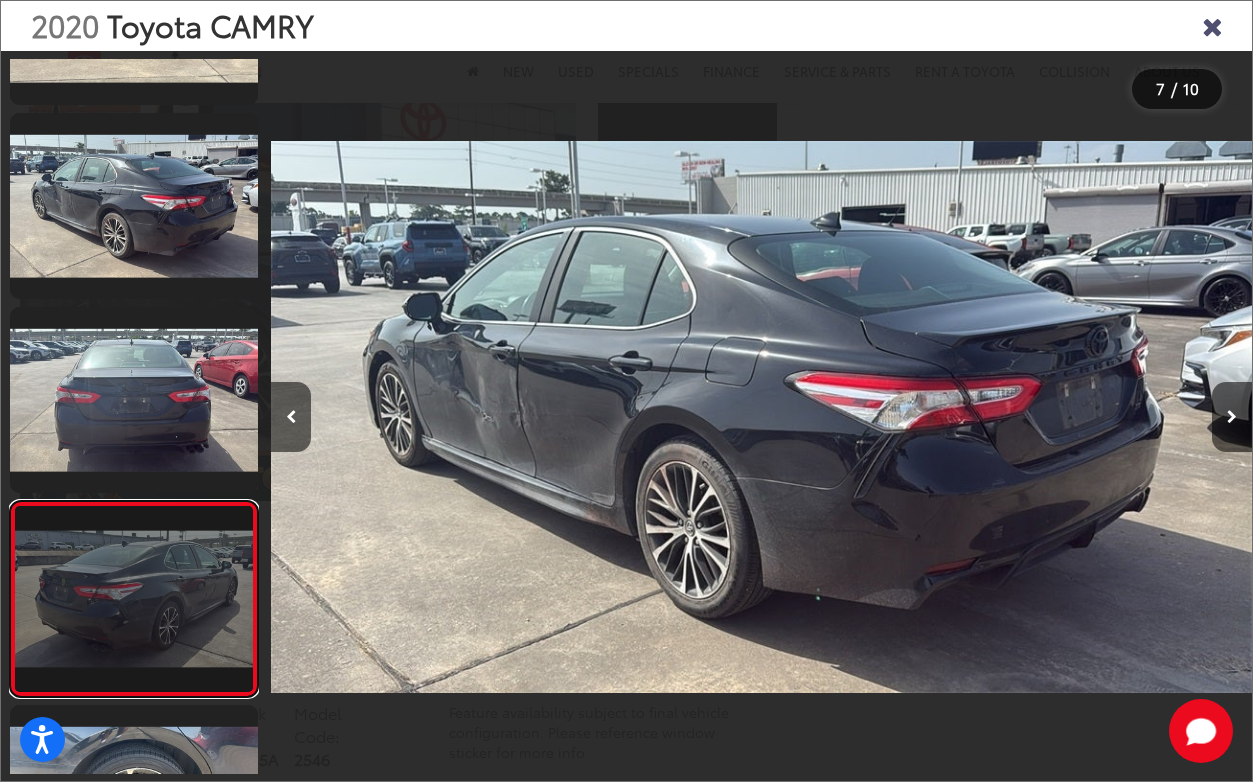 scroll, scrollTop: 0, scrollLeft: 4311, axis: horizontal 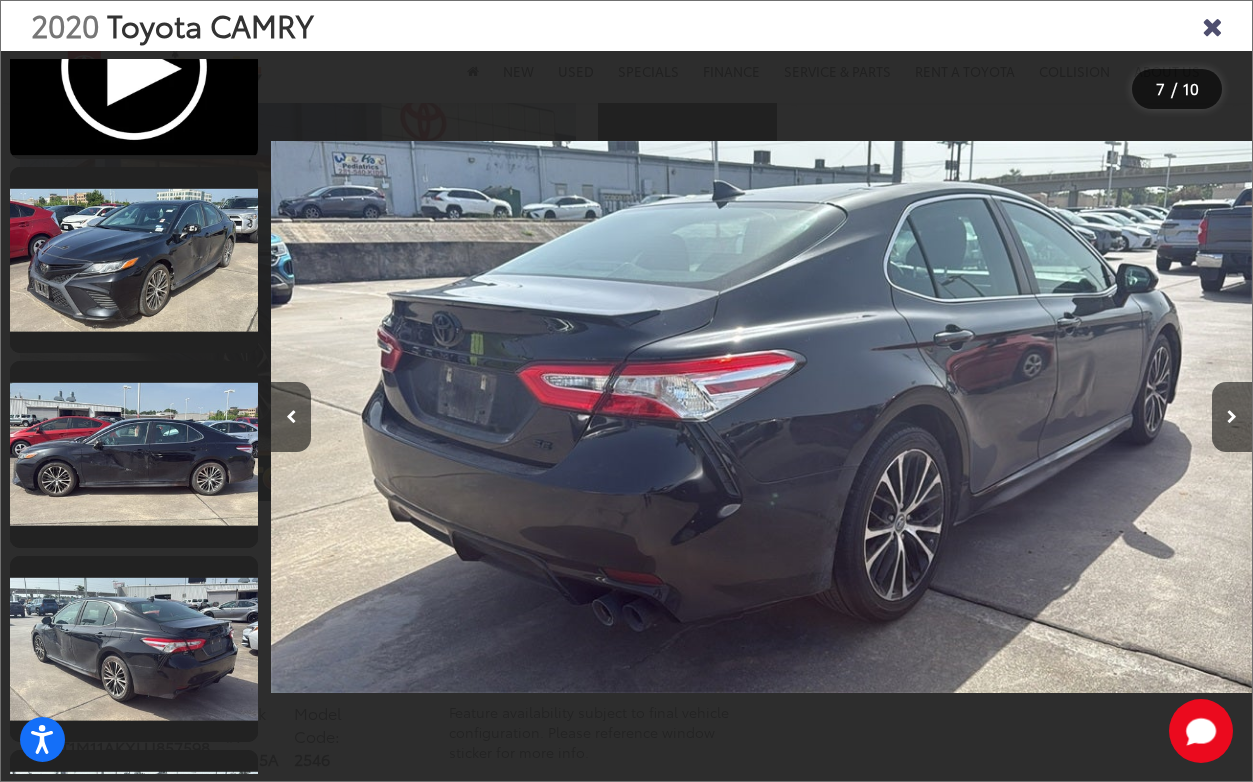 click at bounding box center [1212, 25] 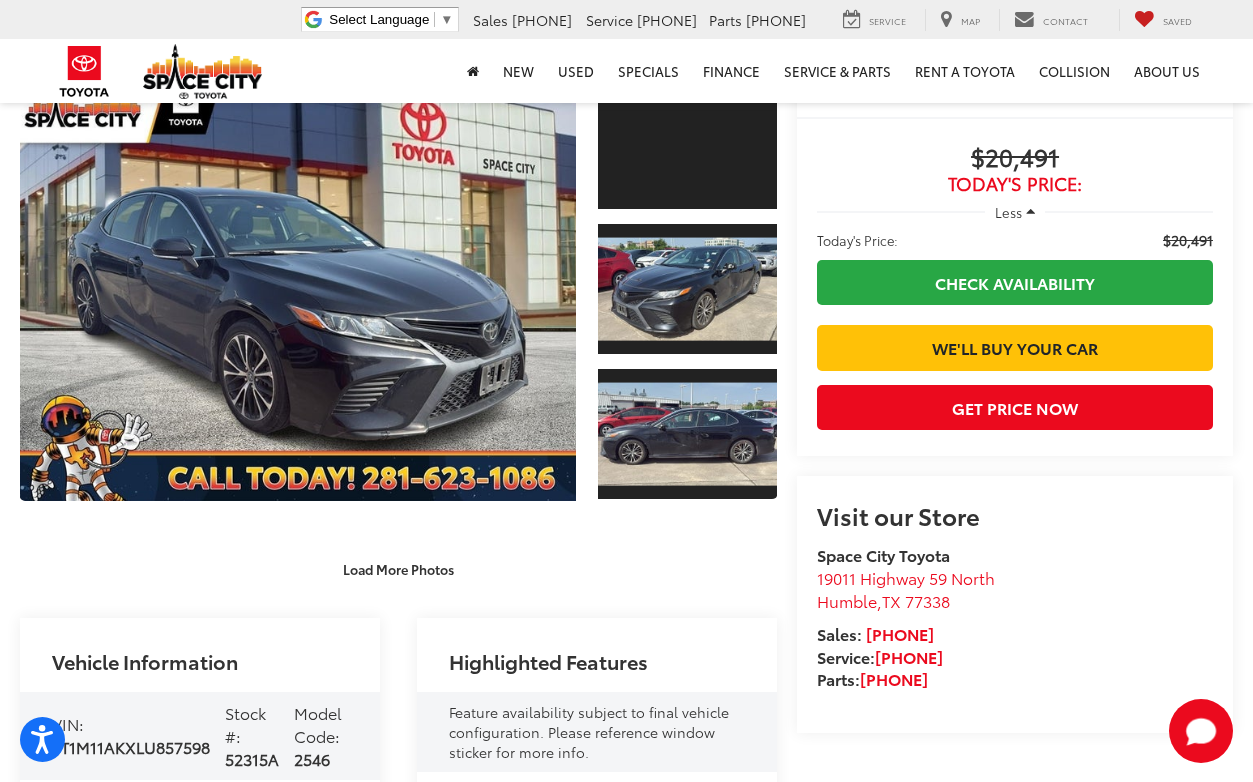 scroll, scrollTop: 0, scrollLeft: 0, axis: both 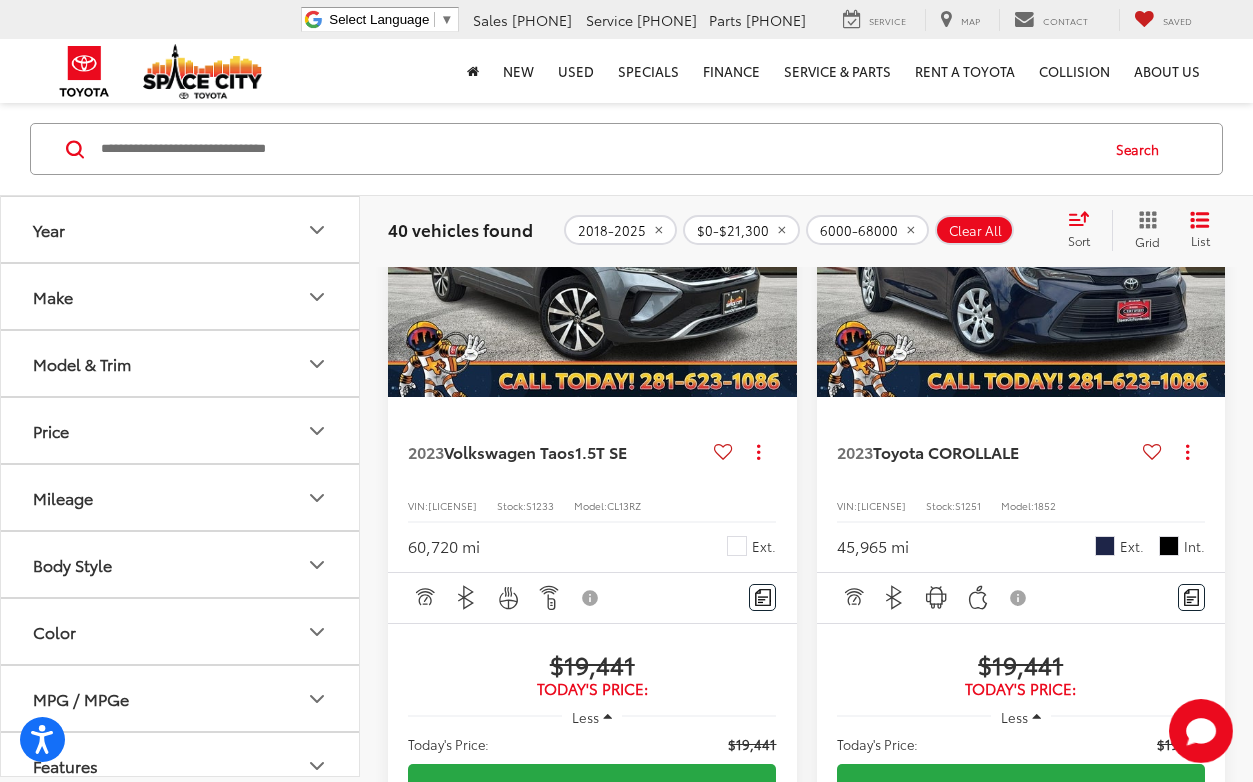 click 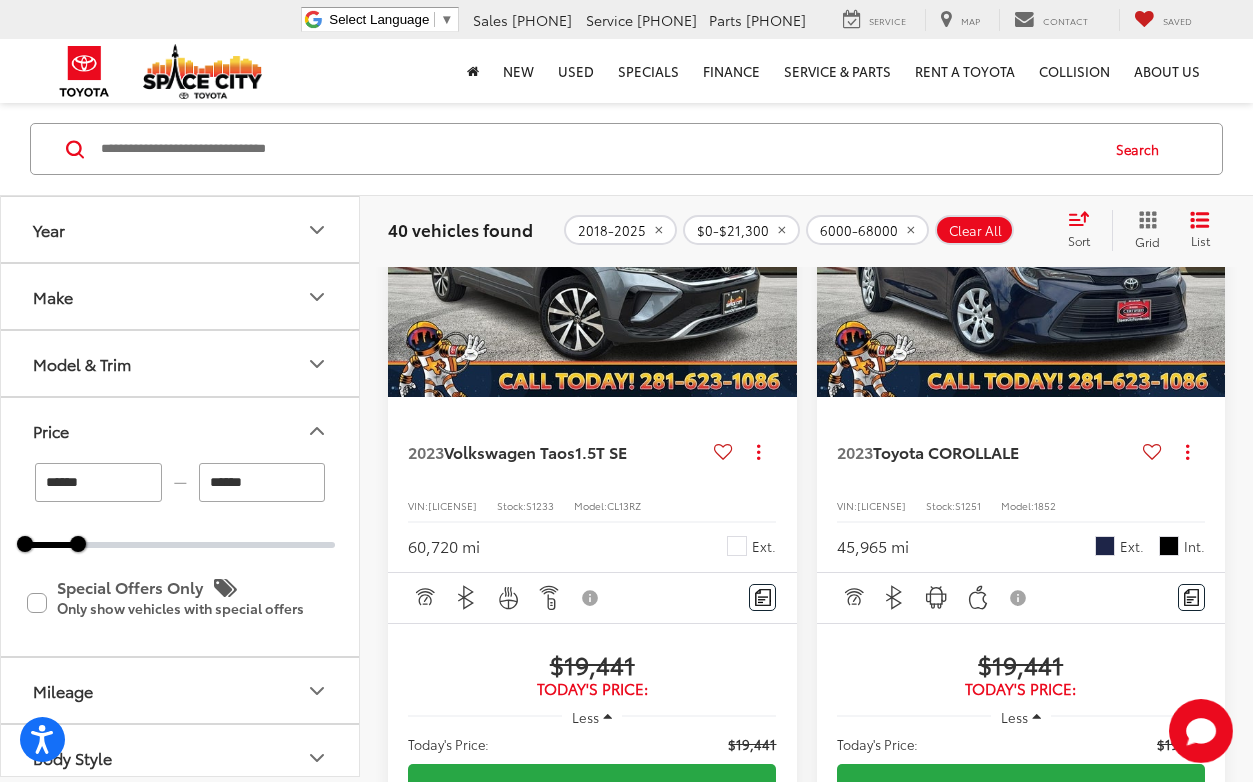 scroll, scrollTop: 1394, scrollLeft: 0, axis: vertical 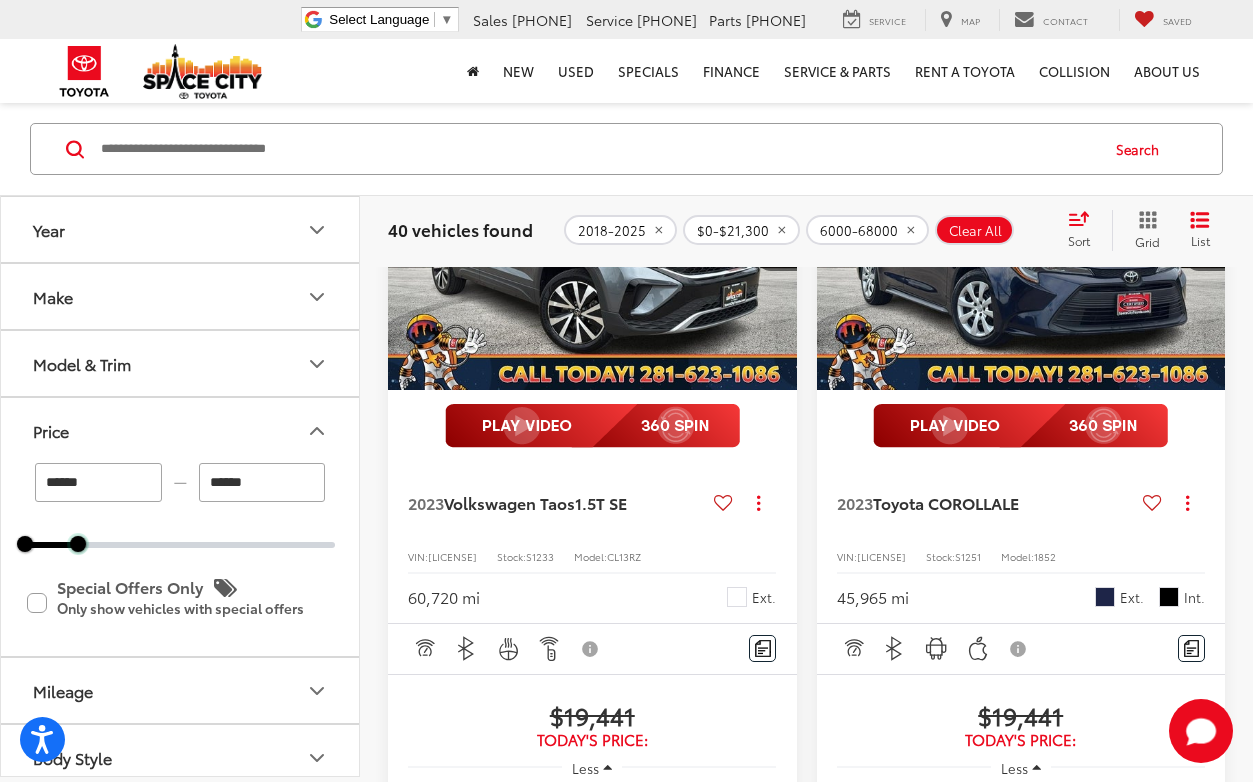 click at bounding box center [78, 545] 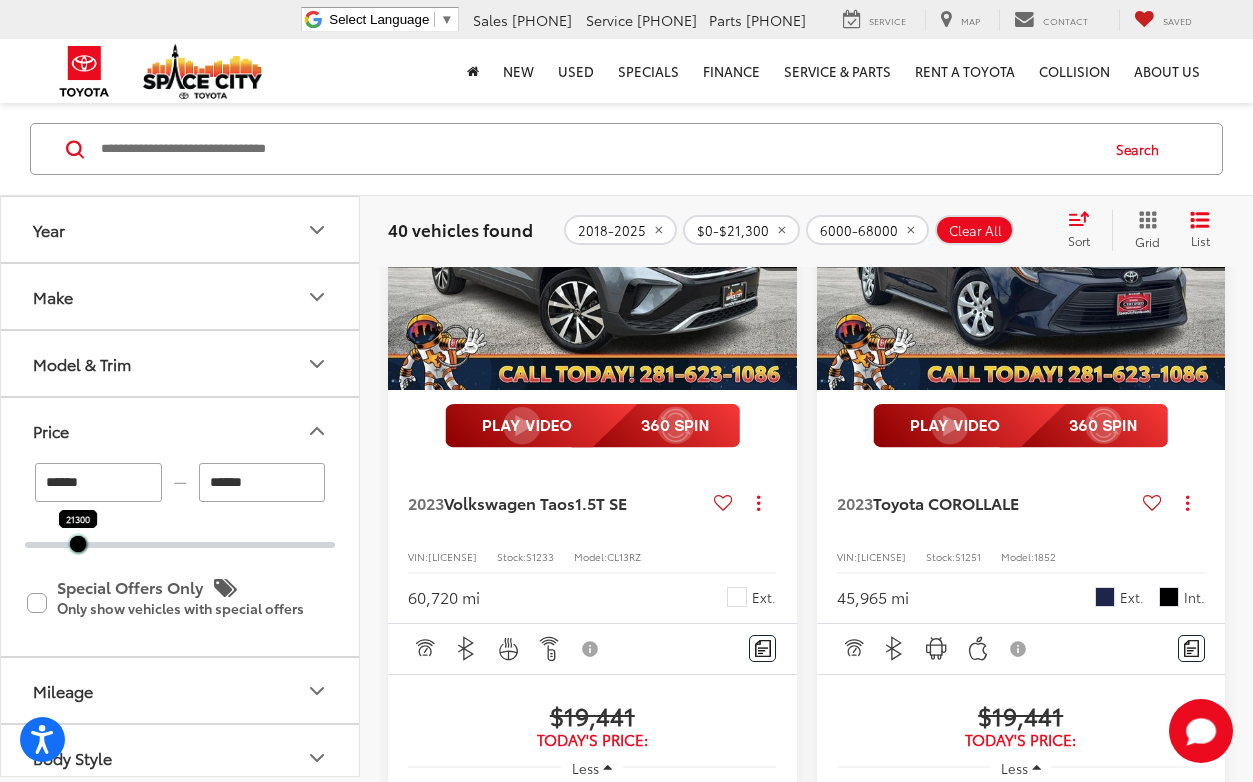 drag, startPoint x: 25, startPoint y: 550, endPoint x: 78, endPoint y: 547, distance: 53.08484 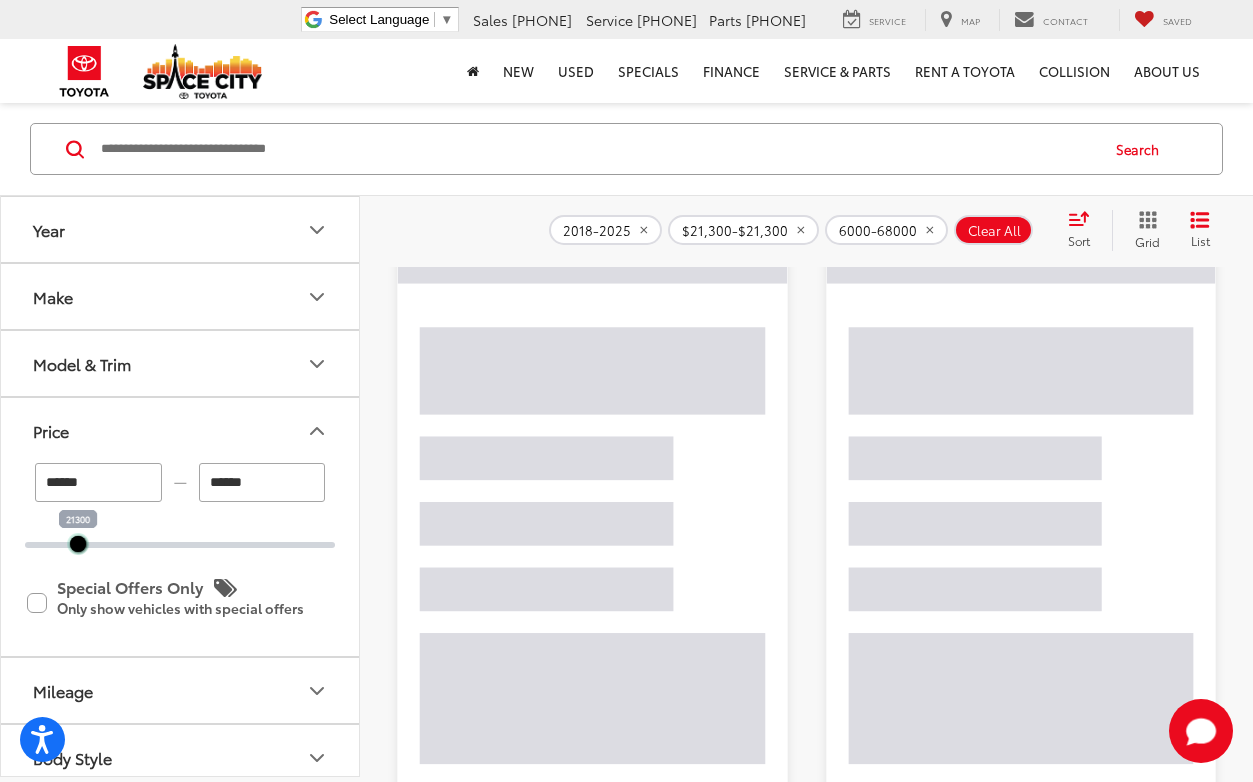 scroll, scrollTop: 121, scrollLeft: 0, axis: vertical 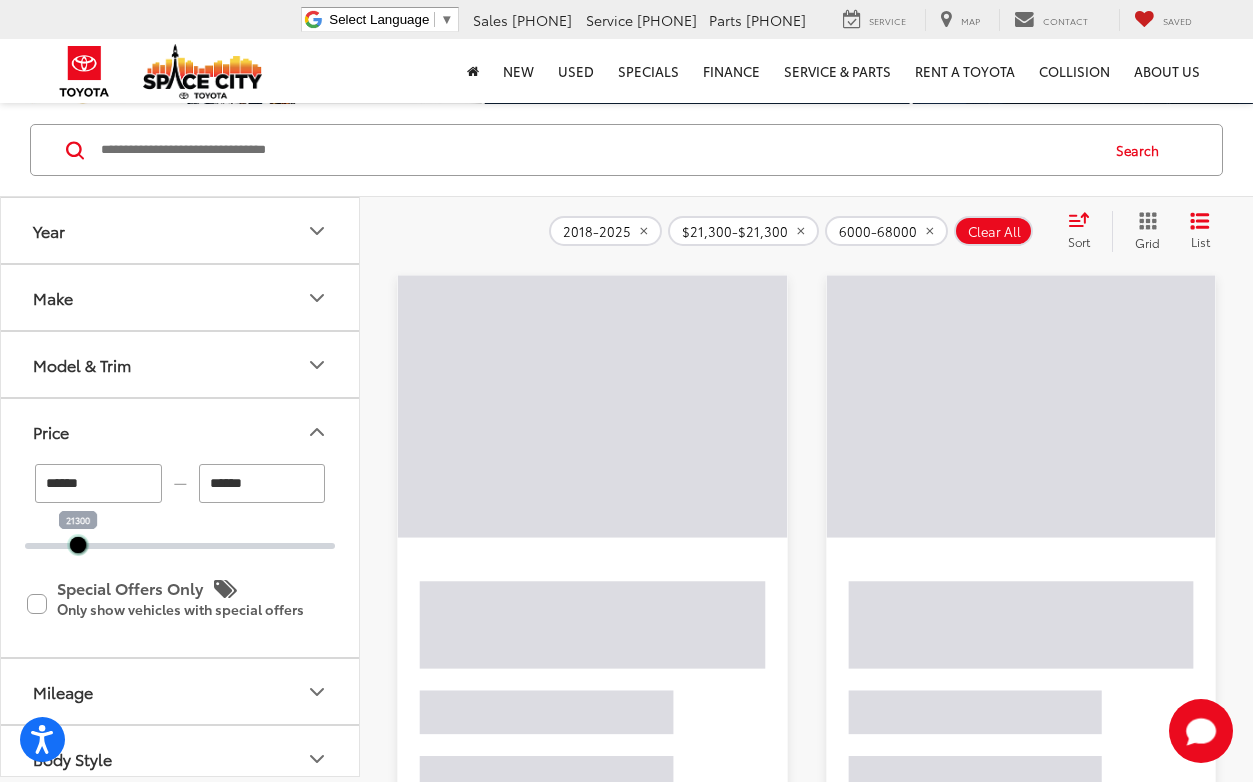 drag, startPoint x: 80, startPoint y: 547, endPoint x: 92, endPoint y: 547, distance: 12 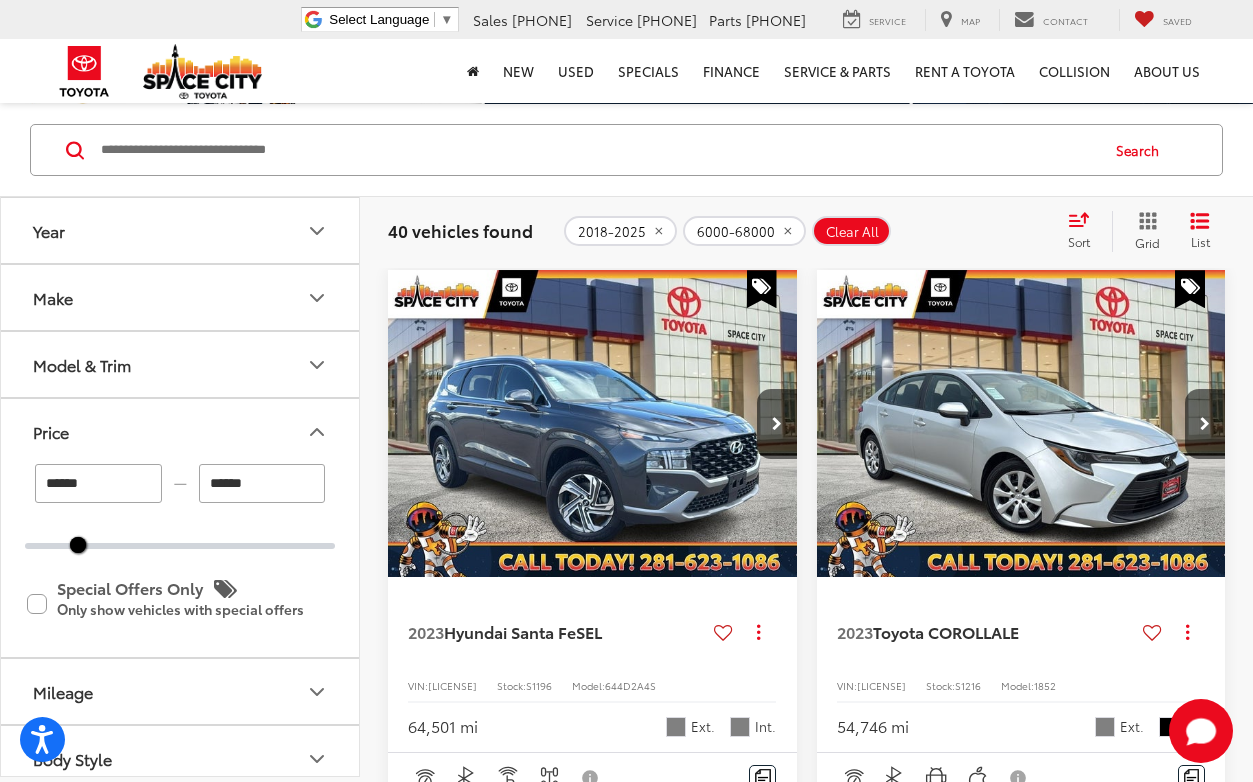click on "******" at bounding box center [262, 483] 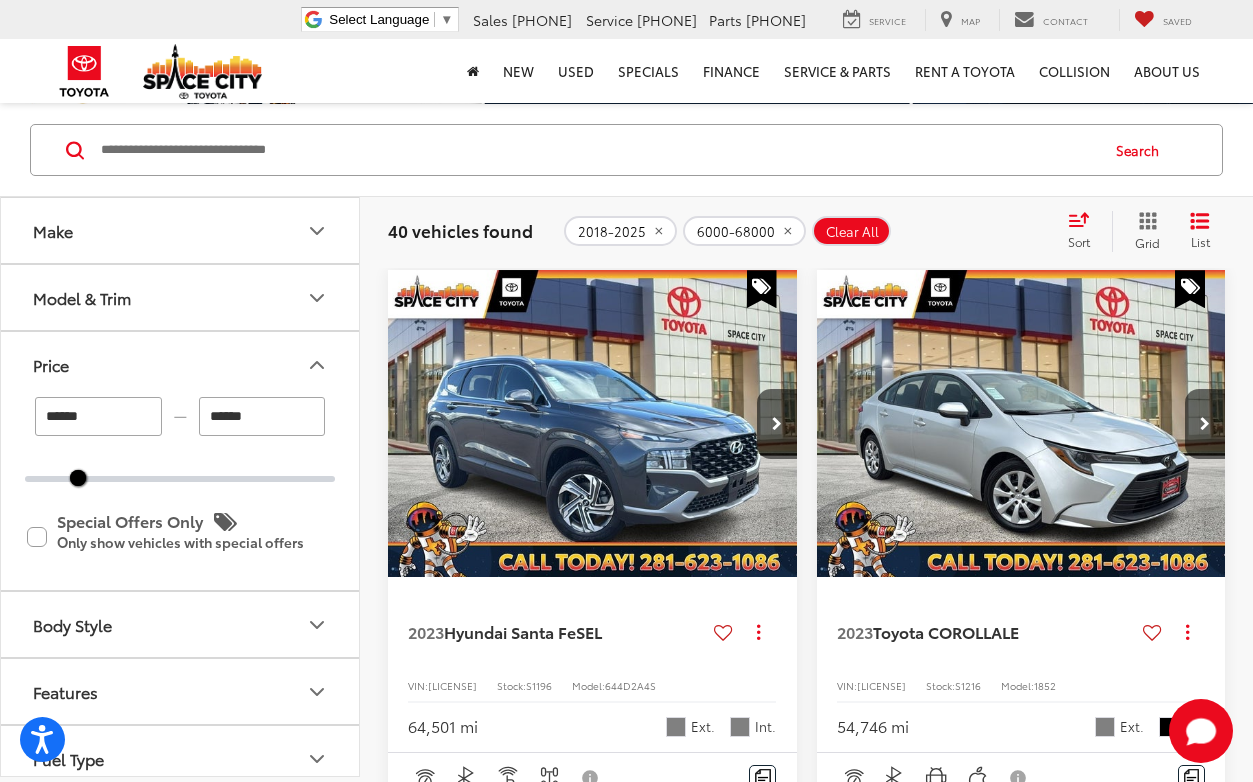 click on "****** — ****** 21300 21300 Special Offers Only  Only show vehicles with special offers" at bounding box center [180, 493] 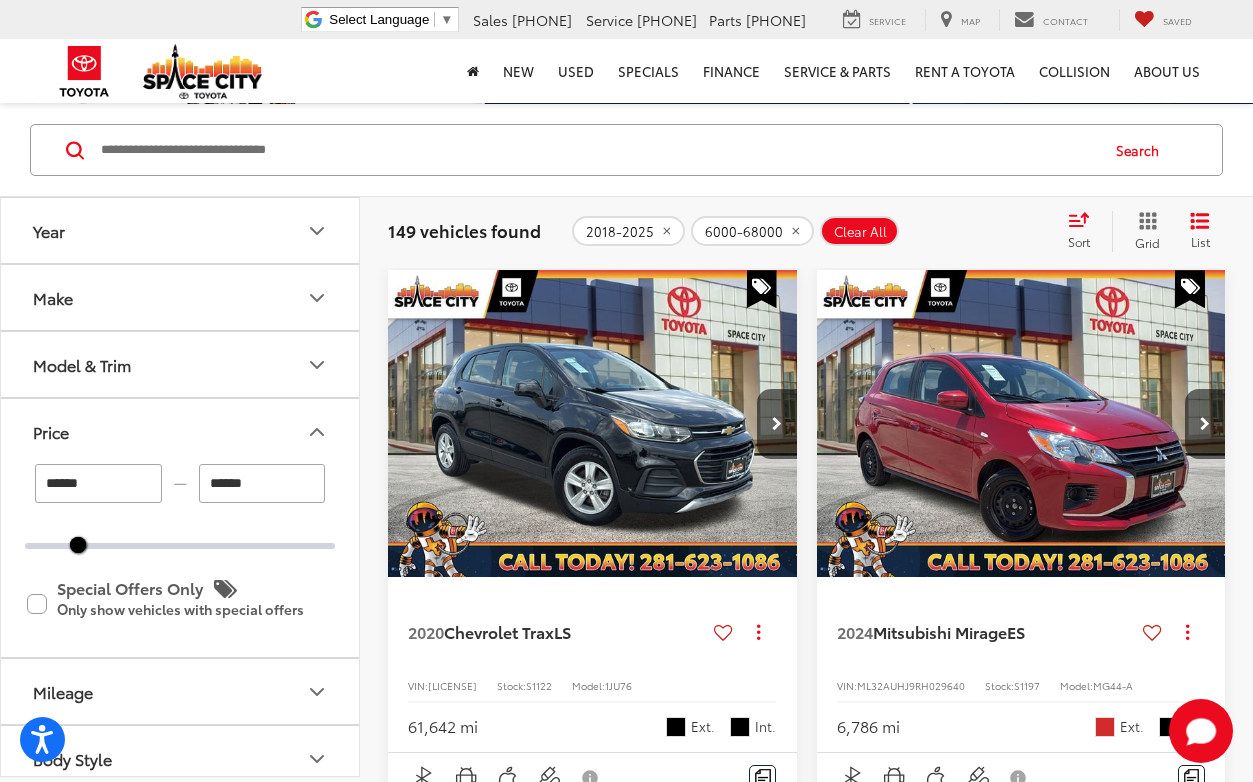 click on "******" at bounding box center (262, 483) 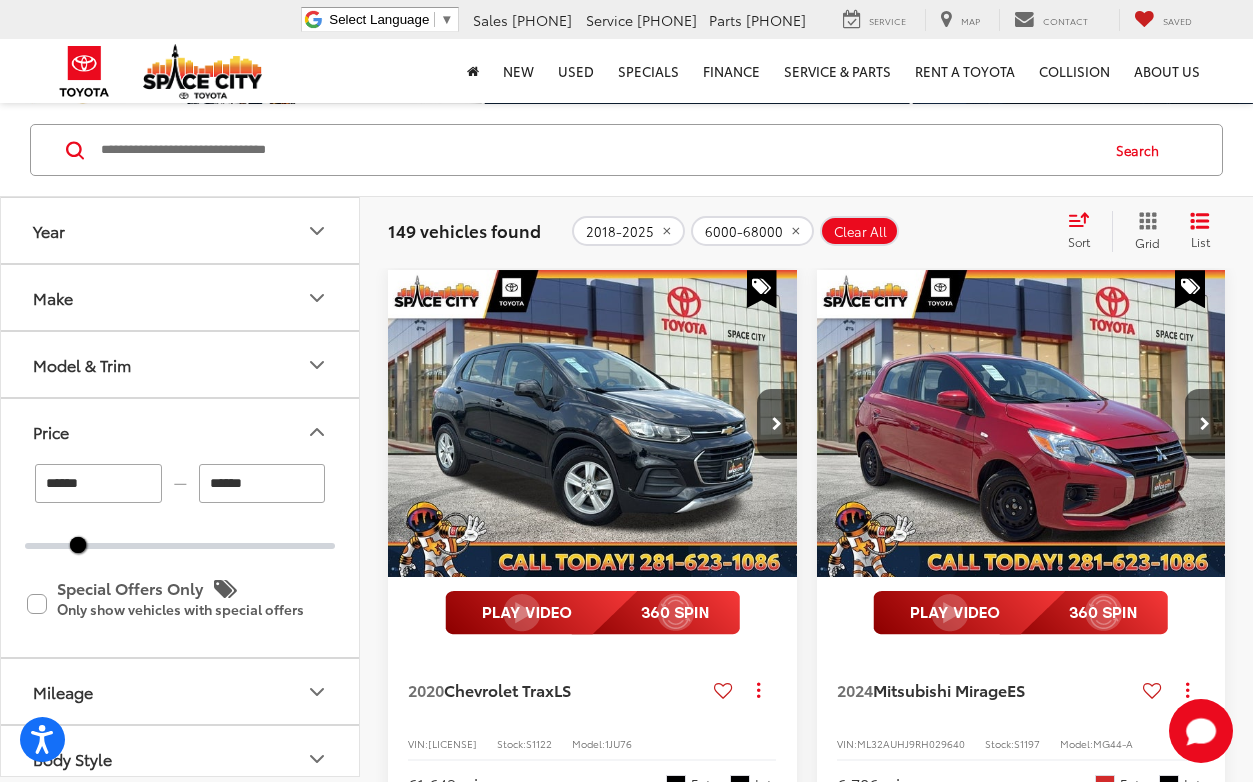 click on "****** — ****** 21300 21300 Special Offers Only  Only show vehicles with special offers" at bounding box center [180, 560] 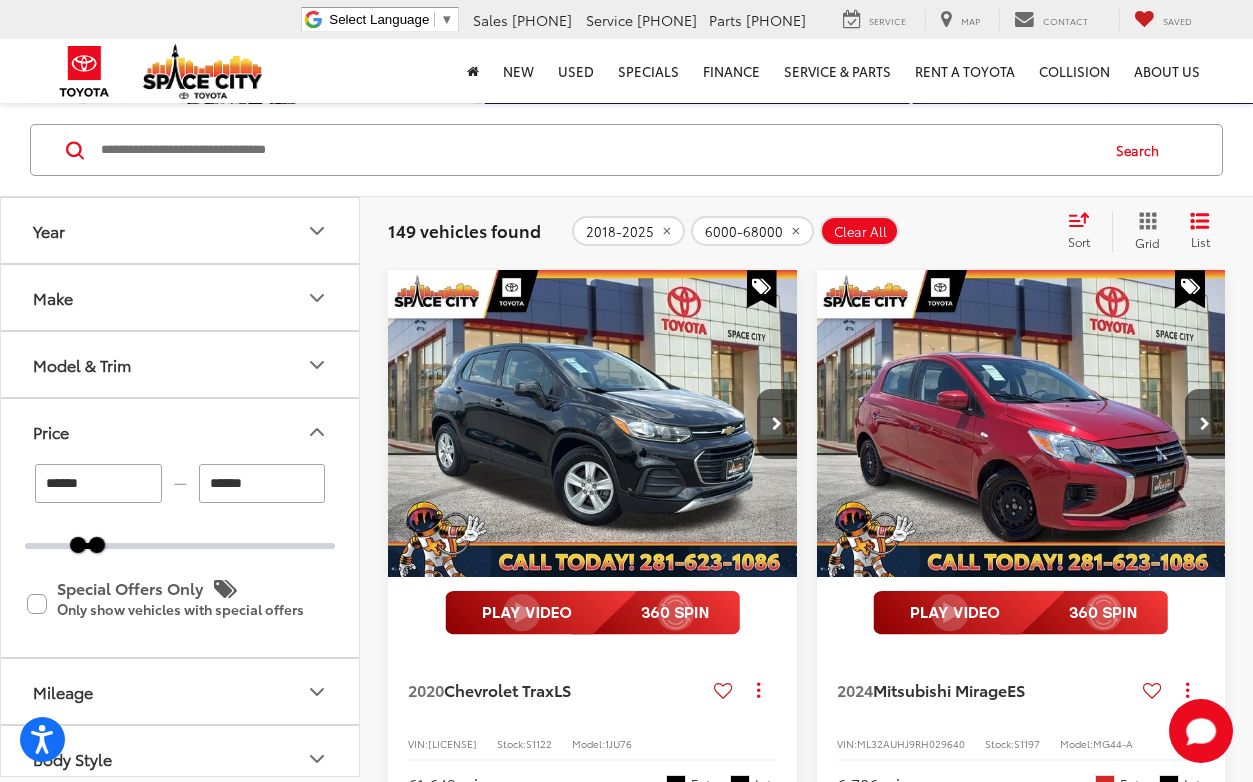 click on "2020  Chevrolet Trax  LS
Copy Link Share Print View Details VIN:  KL7CJKSB6LB041341 Stock:  S1122 Model:  1JU76 61,642 mi Ext. Int. Features Bluetooth® Android Auto Apple CarPlay Aux Input Keyless Entry Wi-Fi Hotspot Disclaimer More Details Comments Dealer Comments Space City Toyota is your premier Houston area Toyota dealer. Family-owned and operated, we proudly offer our customers award-winning customer service, sales, and maintenance. From the moment you first reach out to us, you'll see that we’re committed to providing you with an unmatched experience that will last long after the sale. We’ll be by your side every step of the way. From matching you with your dream ride to servicing it for years to come, you’ll see that the Space City way is the right way to do business. Whether you're looking to finance, lease, or maintain a new or pre-owned vehicle, Space City Toyota is the place to go! More...
$12,333" at bounding box center (806, 2004) 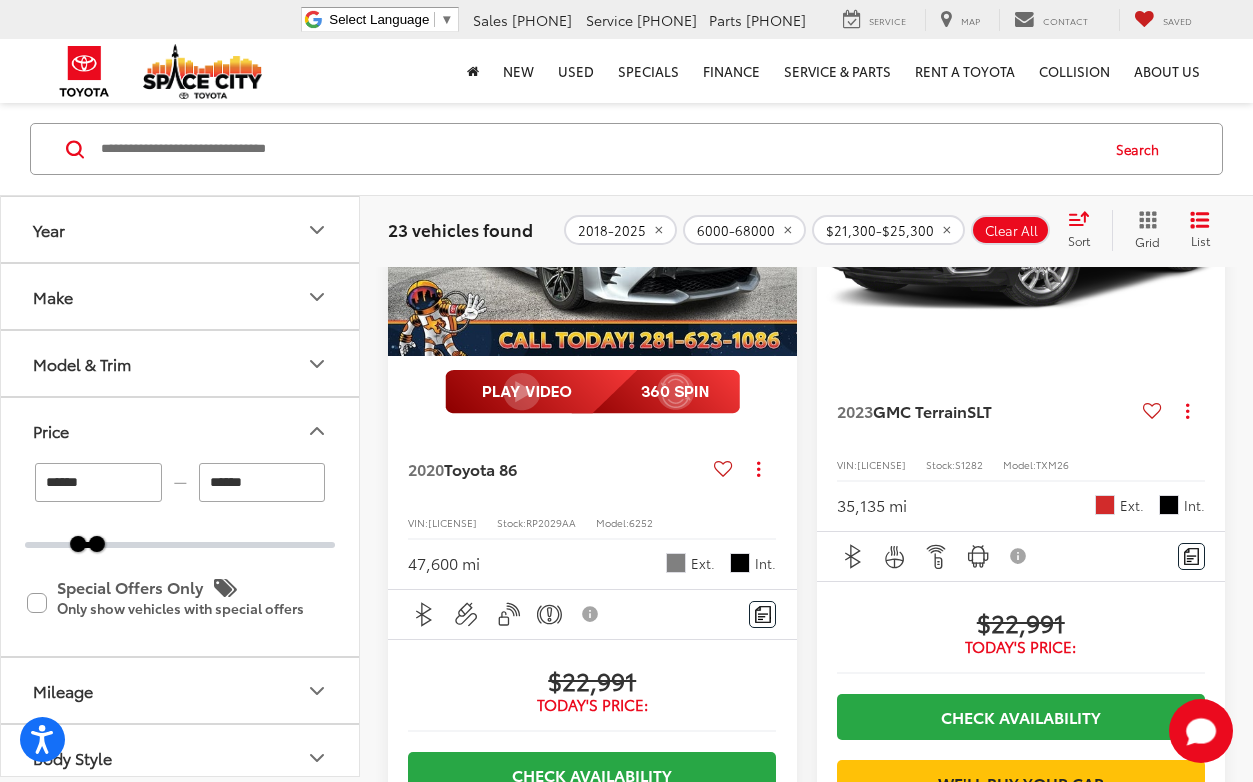 scroll, scrollTop: 4897, scrollLeft: 0, axis: vertical 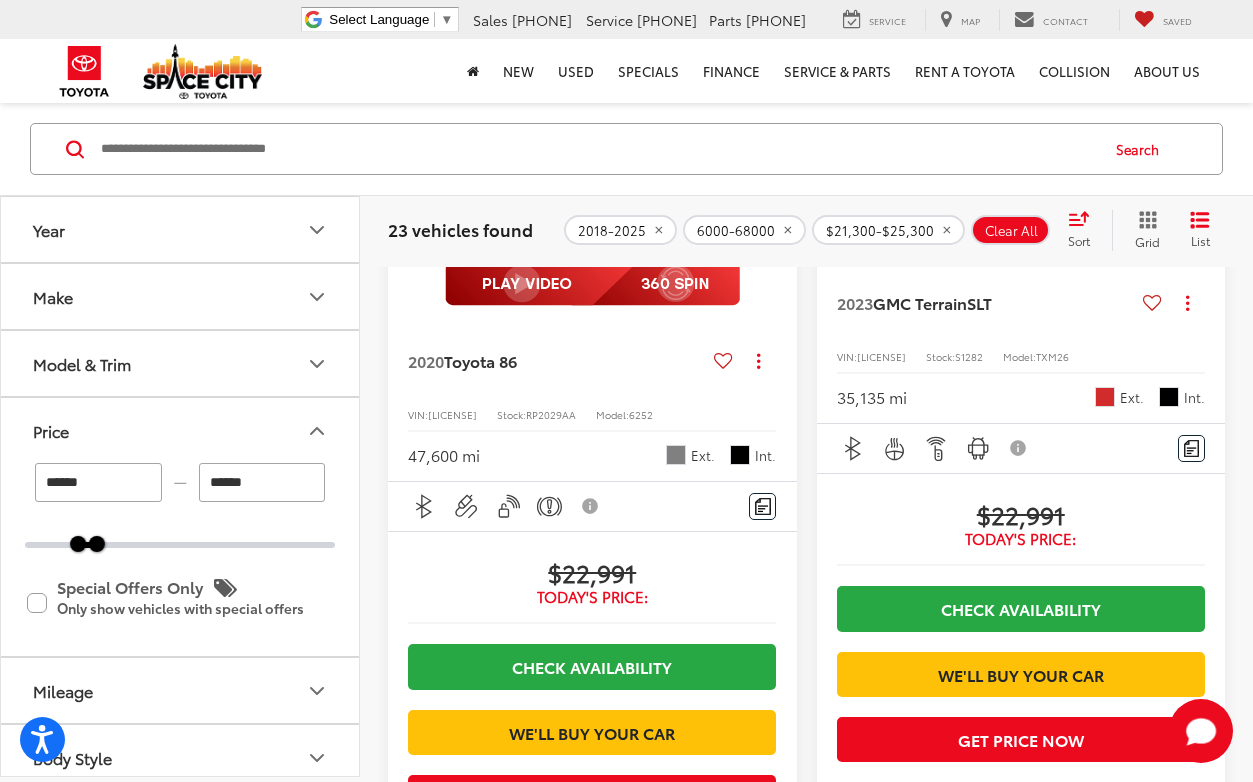 click at bounding box center (1022, 95) 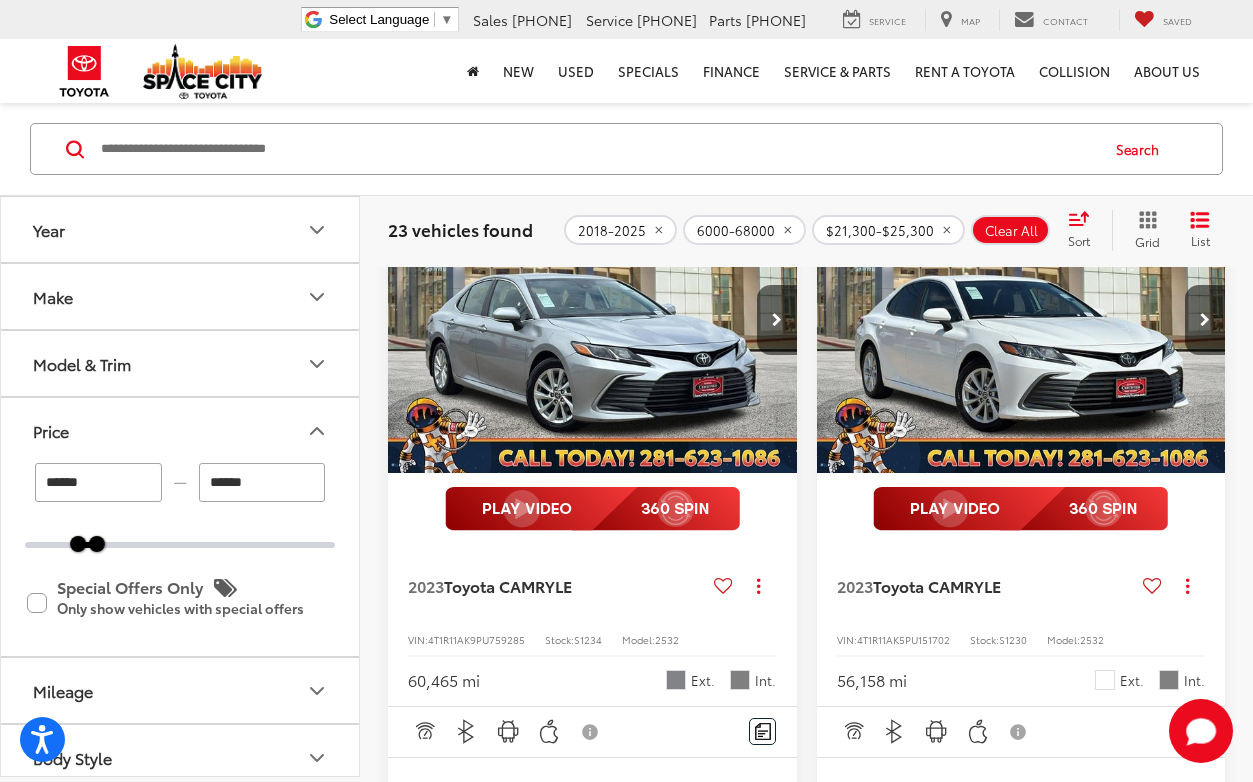 scroll, scrollTop: 2439, scrollLeft: 0, axis: vertical 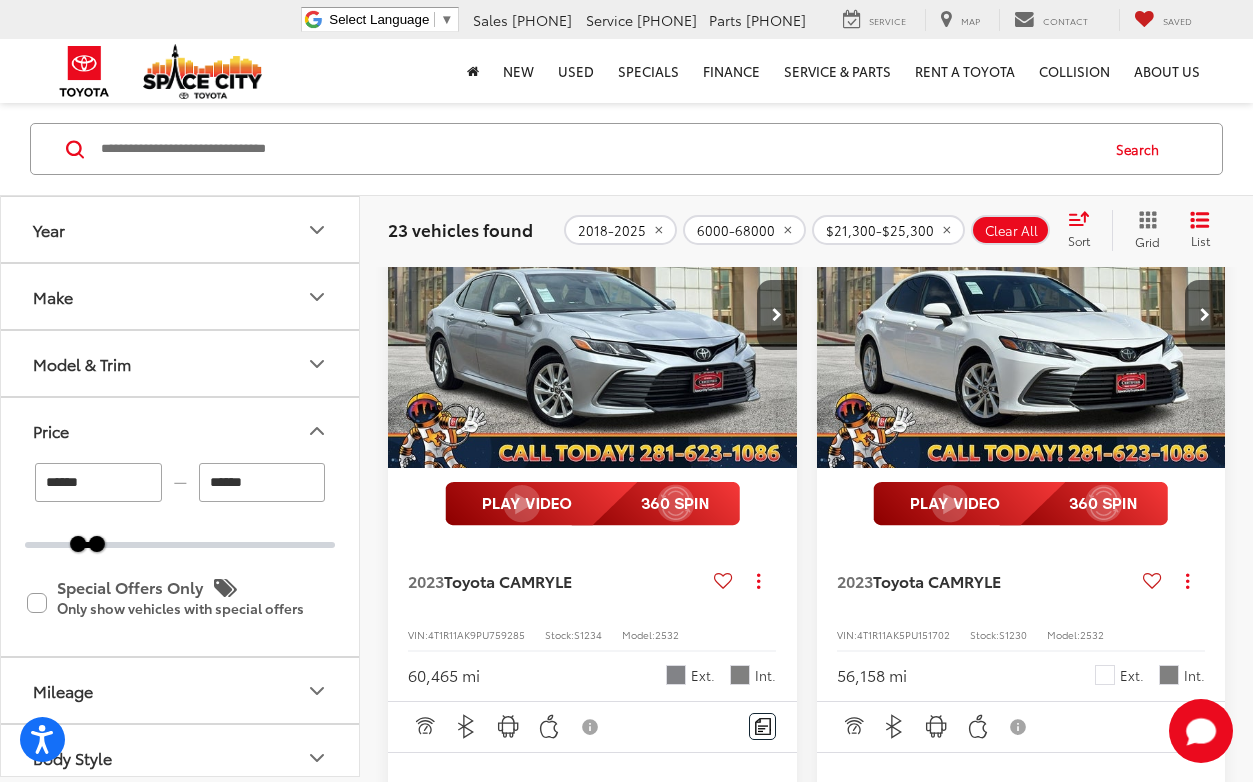 click at bounding box center (593, 315) 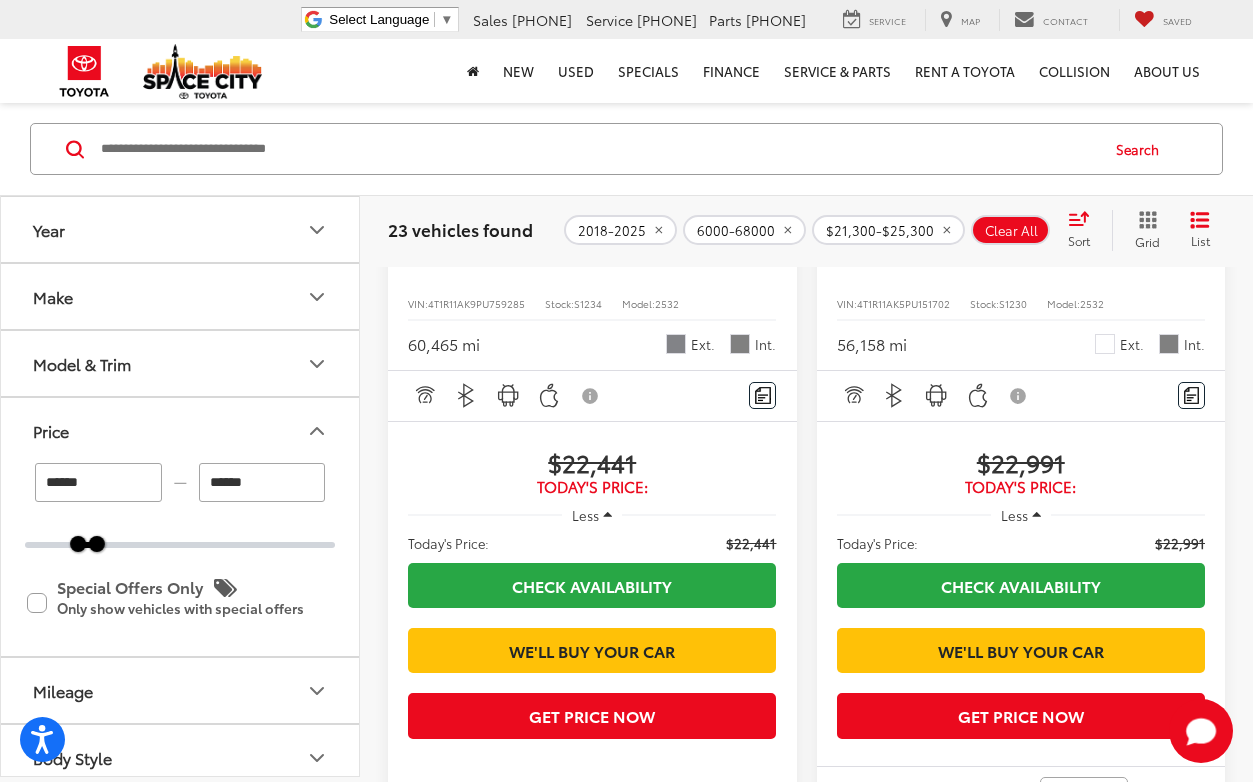 scroll, scrollTop: 2776, scrollLeft: 0, axis: vertical 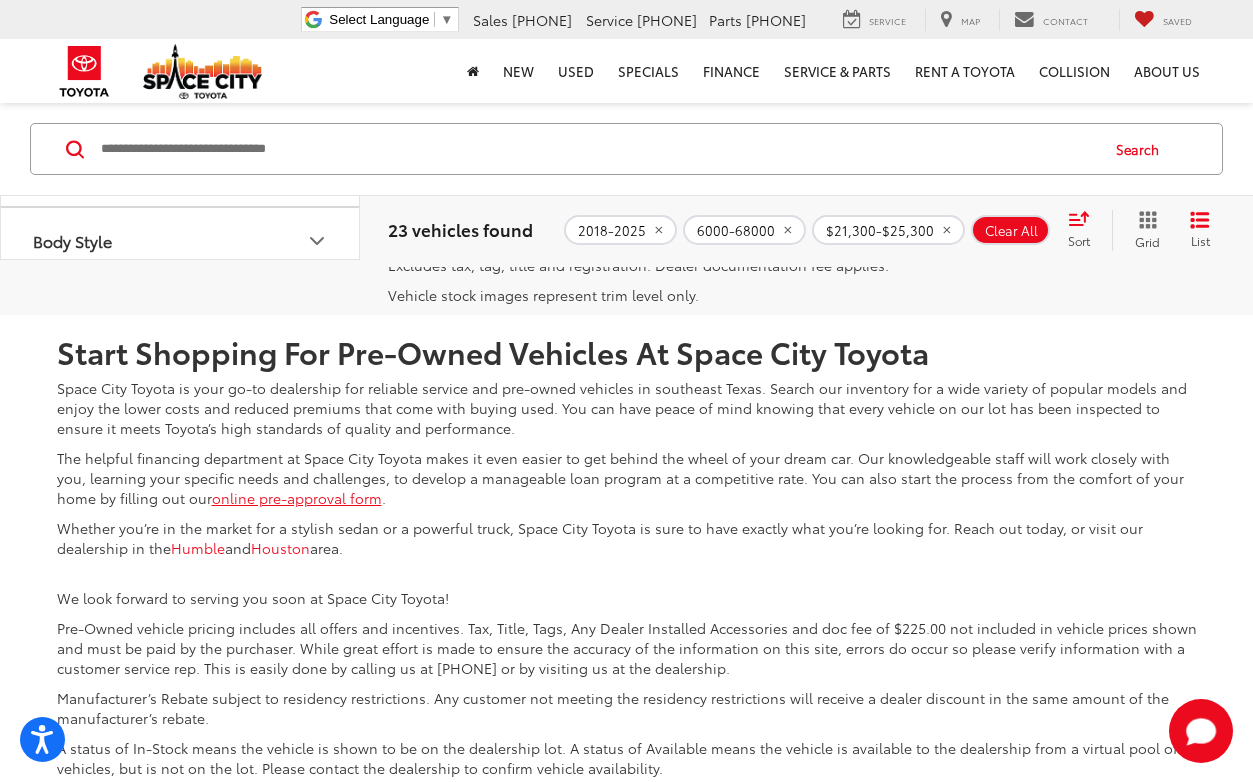 click on "2" at bounding box center (969, 166) 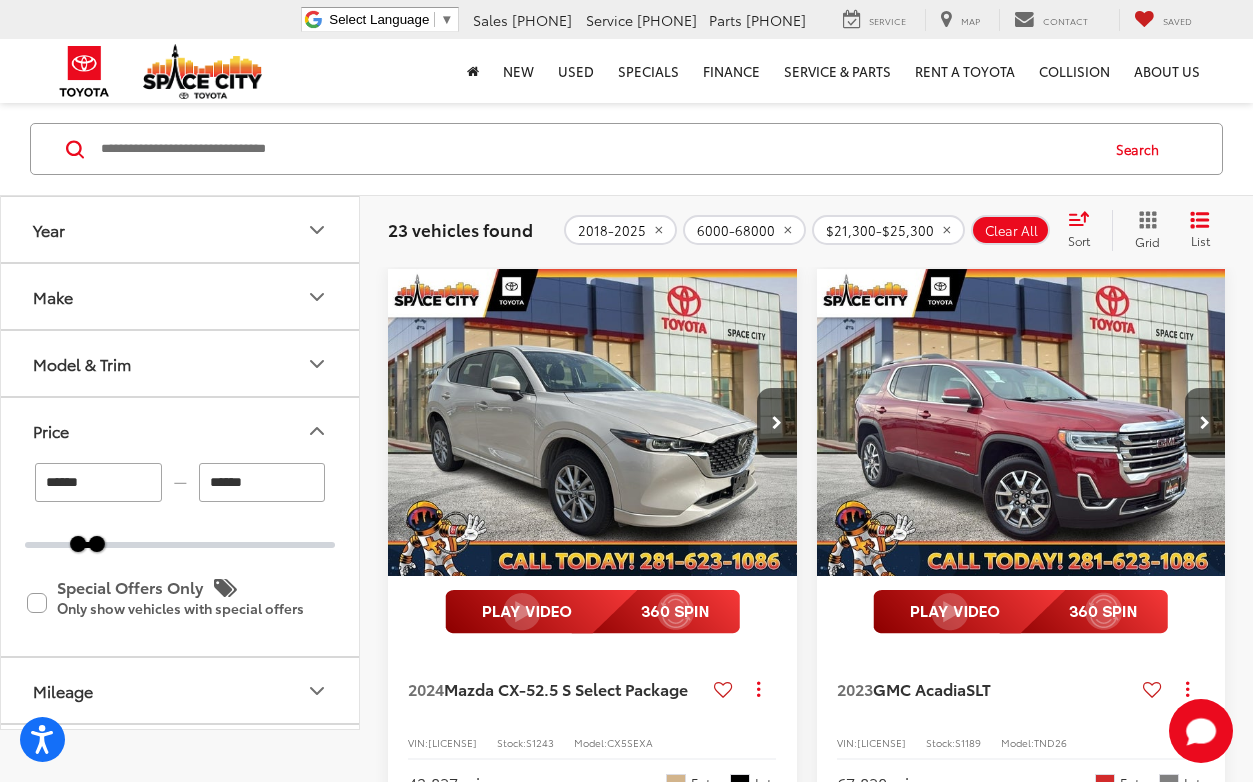 scroll, scrollTop: 156, scrollLeft: 0, axis: vertical 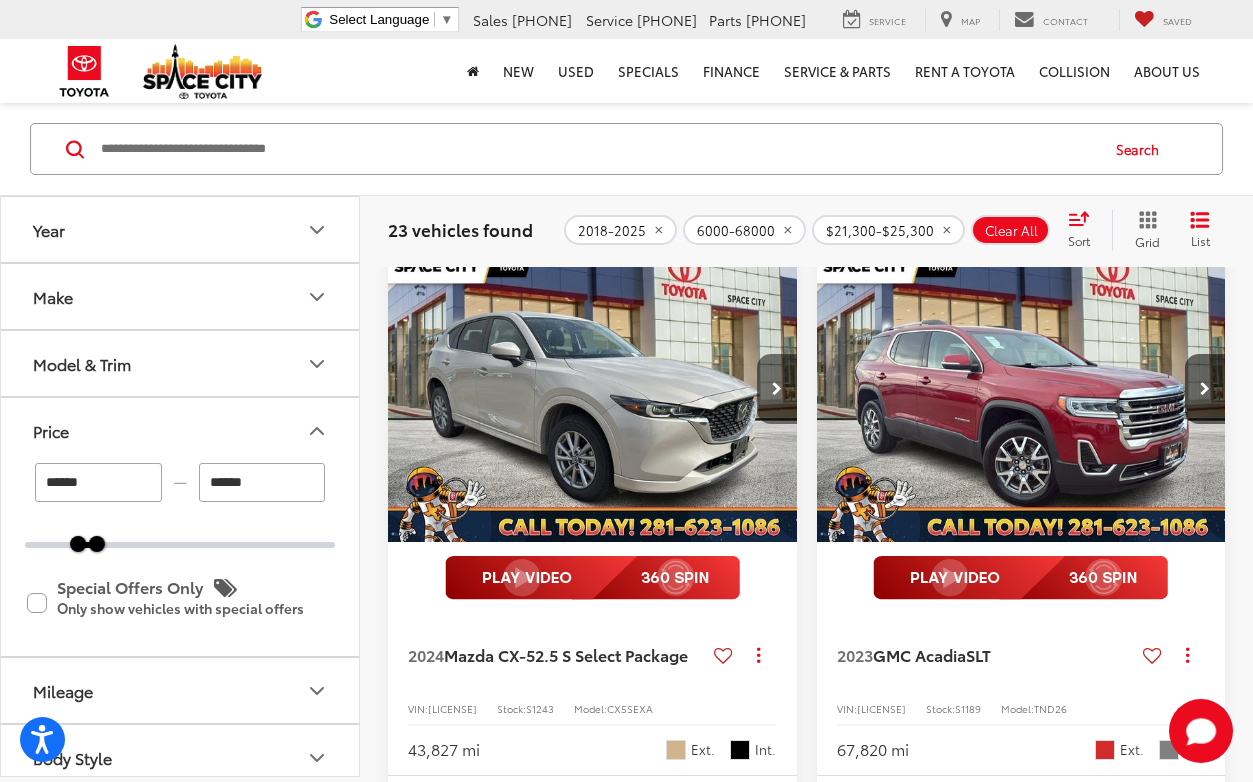 click at bounding box center [777, 389] 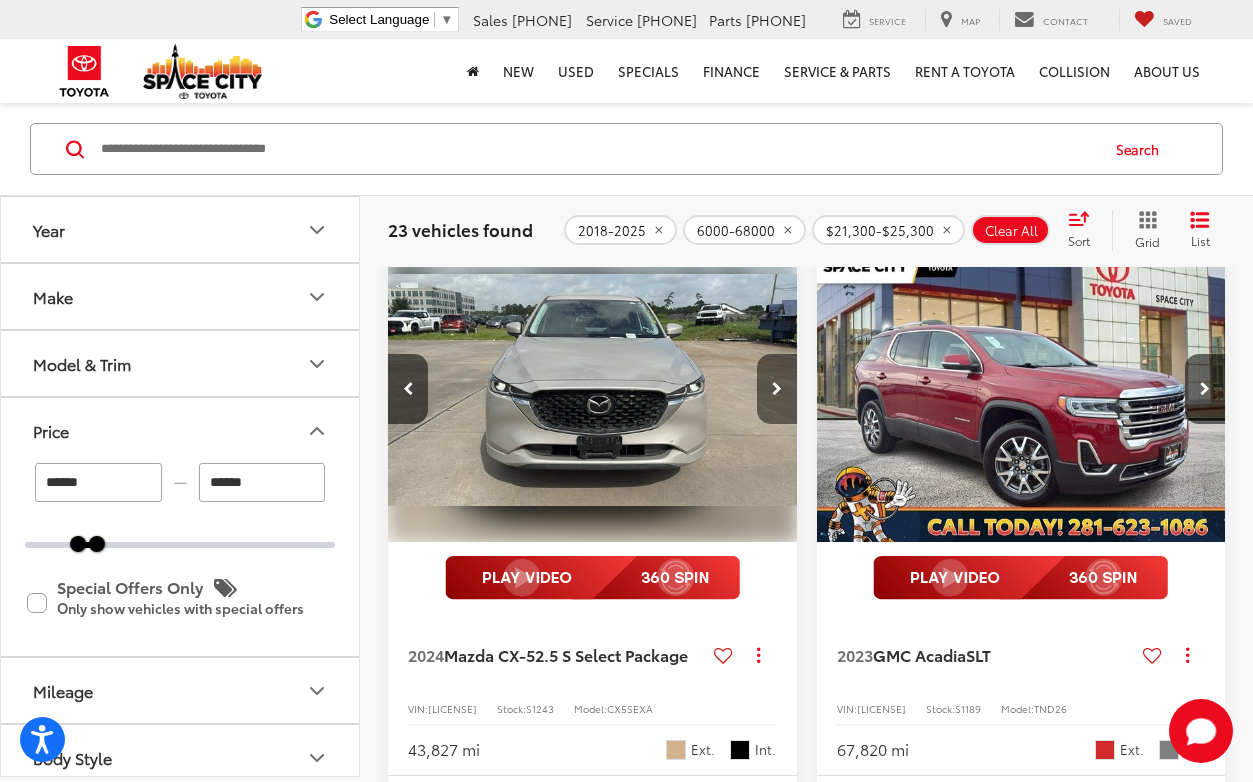 click at bounding box center [777, 389] 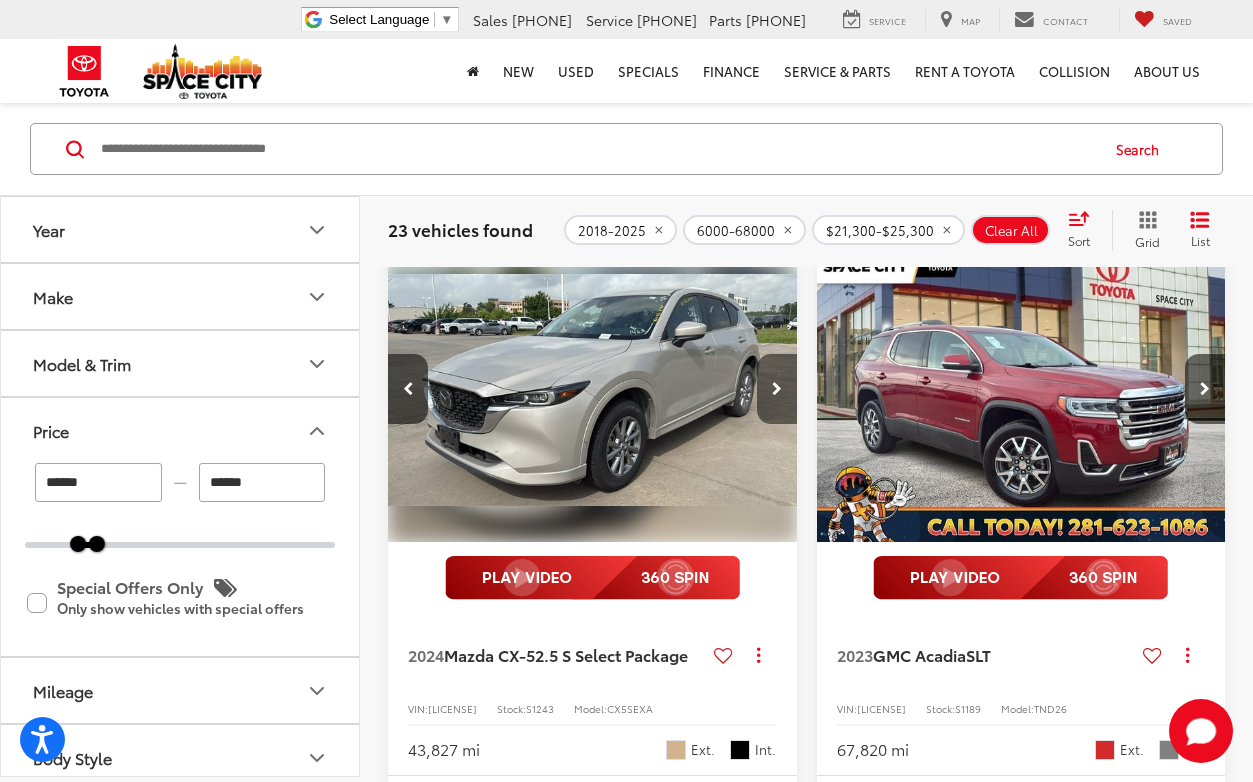 click at bounding box center (777, 389) 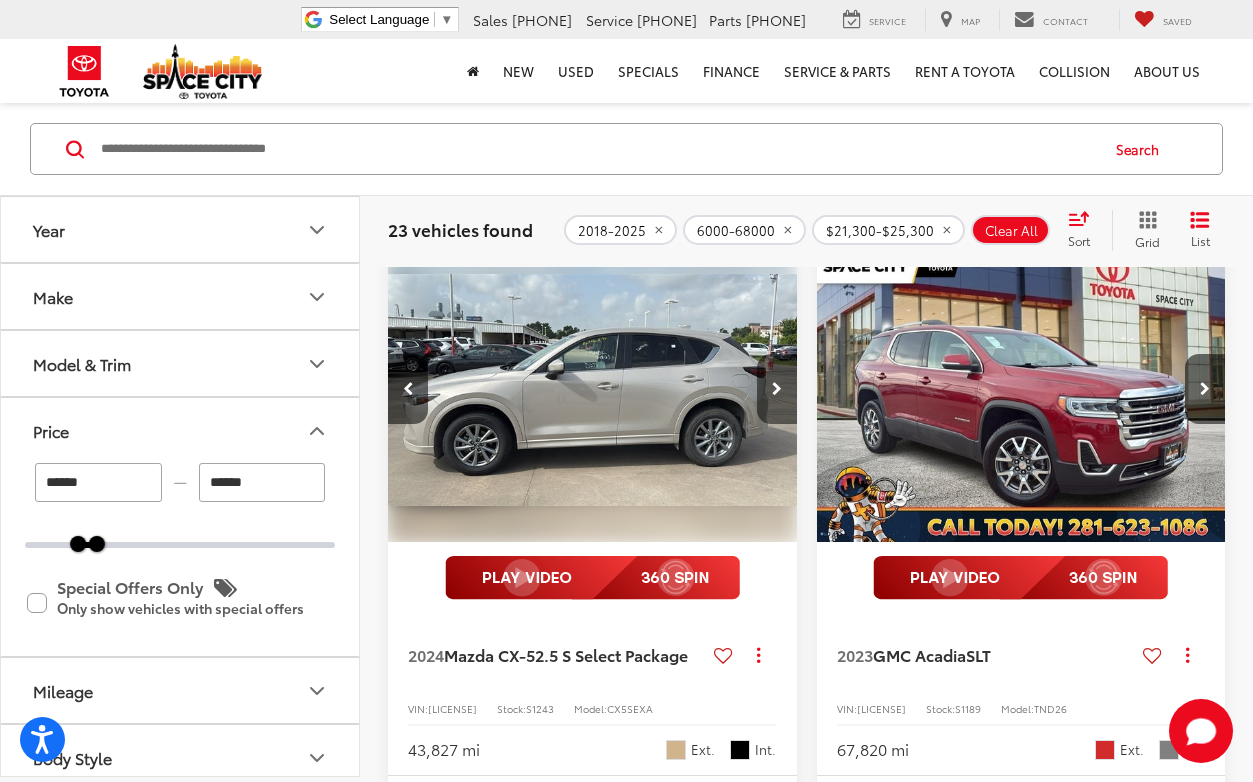 click at bounding box center [777, 389] 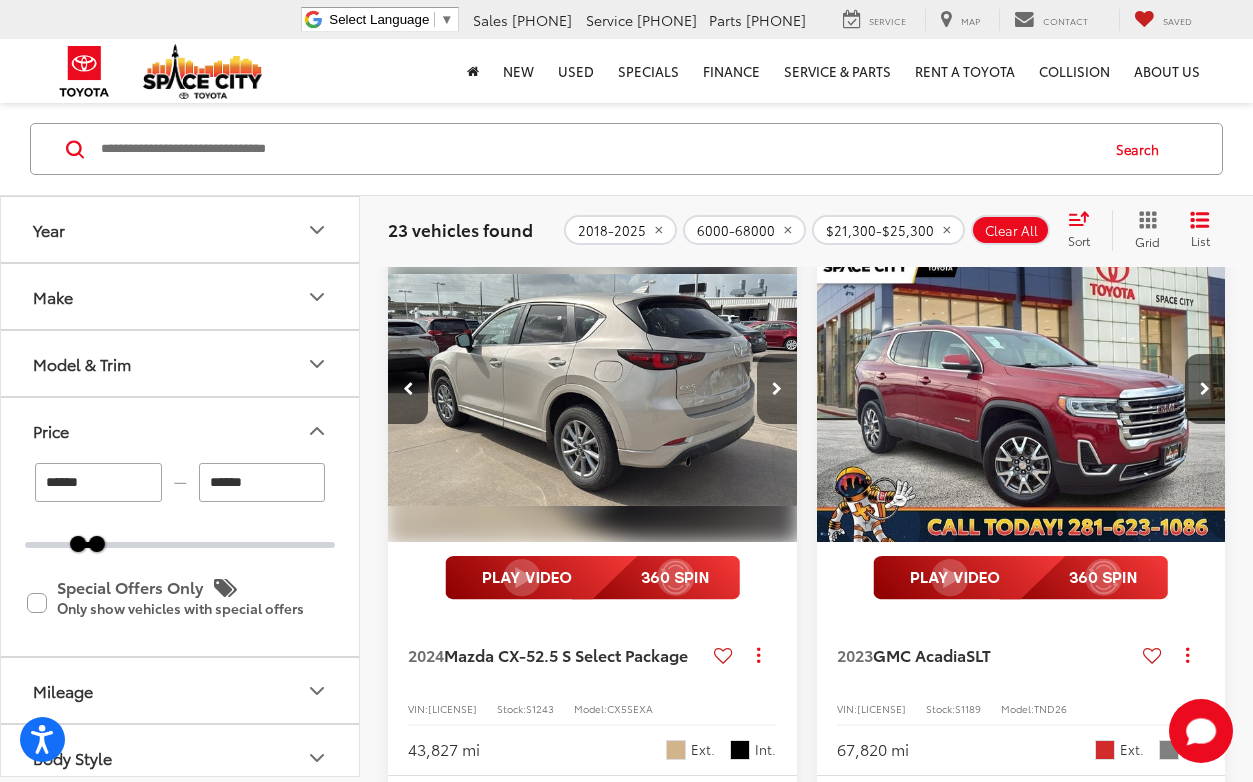 click at bounding box center [777, 389] 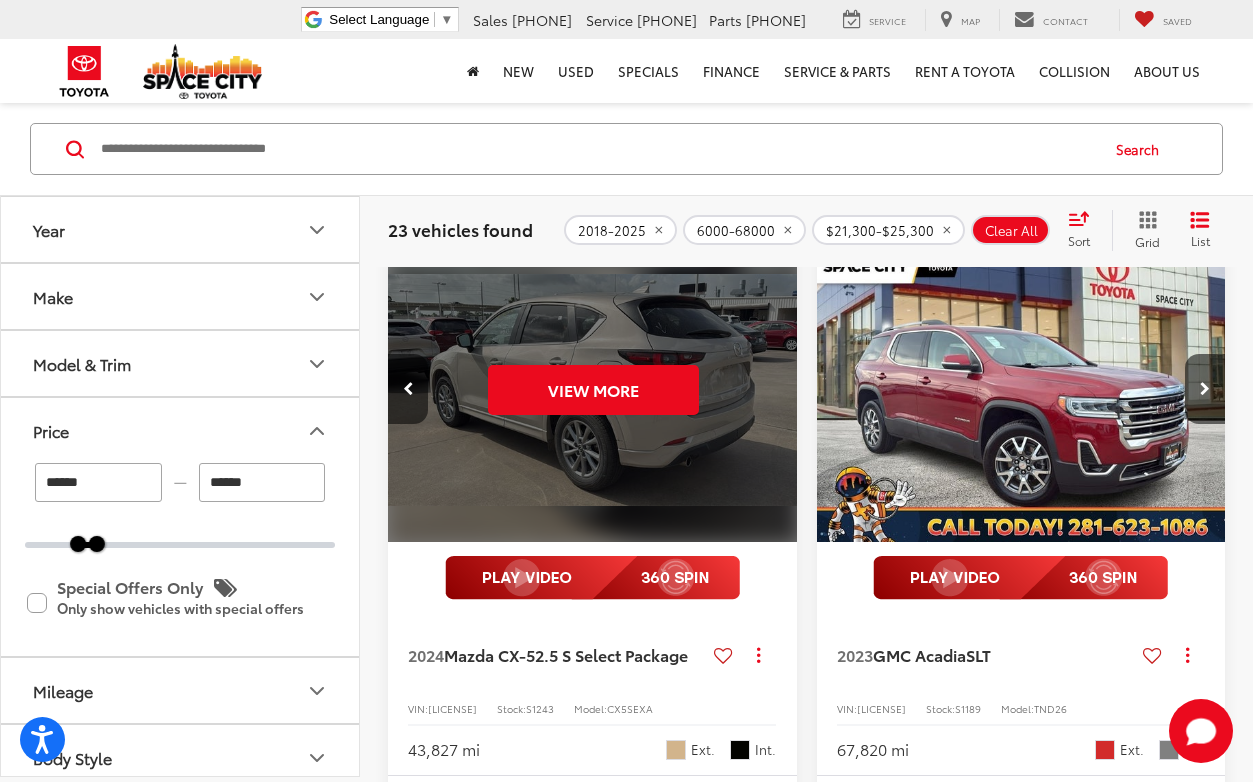 scroll, scrollTop: 0, scrollLeft: 2058, axis: horizontal 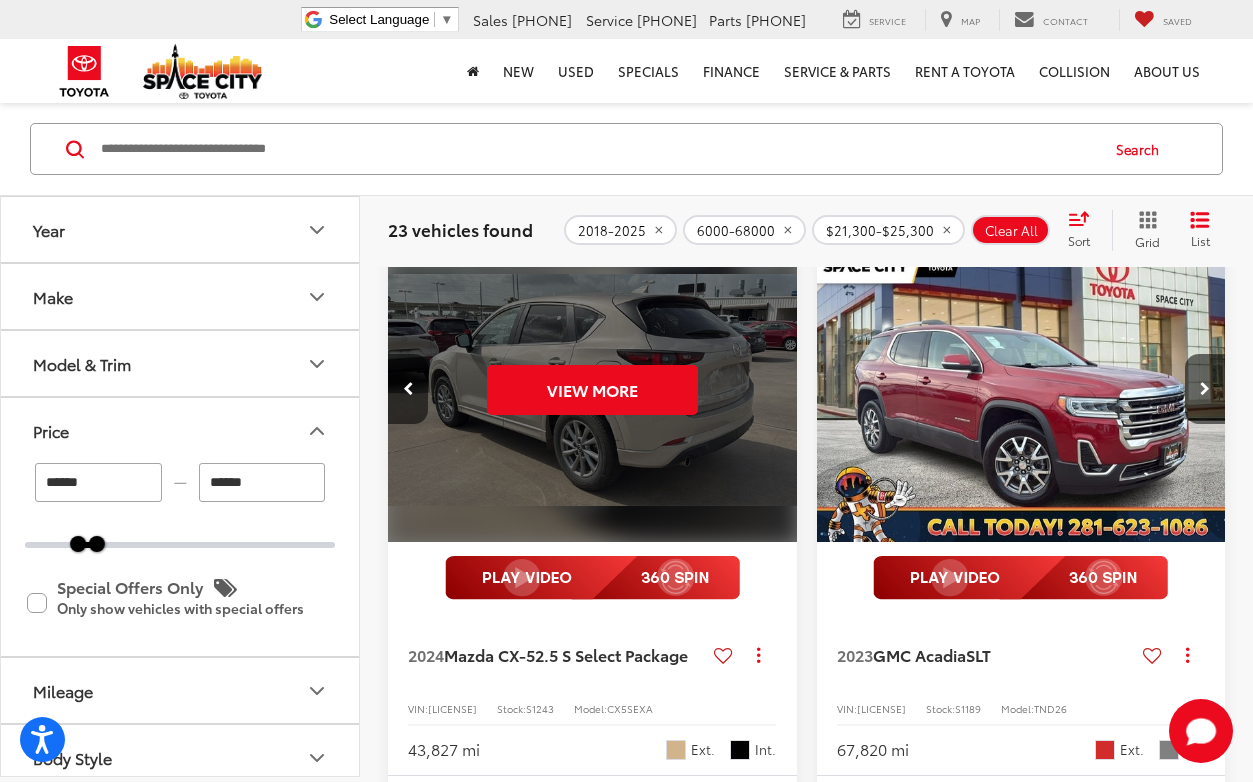click on "View More" at bounding box center (593, 389) 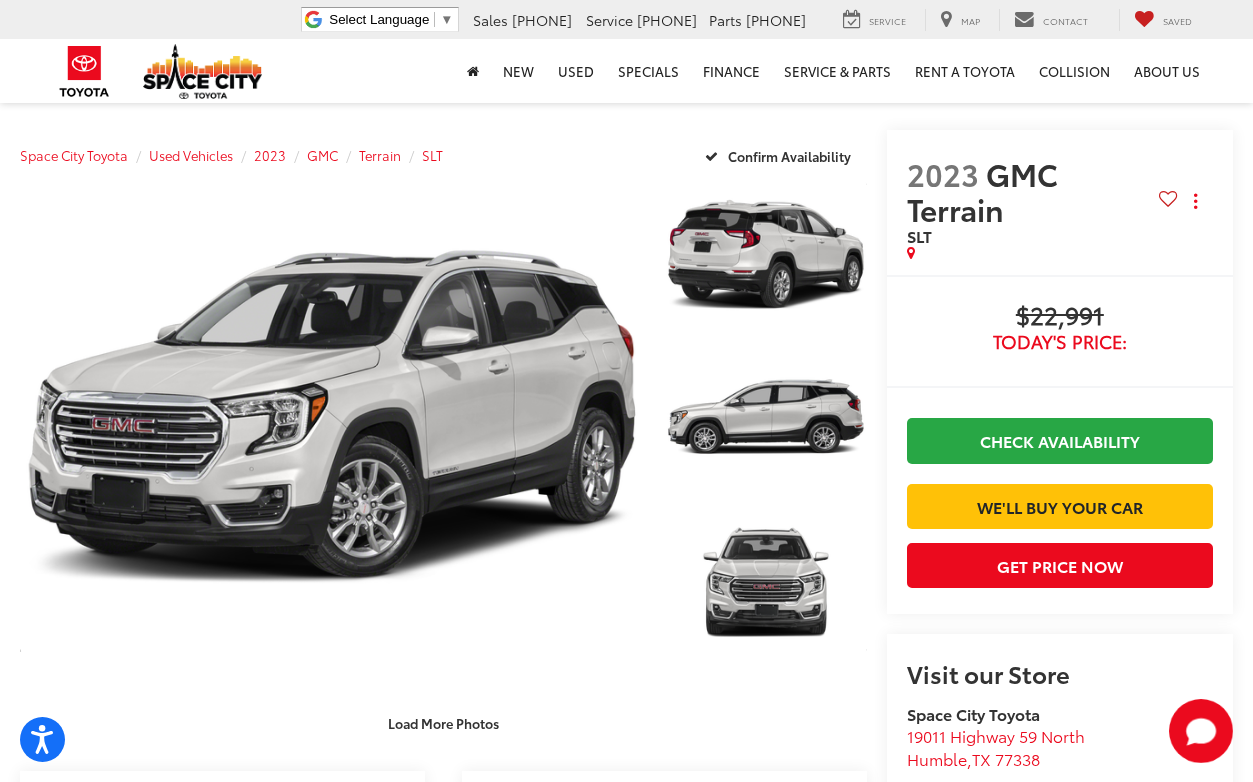 scroll, scrollTop: 0, scrollLeft: 0, axis: both 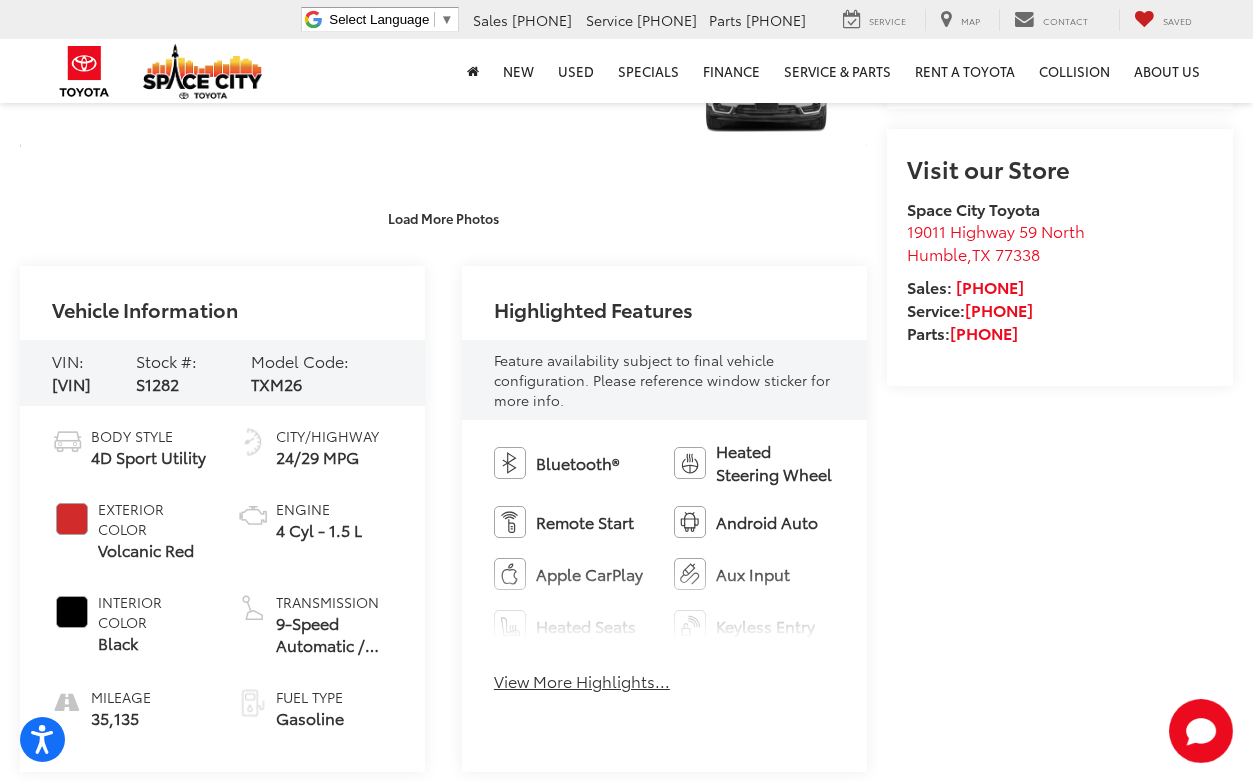 click on "View More Highlights..." at bounding box center [582, 681] 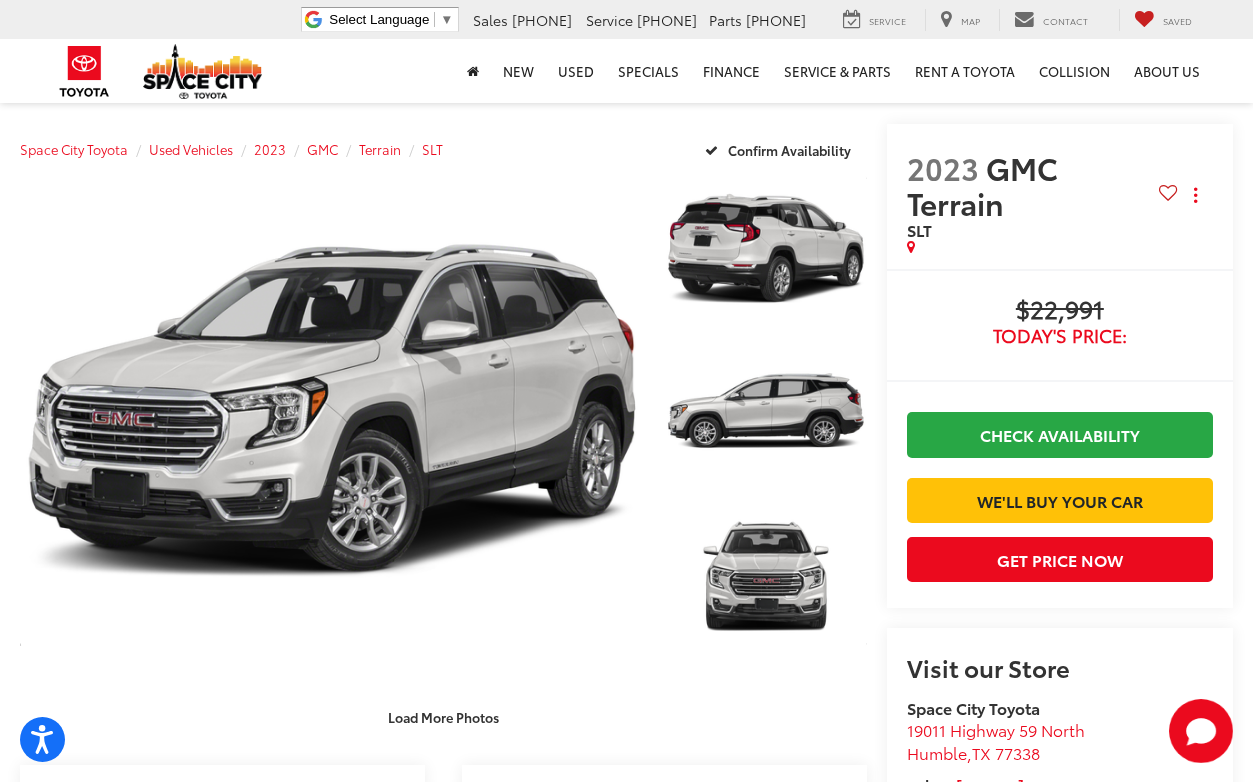 scroll, scrollTop: 0, scrollLeft: 0, axis: both 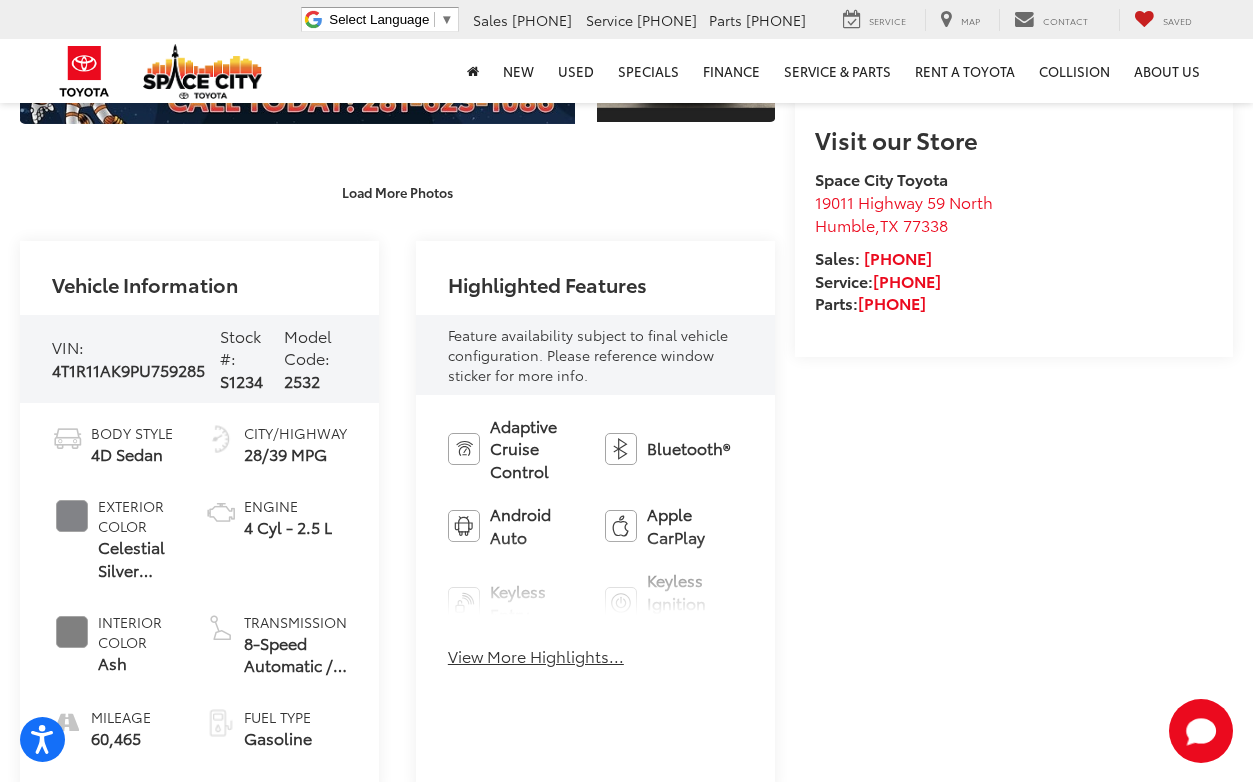 click on "View More Highlights..." at bounding box center [536, 656] 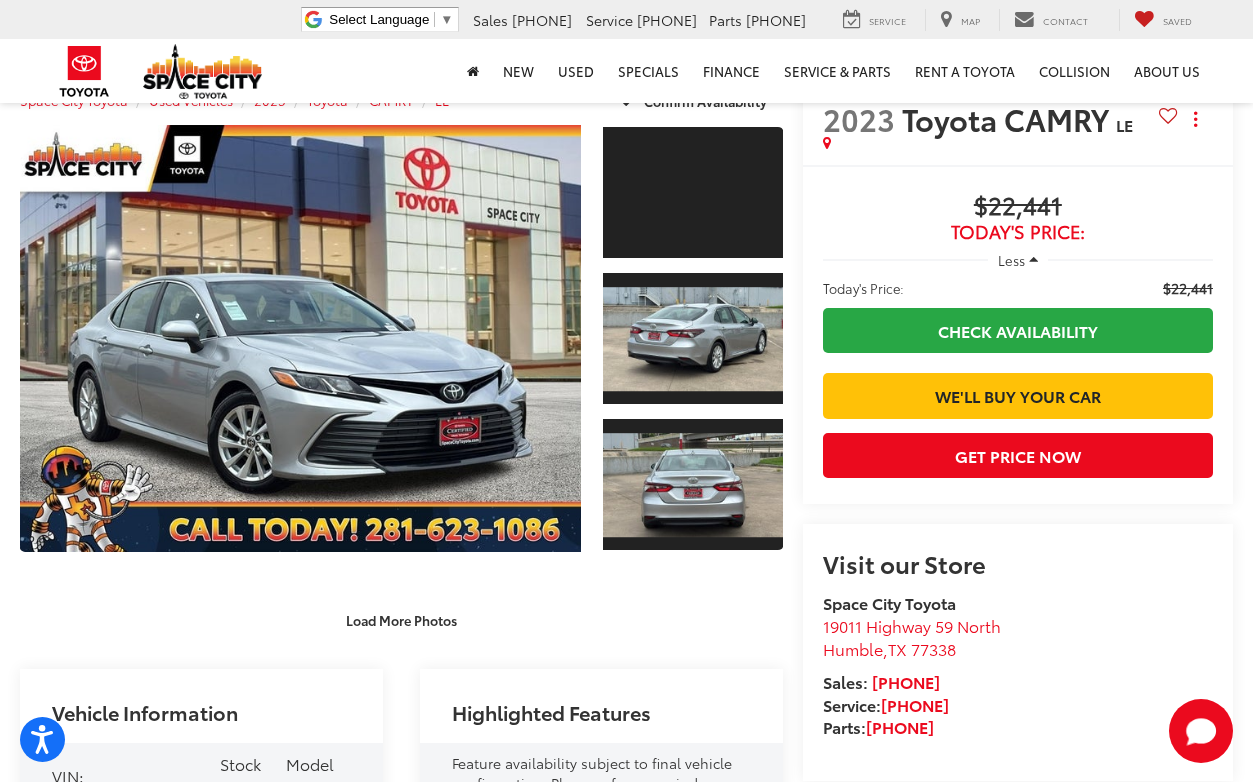 scroll, scrollTop: 0, scrollLeft: 0, axis: both 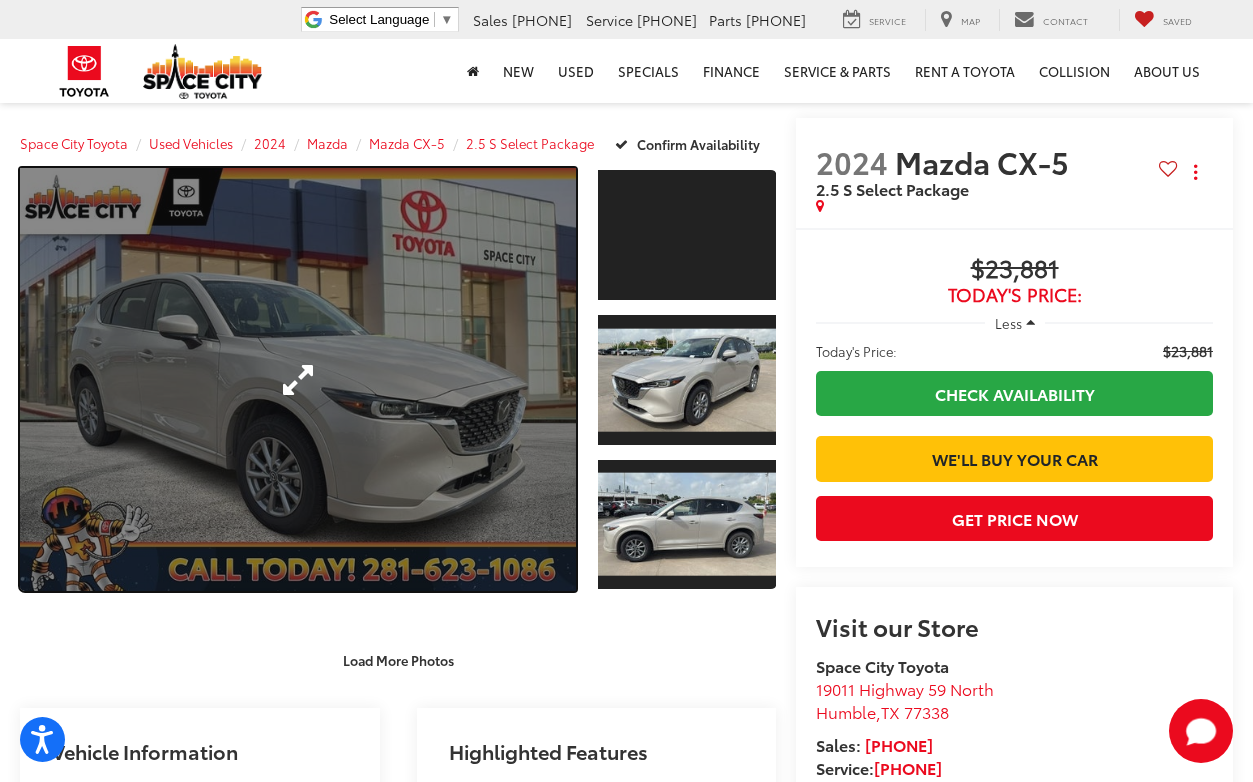 click at bounding box center [298, 379] 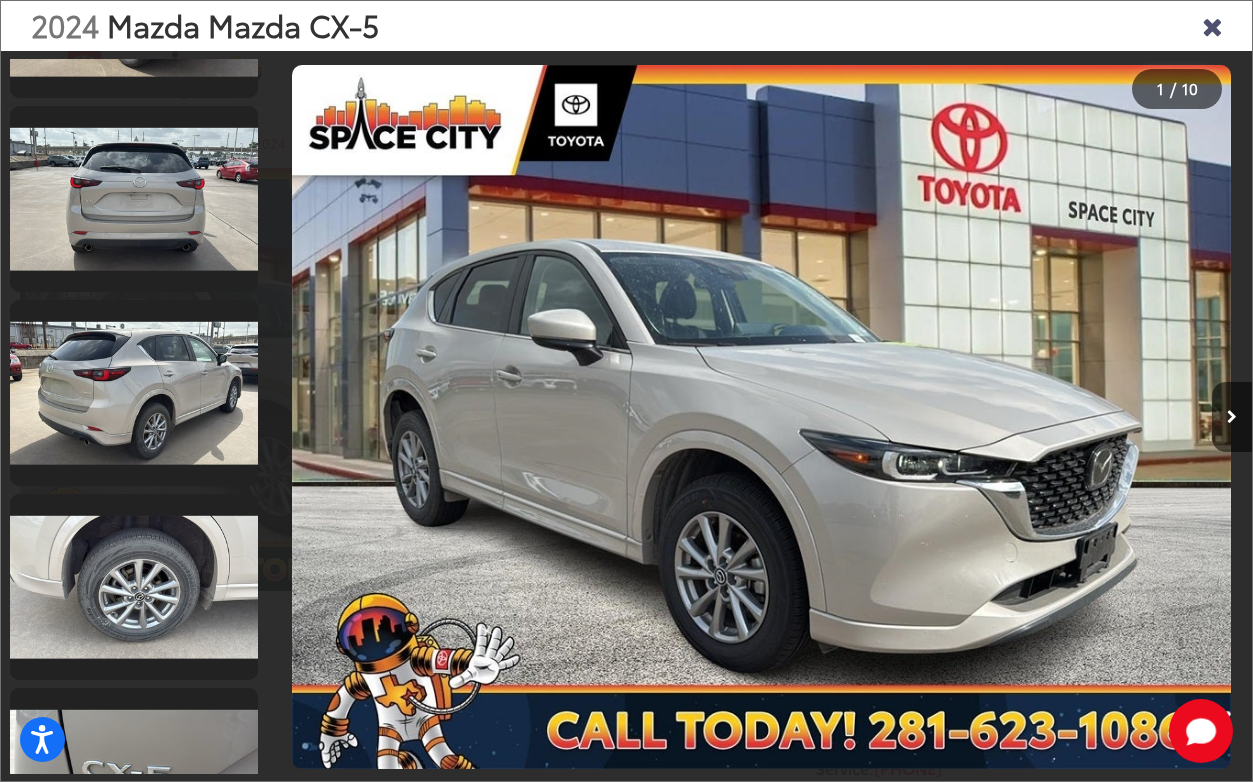 scroll, scrollTop: 1229, scrollLeft: 0, axis: vertical 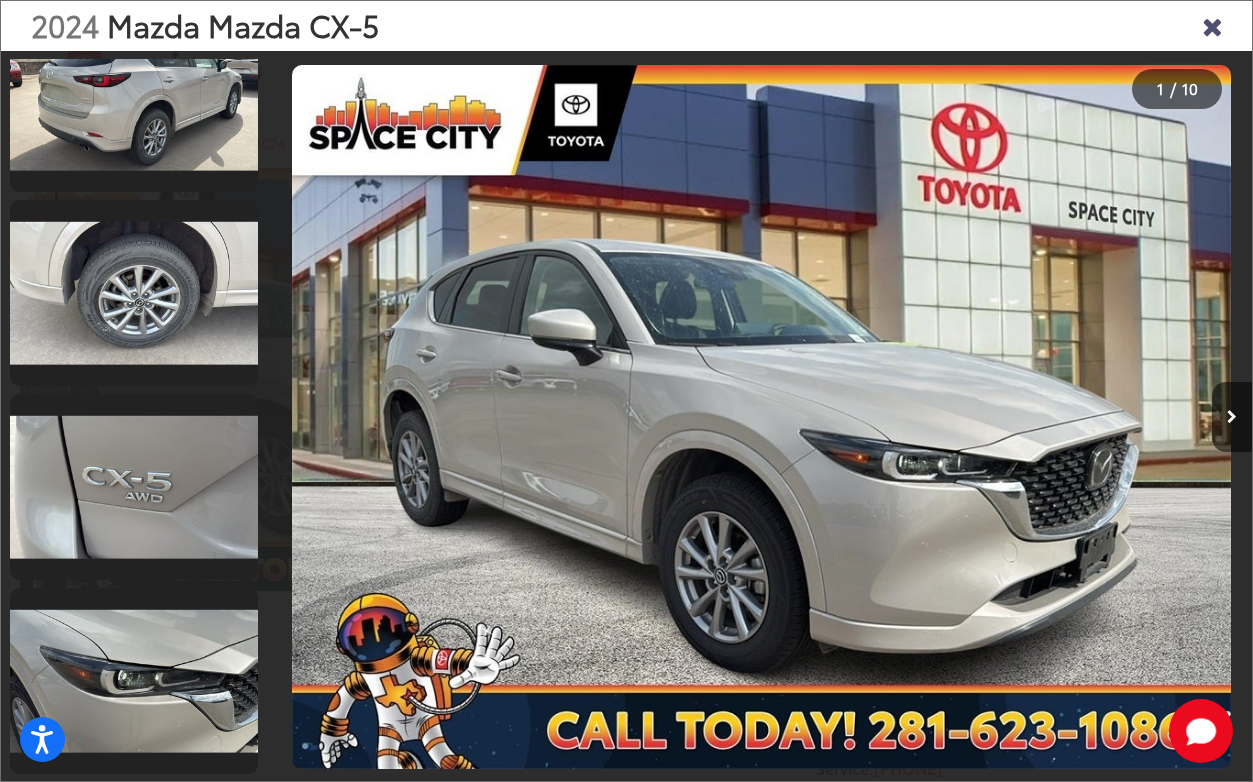 click at bounding box center [1212, 25] 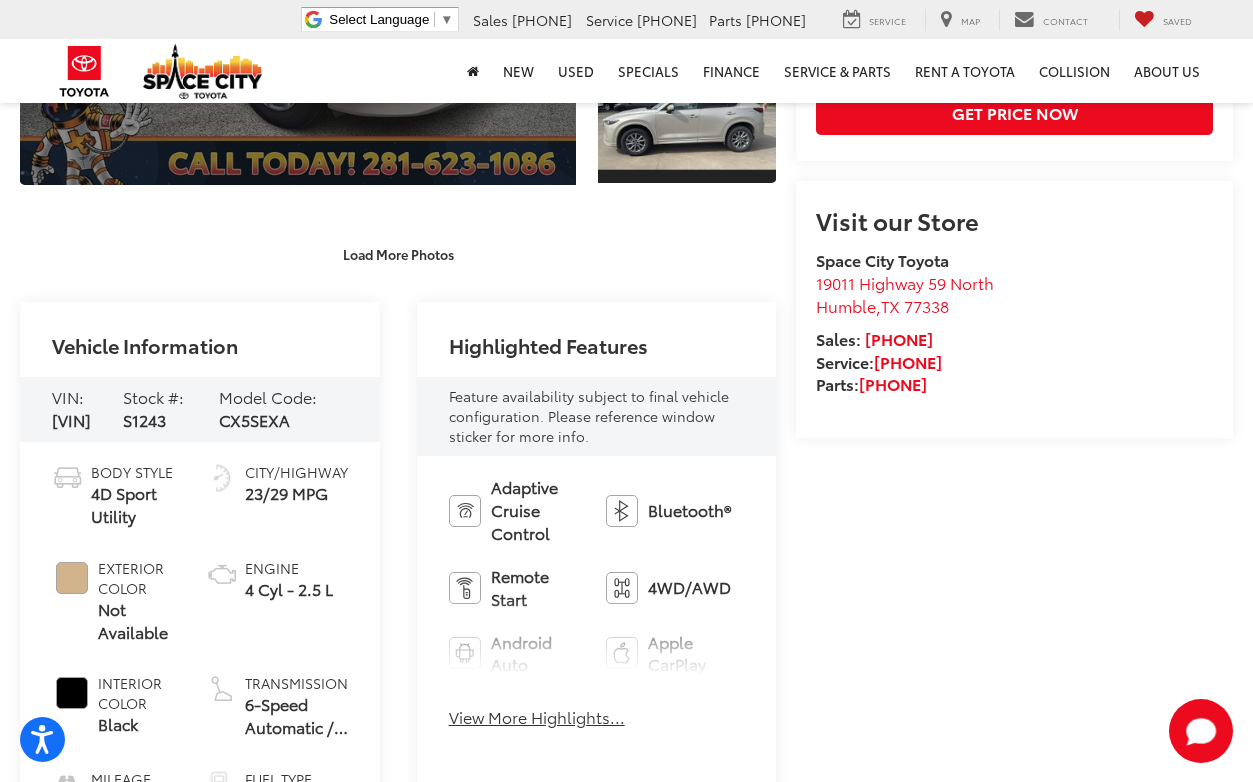 scroll, scrollTop: 595, scrollLeft: 0, axis: vertical 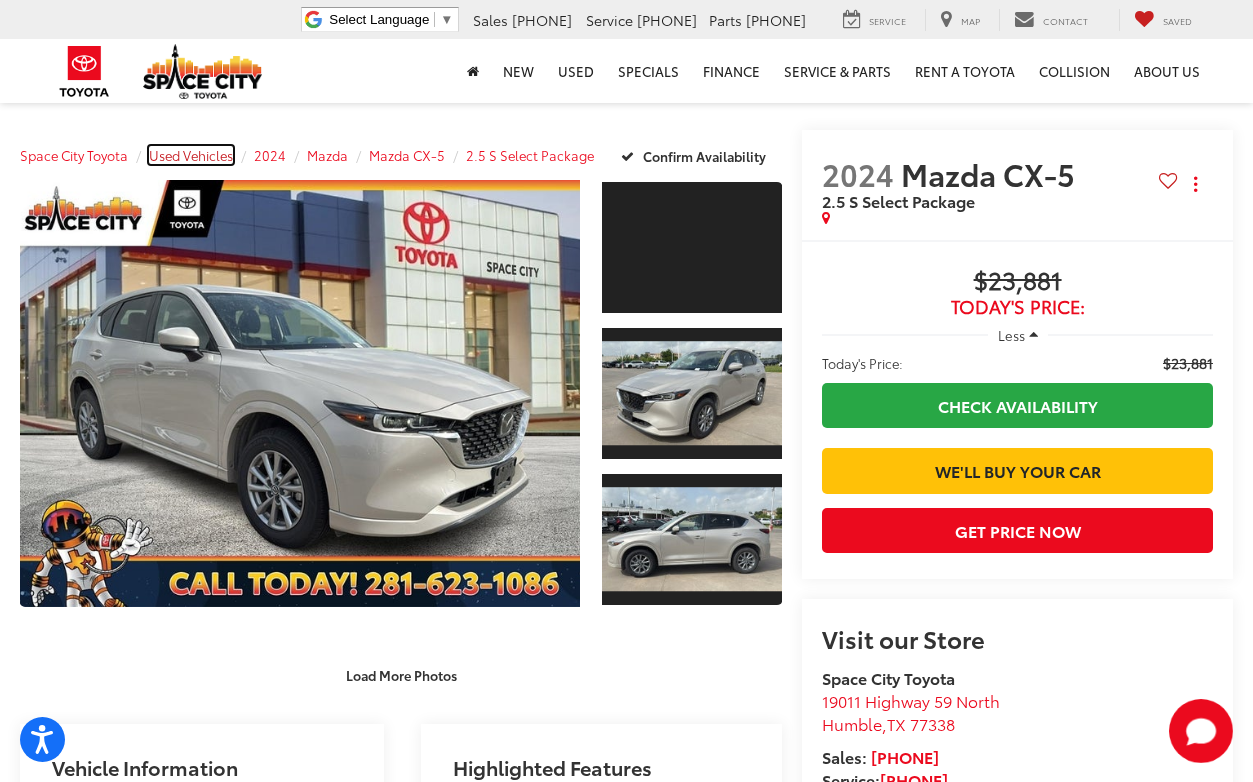 click on "Used Vehicles" at bounding box center [191, 155] 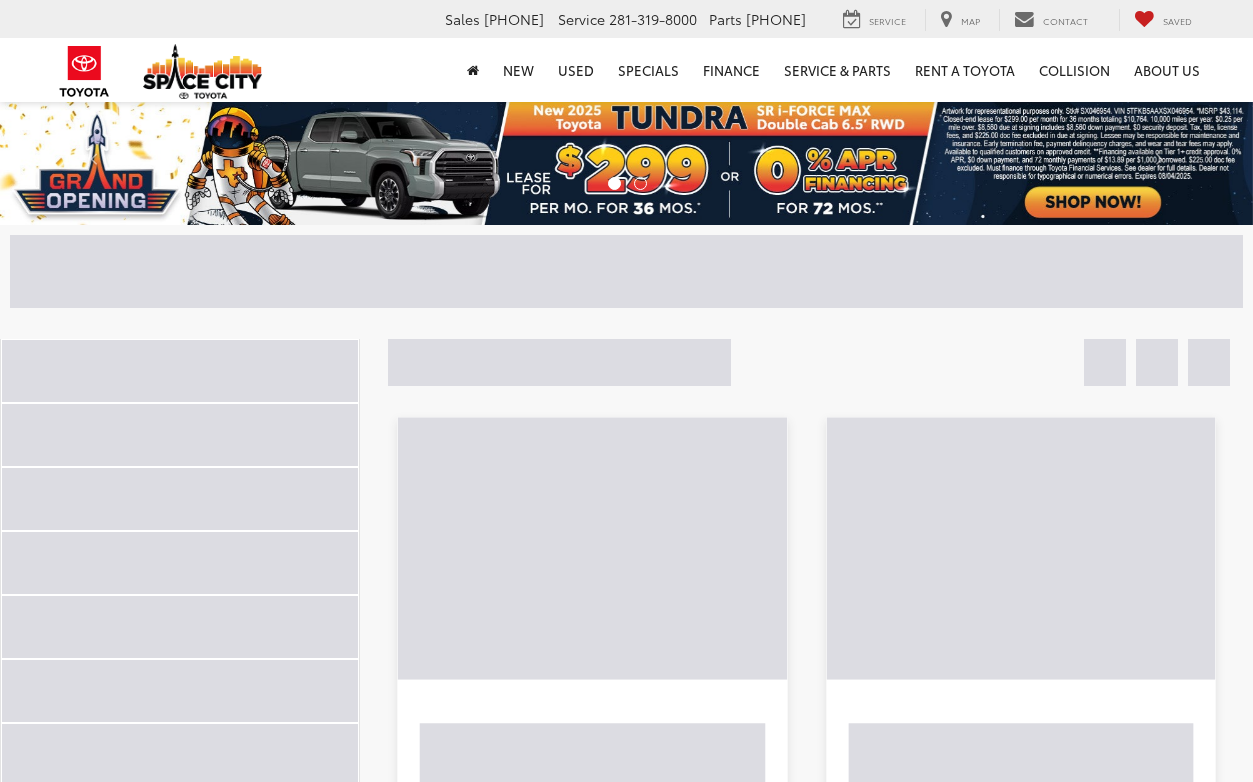 scroll, scrollTop: 0, scrollLeft: 0, axis: both 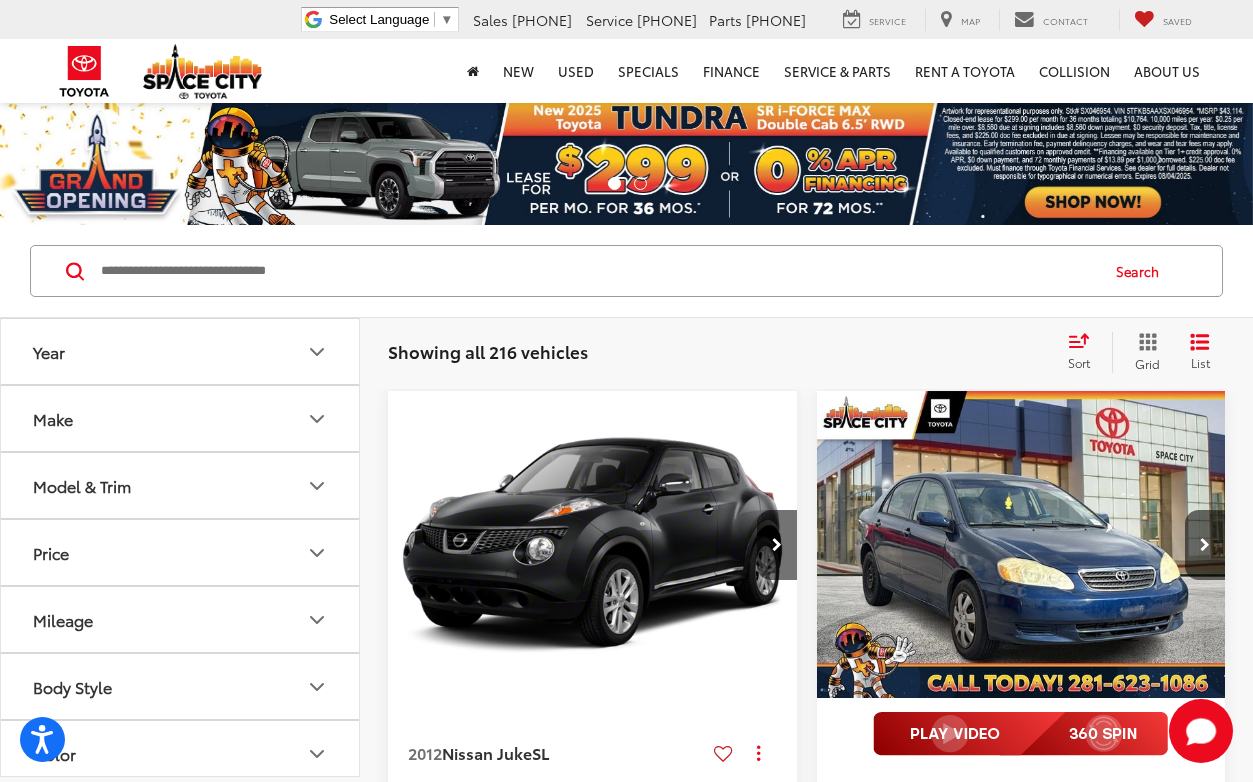 click on "Price" at bounding box center [181, 552] 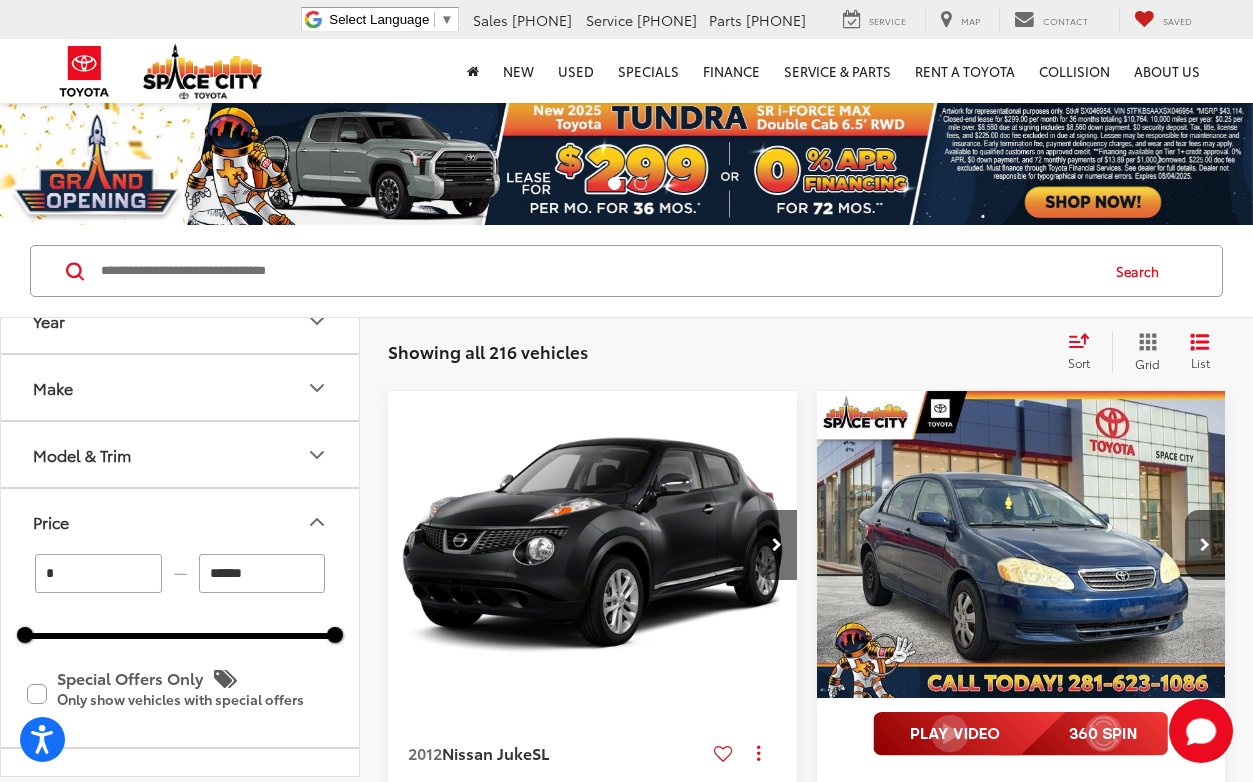 scroll, scrollTop: 60, scrollLeft: 0, axis: vertical 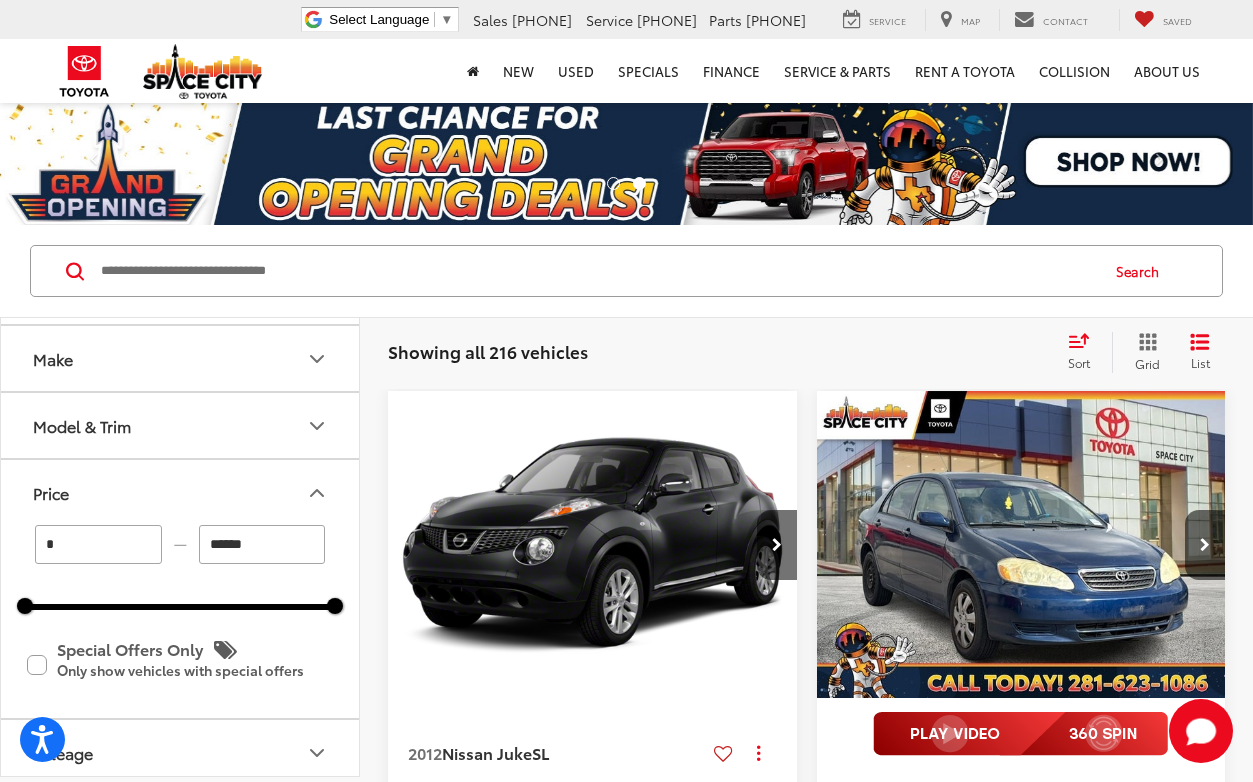 click on "*" at bounding box center [98, 544] 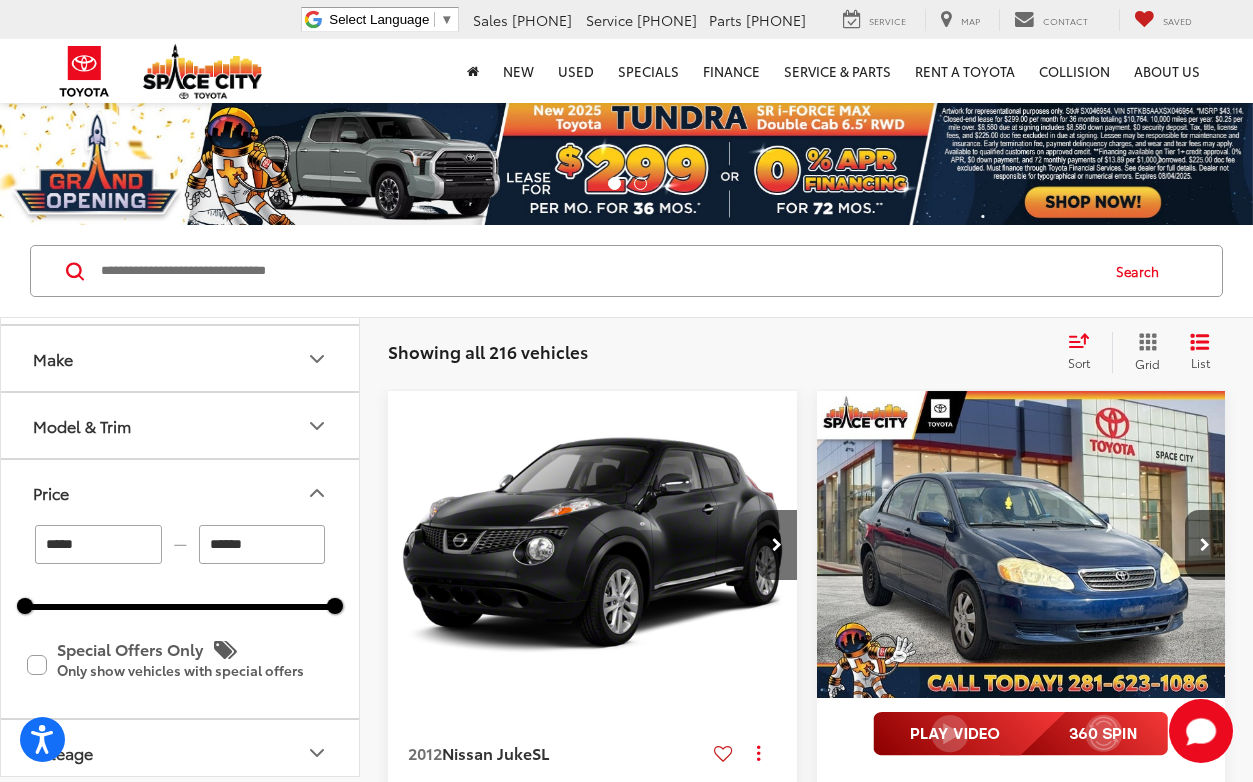 type on "******" 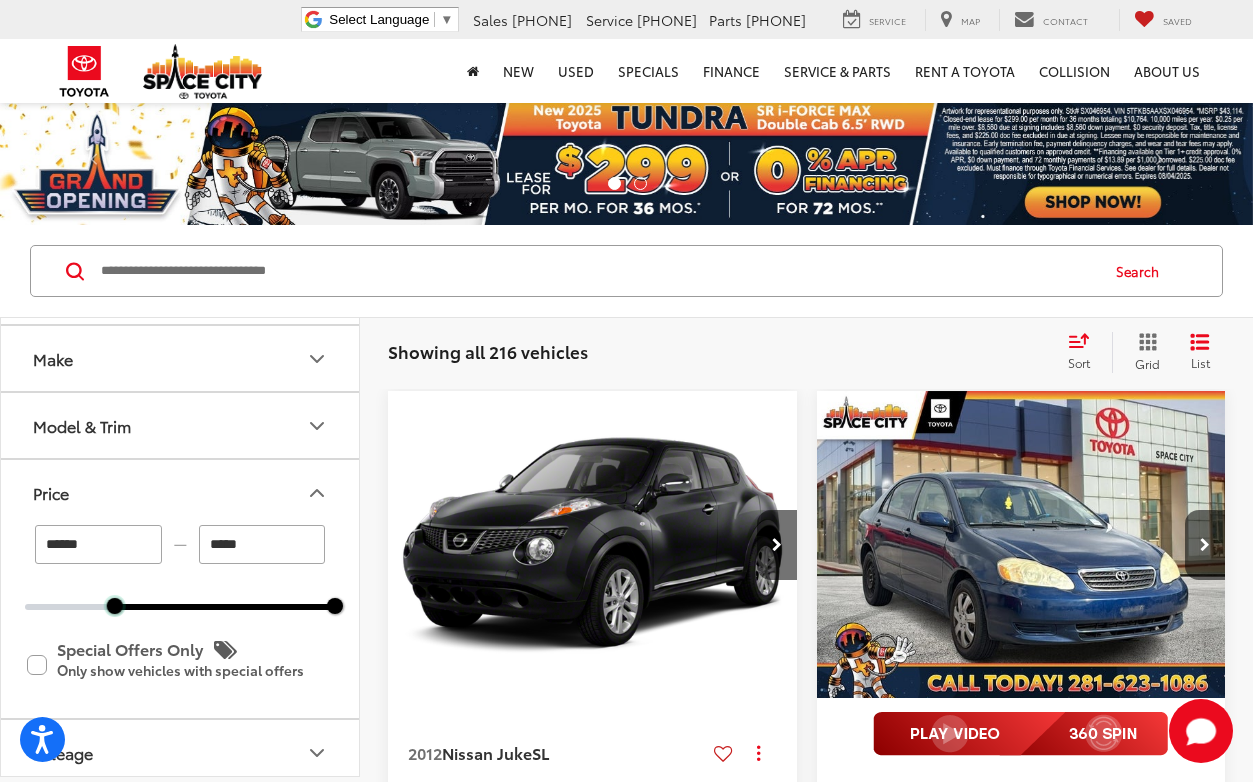 type on "******" 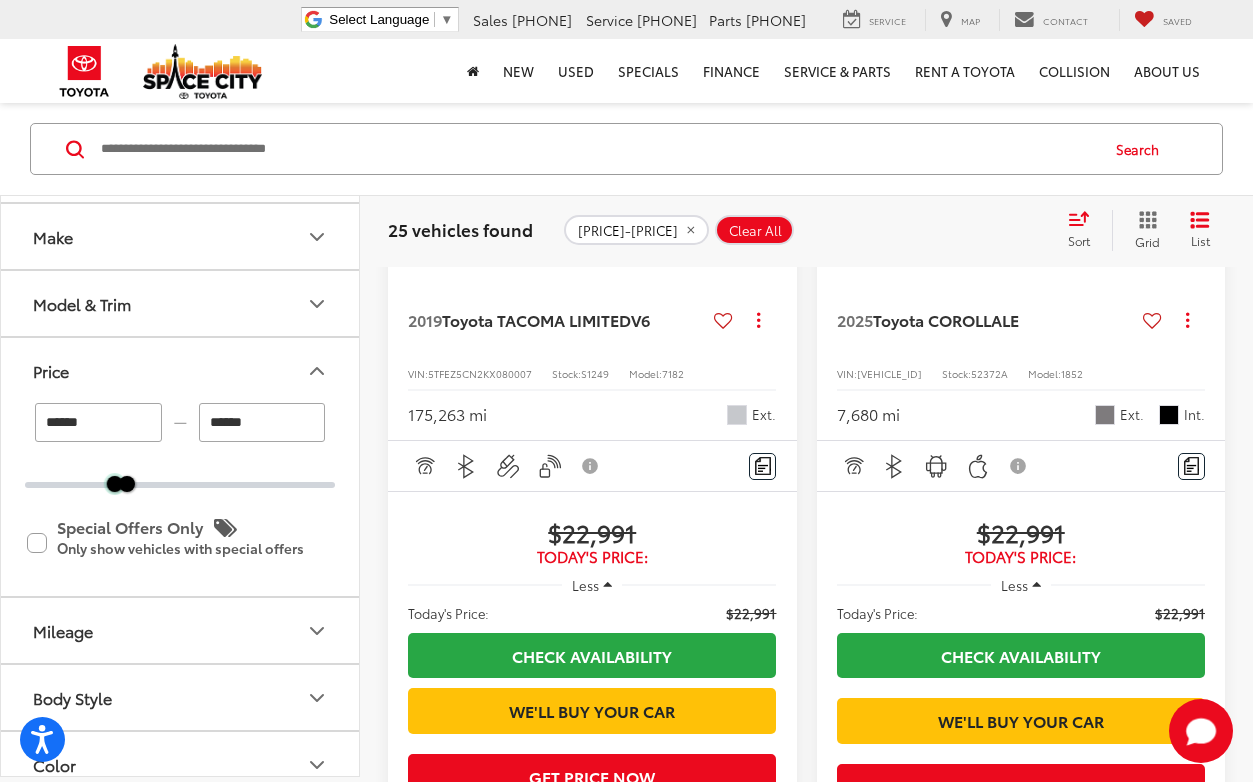 scroll, scrollTop: 2605, scrollLeft: 0, axis: vertical 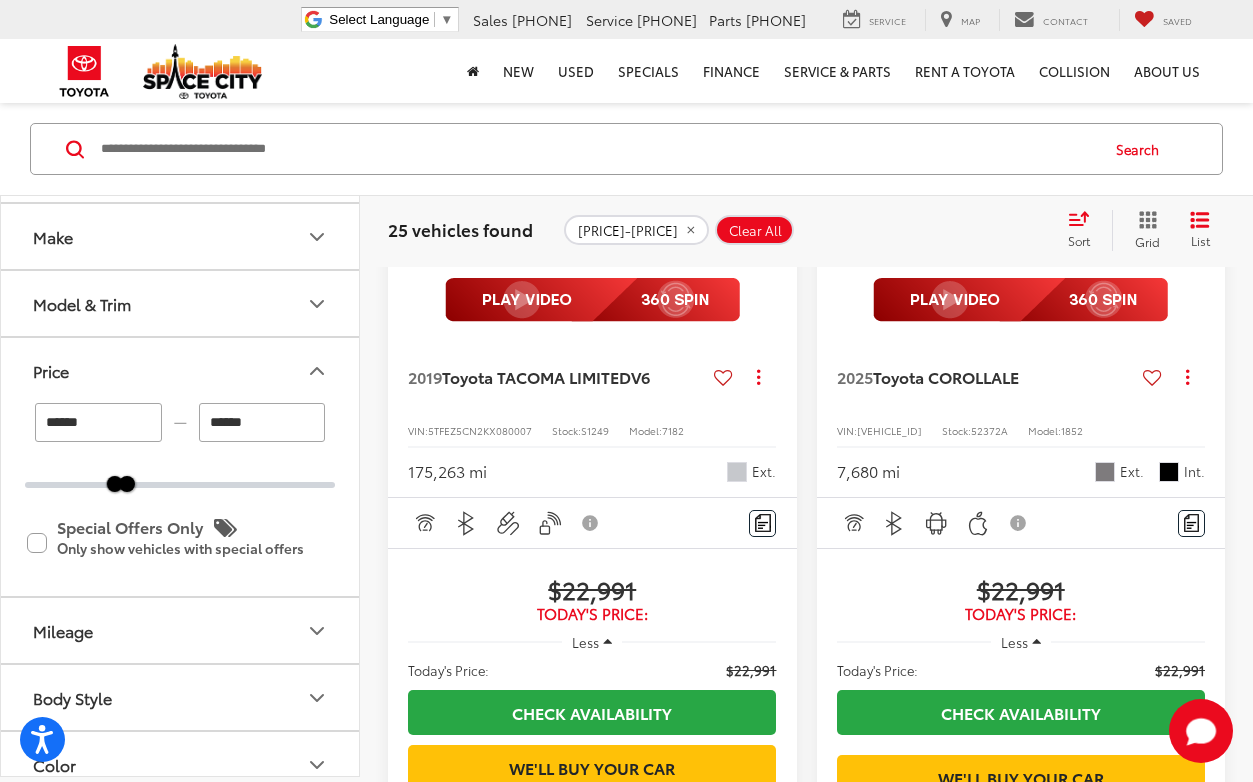 click 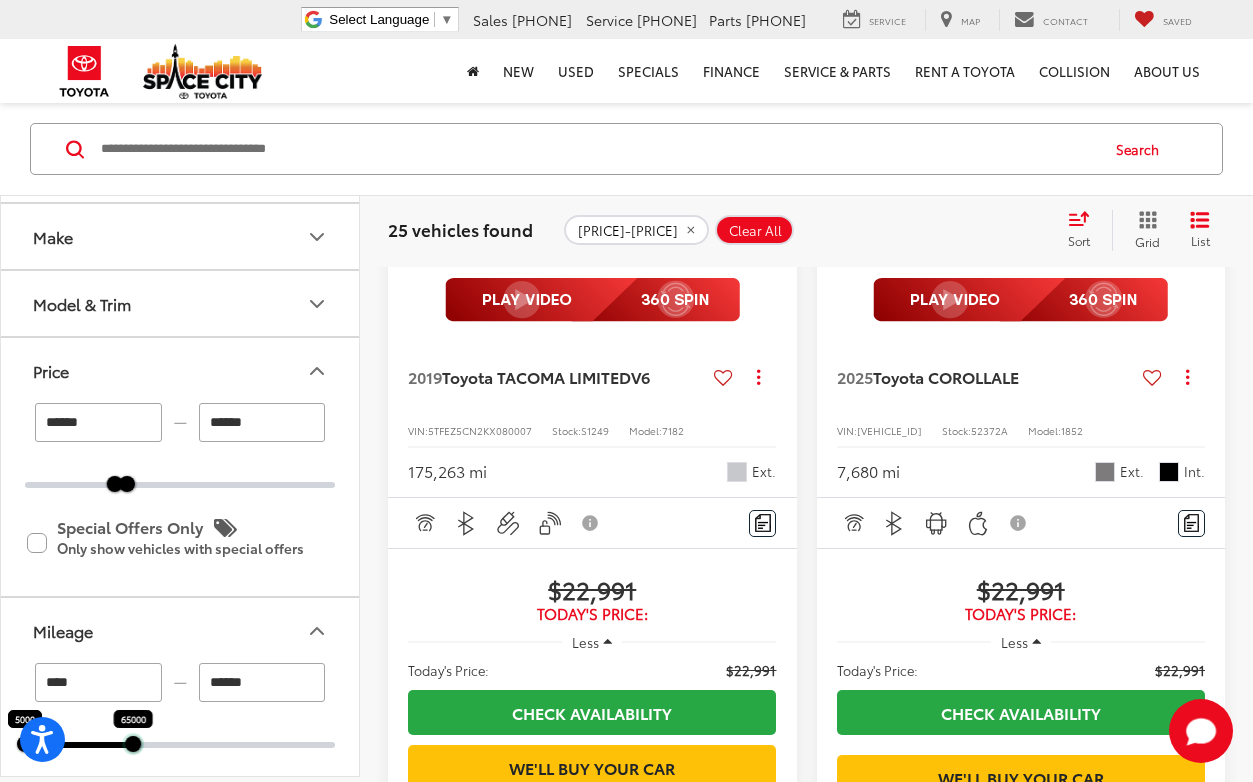 drag, startPoint x: 334, startPoint y: 751, endPoint x: 134, endPoint y: 751, distance: 200 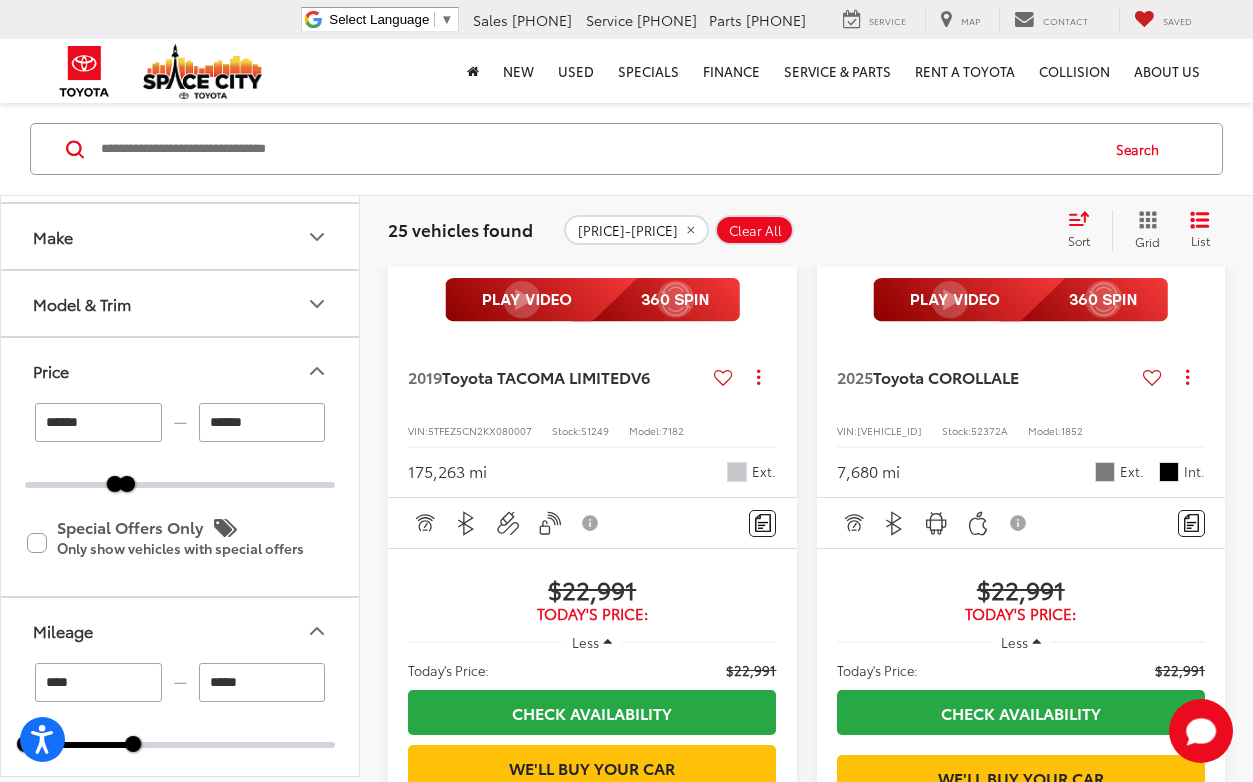 click on "2023  Toyota CAMRY  LE
Copy Link Share Print View Details VIN:  4T1R11AK9PU759285 Stock:  S1234 Model:  2532 60,465 mi Ext. Int. Features Adaptive Cruise Control Bluetooth® Android Auto Apple CarPlay Keyless Entry Keyless Ignition System Disclaimer More Details Comments Dealer Comments Space City Toyota is your premier Houston area Toyota dealer. Family-owned and operated, we proudly offer our customers award-winning customer service, sales, and maintenance. From the moment you first reach out to us, you'll see that we’re committed to providing you with an unmatched experience that will last long after the sale. We’ll be by your side every step of the way. From matching you with your dream ride to servicing it for years to come, you’ll see that the Space City way is the right way to do business. Whether you're looking to finance, lease, or maintain a new or pre-owned vehicle, Space City Toyota is the place to go! More..." at bounding box center (806, -471) 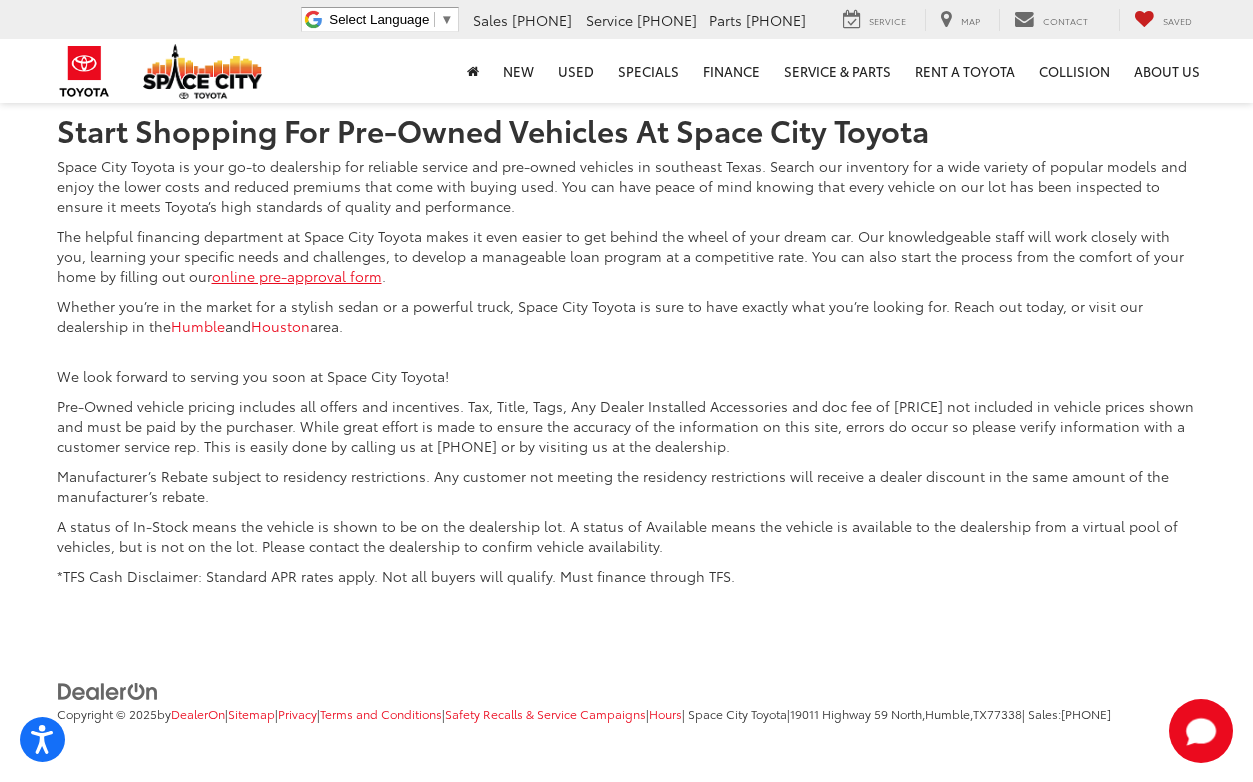 scroll, scrollTop: 7256, scrollLeft: 0, axis: vertical 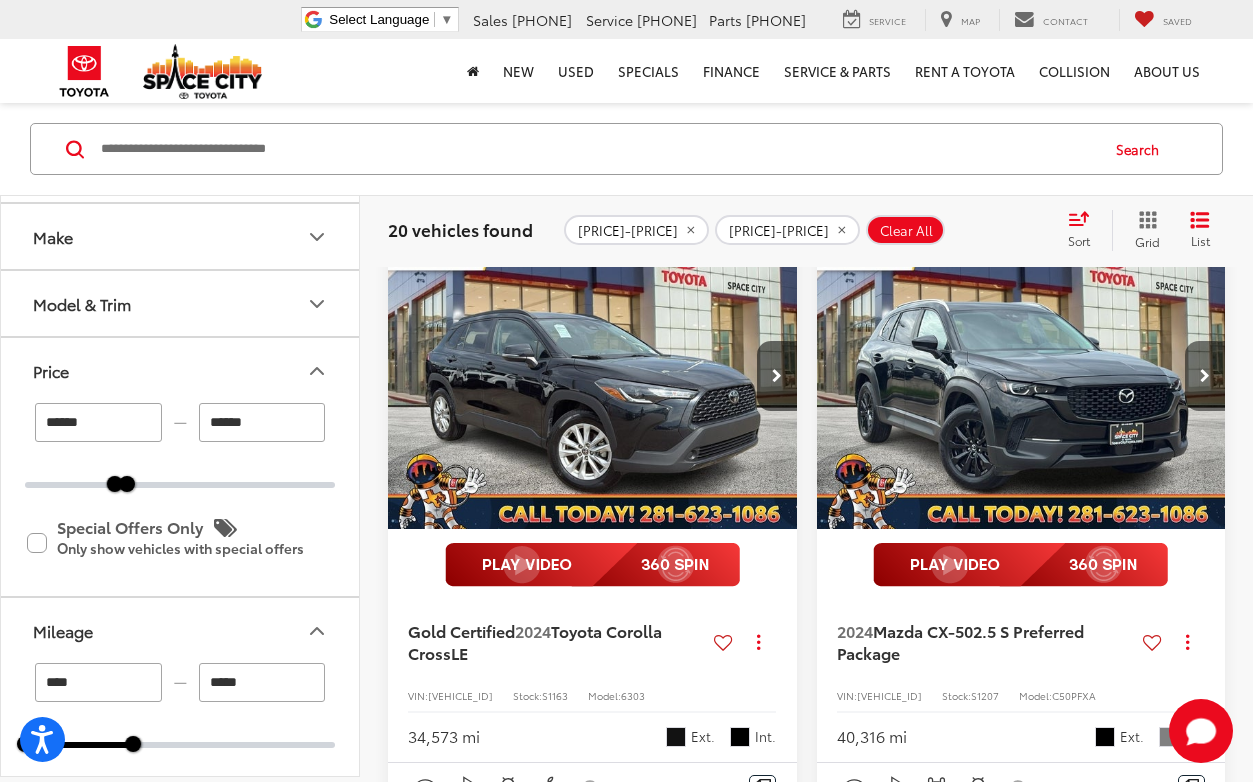 click at bounding box center [1205, 376] 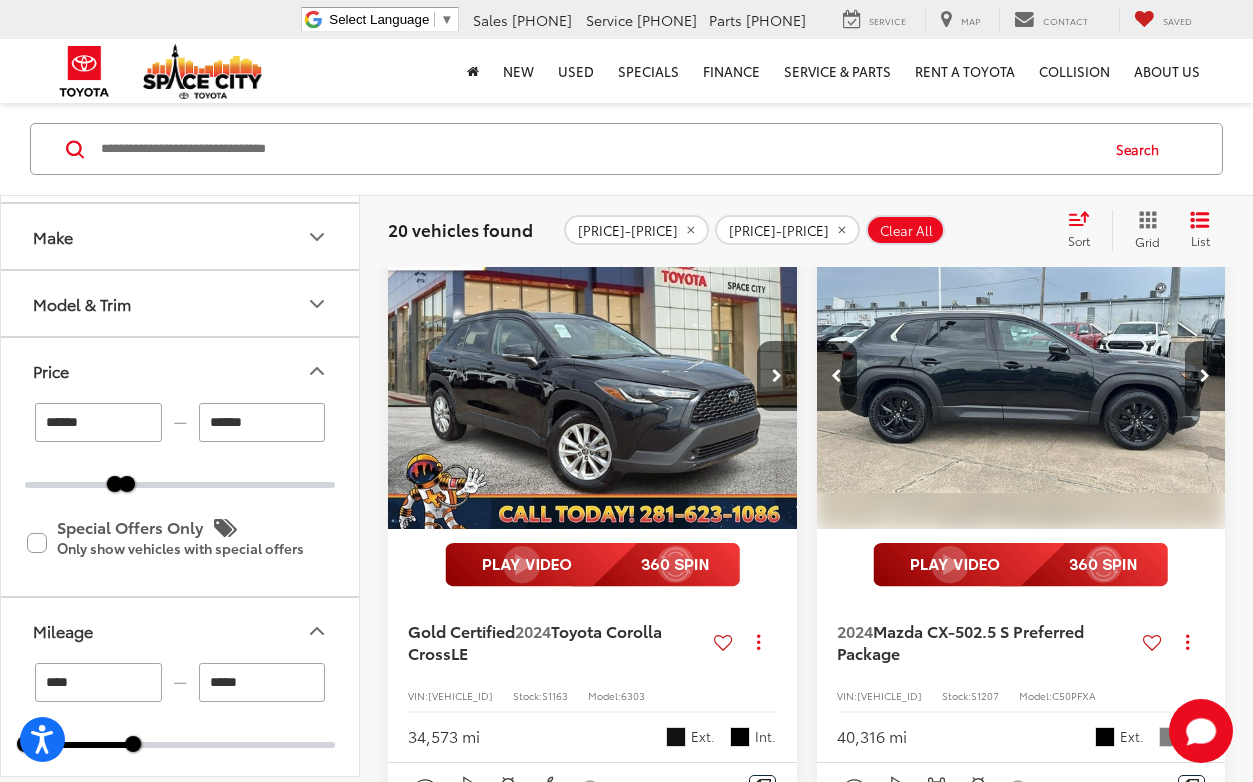 click at bounding box center [1205, 376] 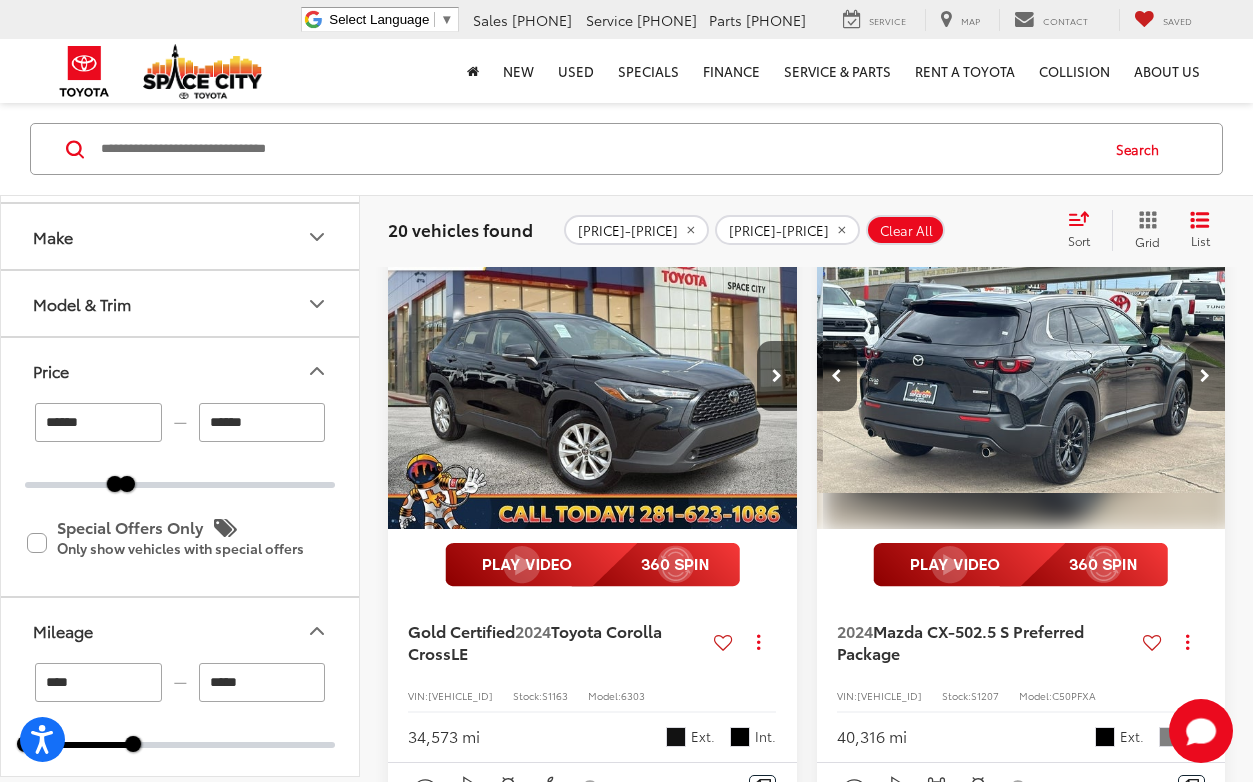 scroll, scrollTop: 0, scrollLeft: 823, axis: horizontal 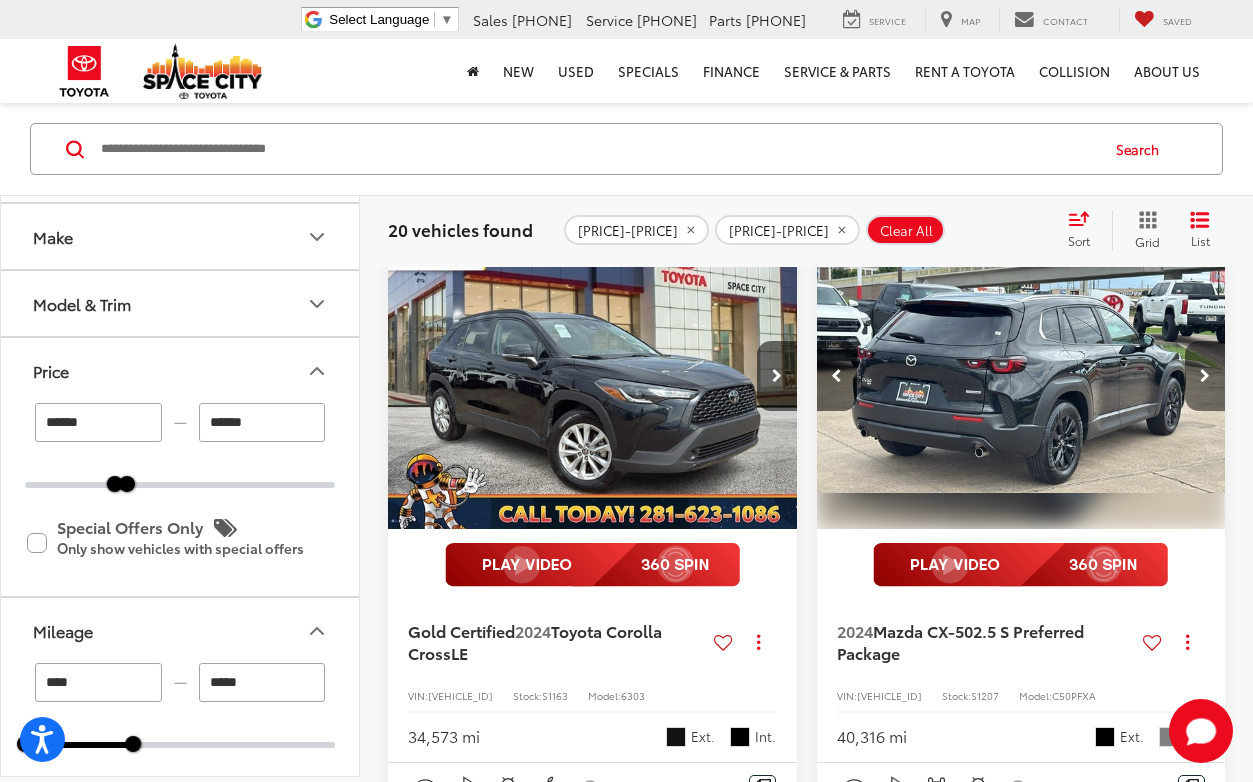 click at bounding box center (1205, 376) 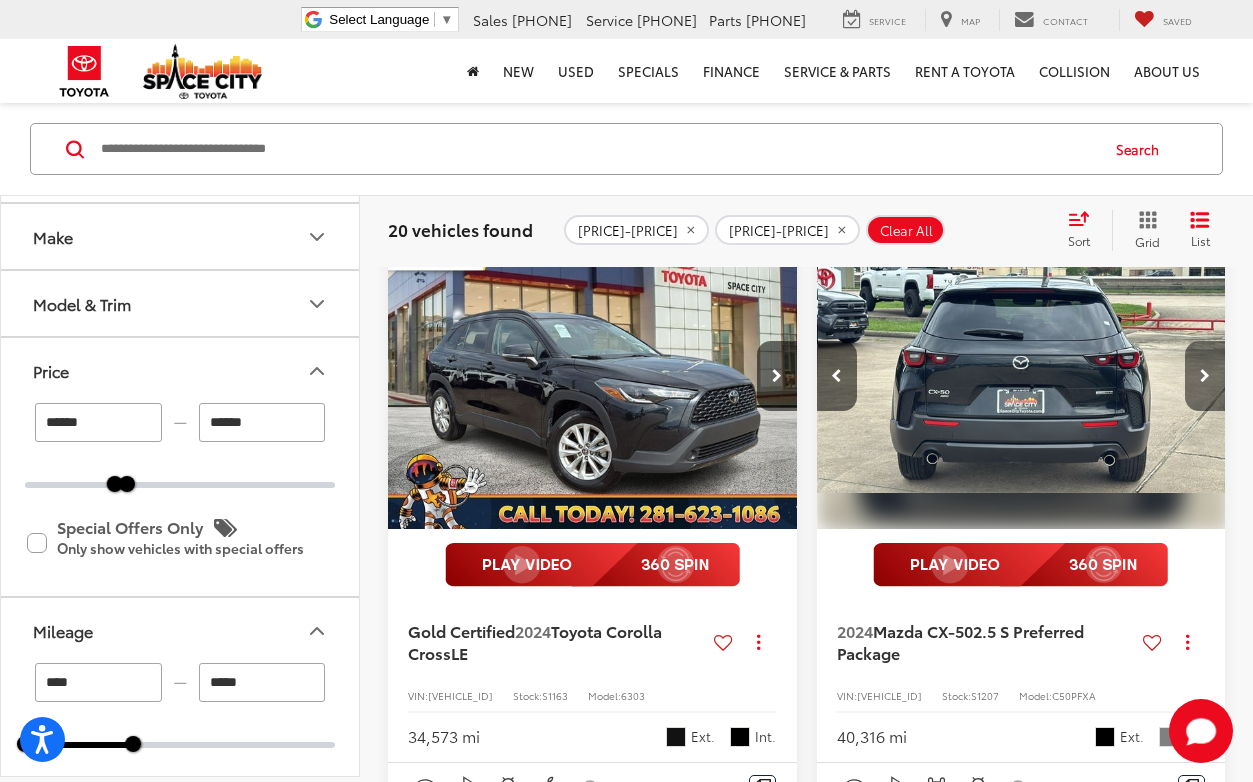 scroll, scrollTop: 0, scrollLeft: 1235, axis: horizontal 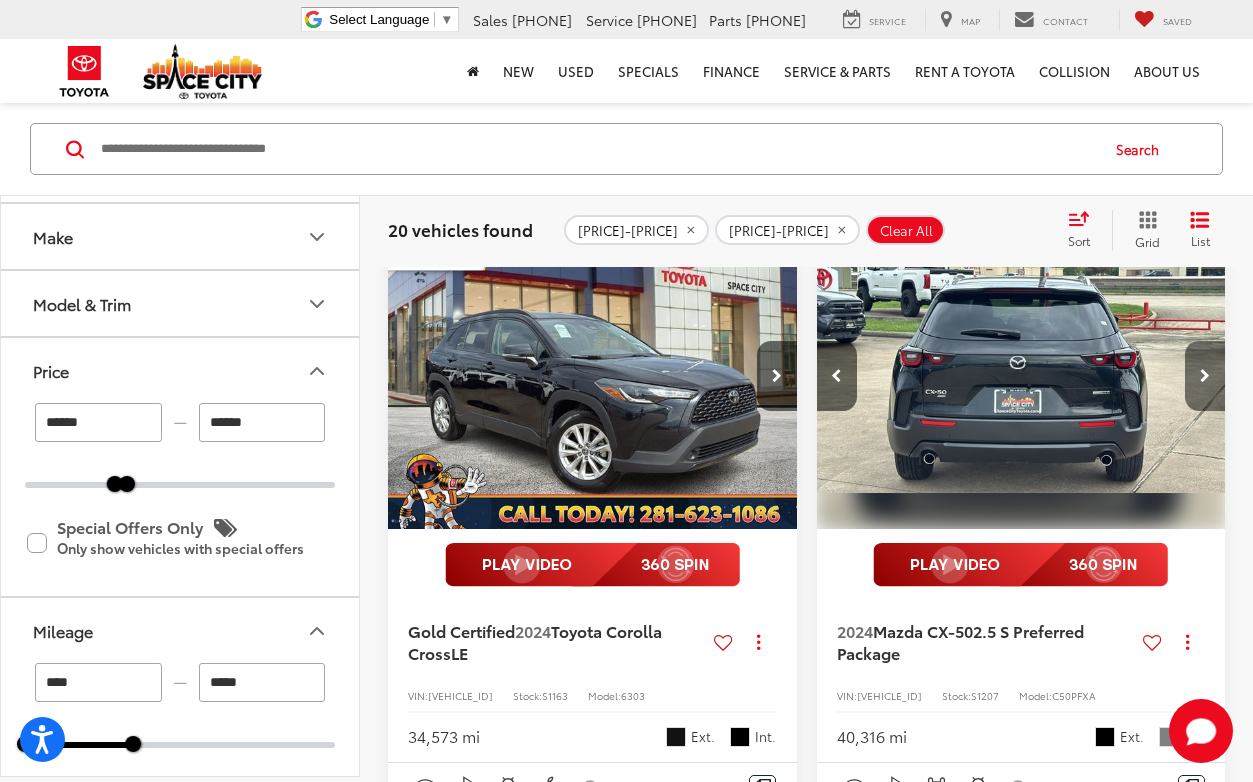 click at bounding box center (1205, 376) 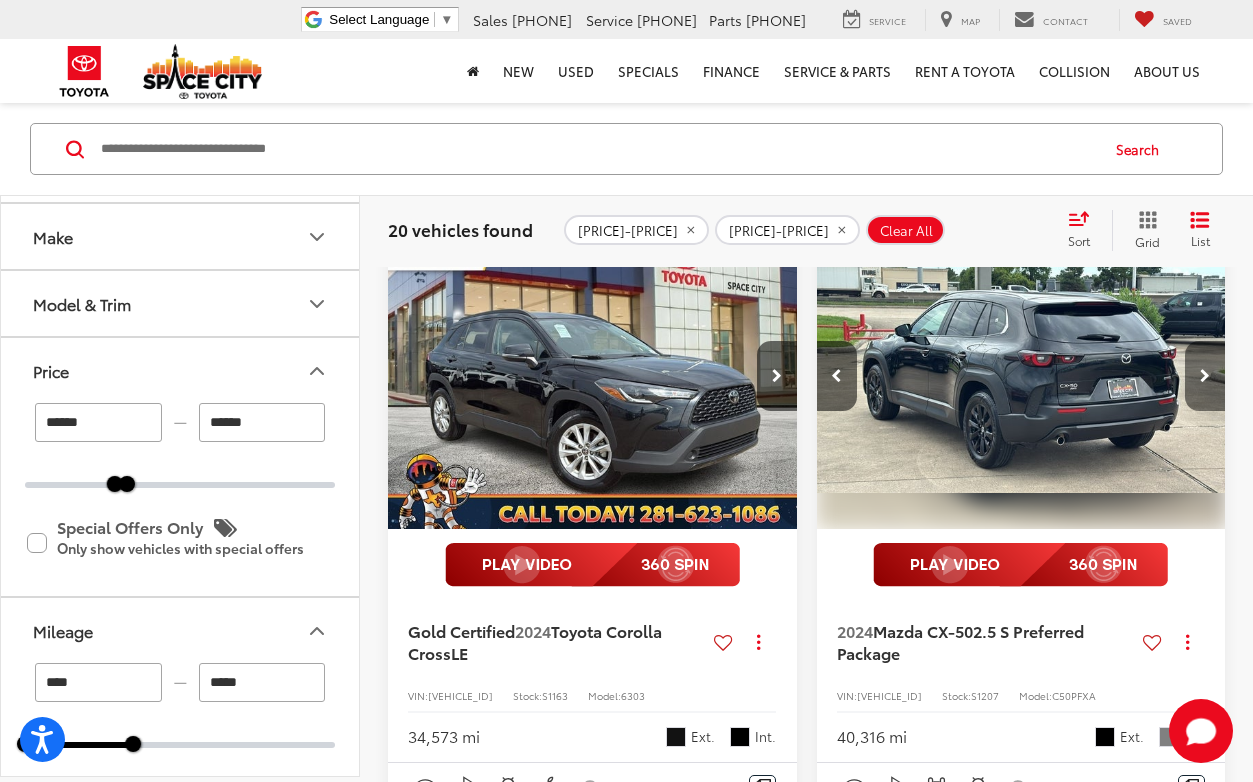 click at bounding box center (1205, 376) 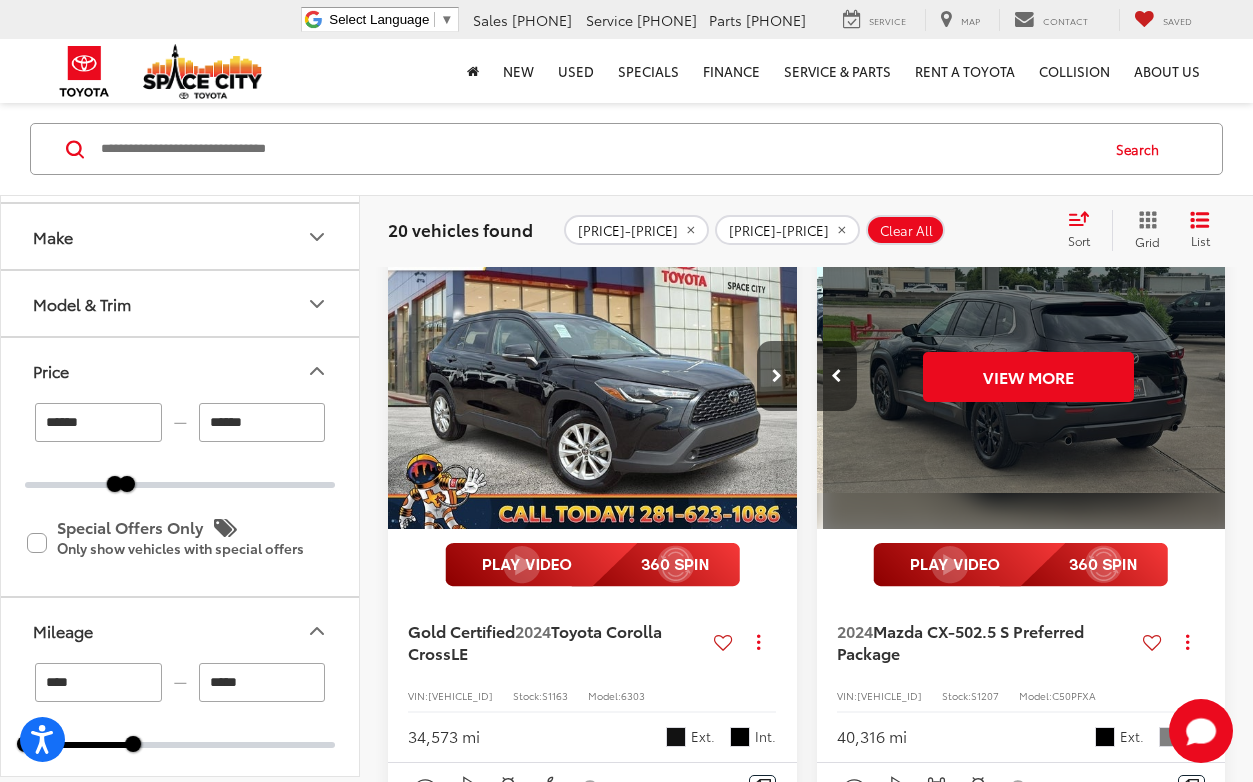 scroll, scrollTop: 0, scrollLeft: 2058, axis: horizontal 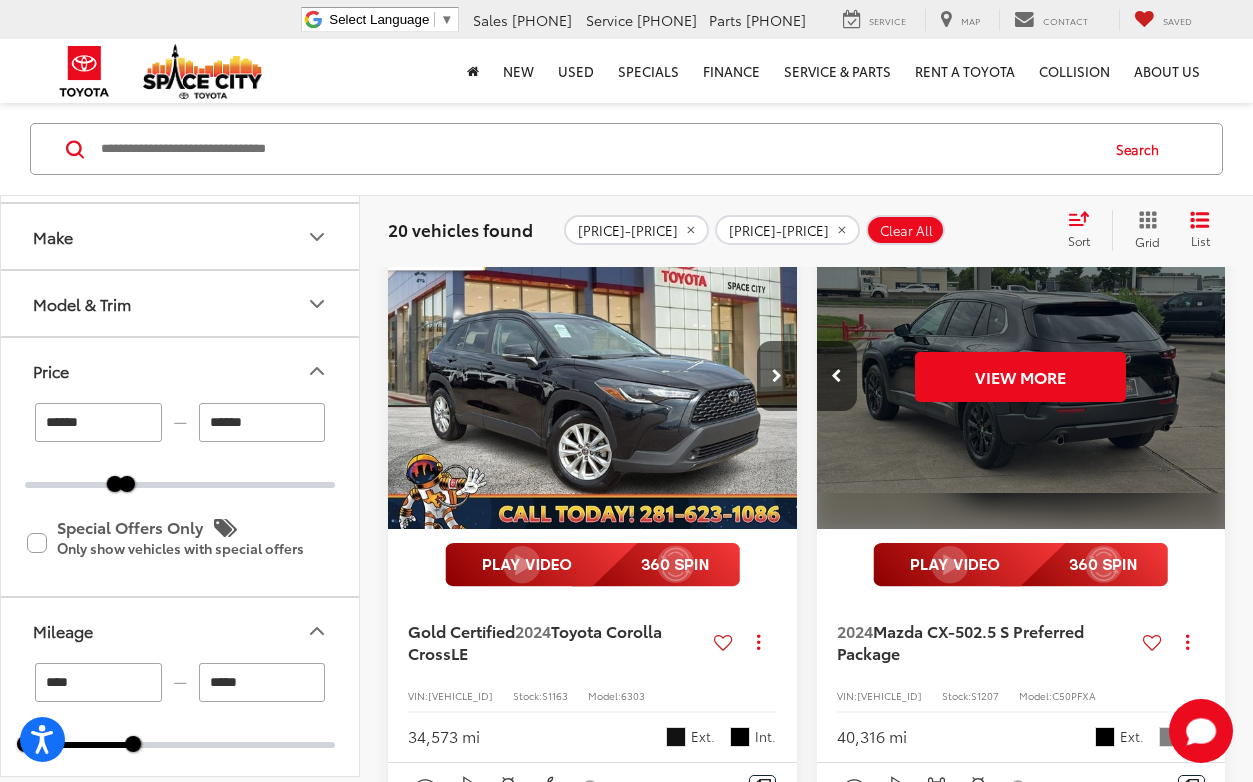 click on "View More" at bounding box center (1021, 376) 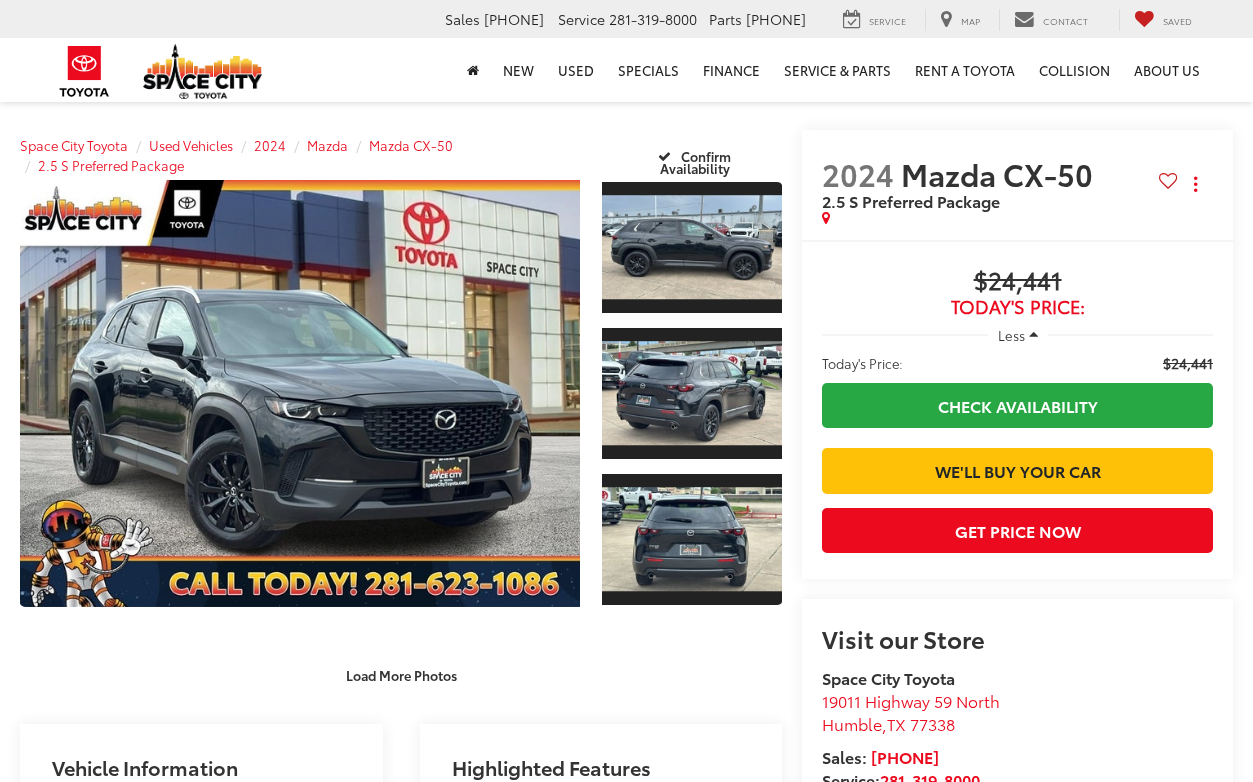 scroll, scrollTop: 0, scrollLeft: 0, axis: both 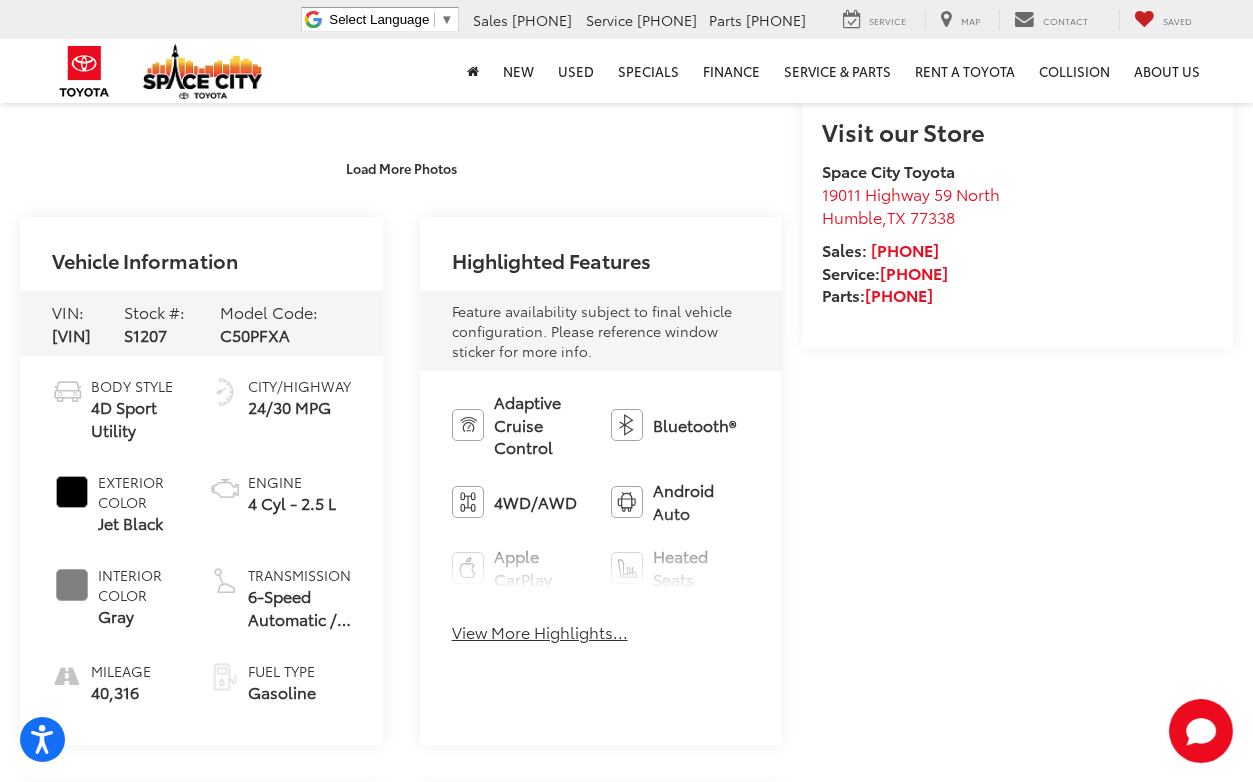 click on "View More Highlights..." at bounding box center (540, 632) 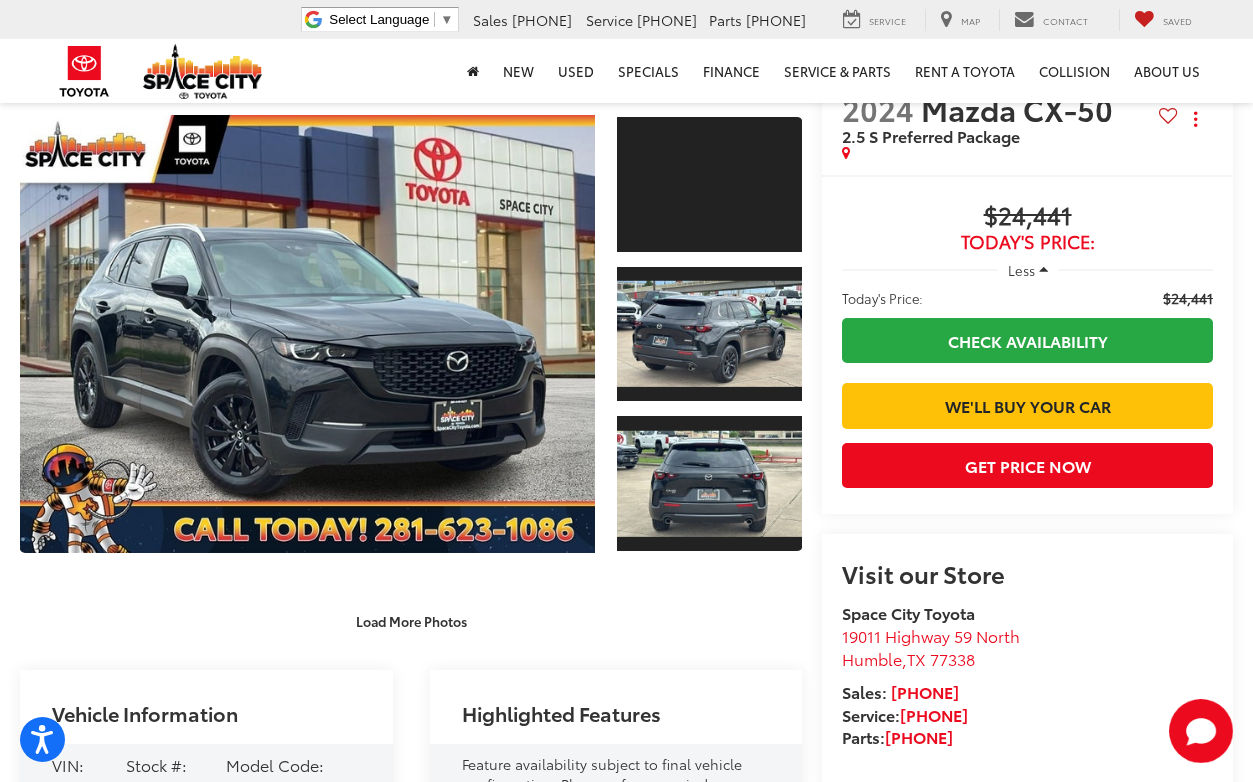 scroll, scrollTop: 0, scrollLeft: 0, axis: both 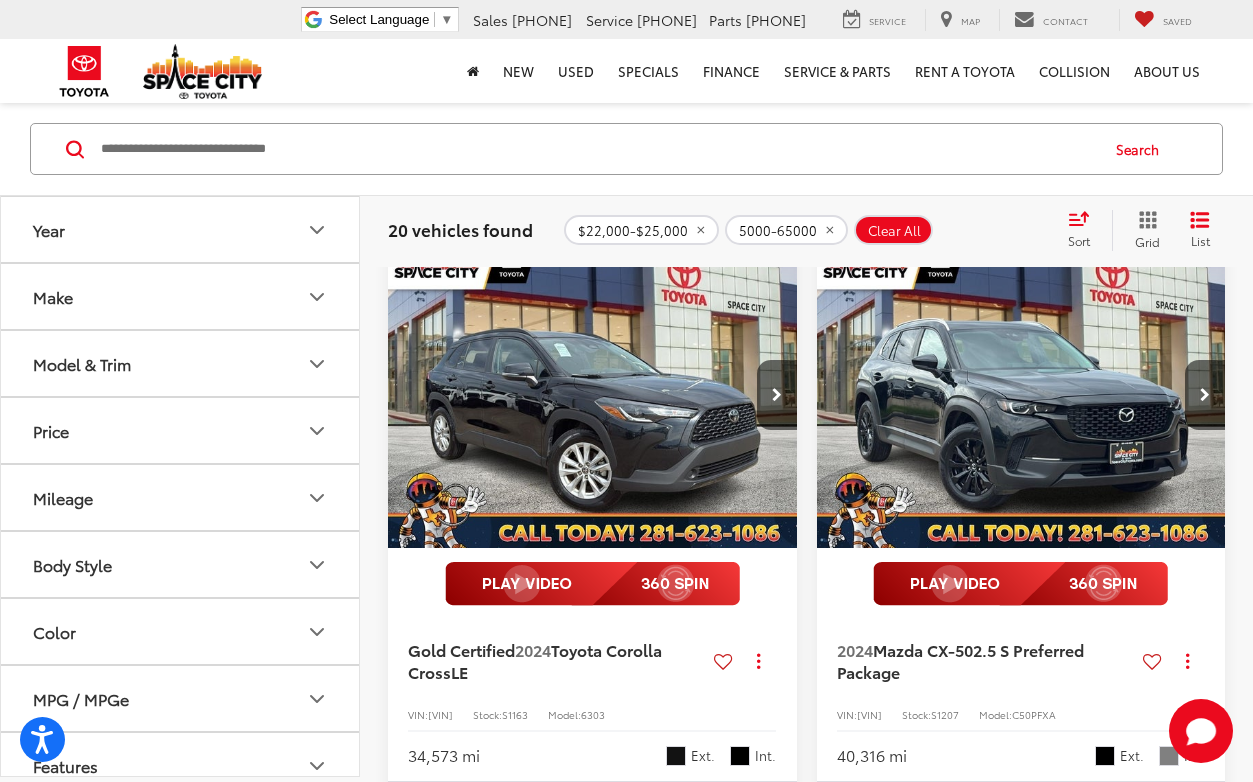 click at bounding box center [1022, 395] 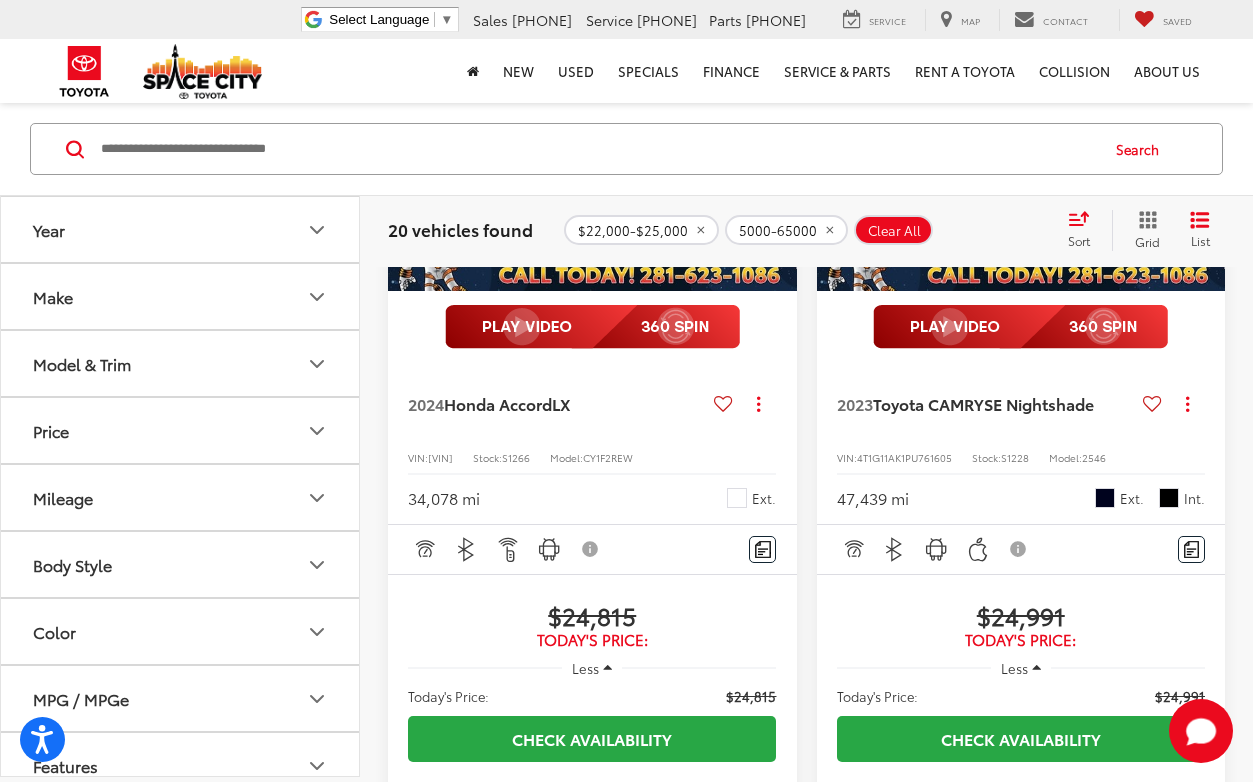 scroll, scrollTop: 2566, scrollLeft: 0, axis: vertical 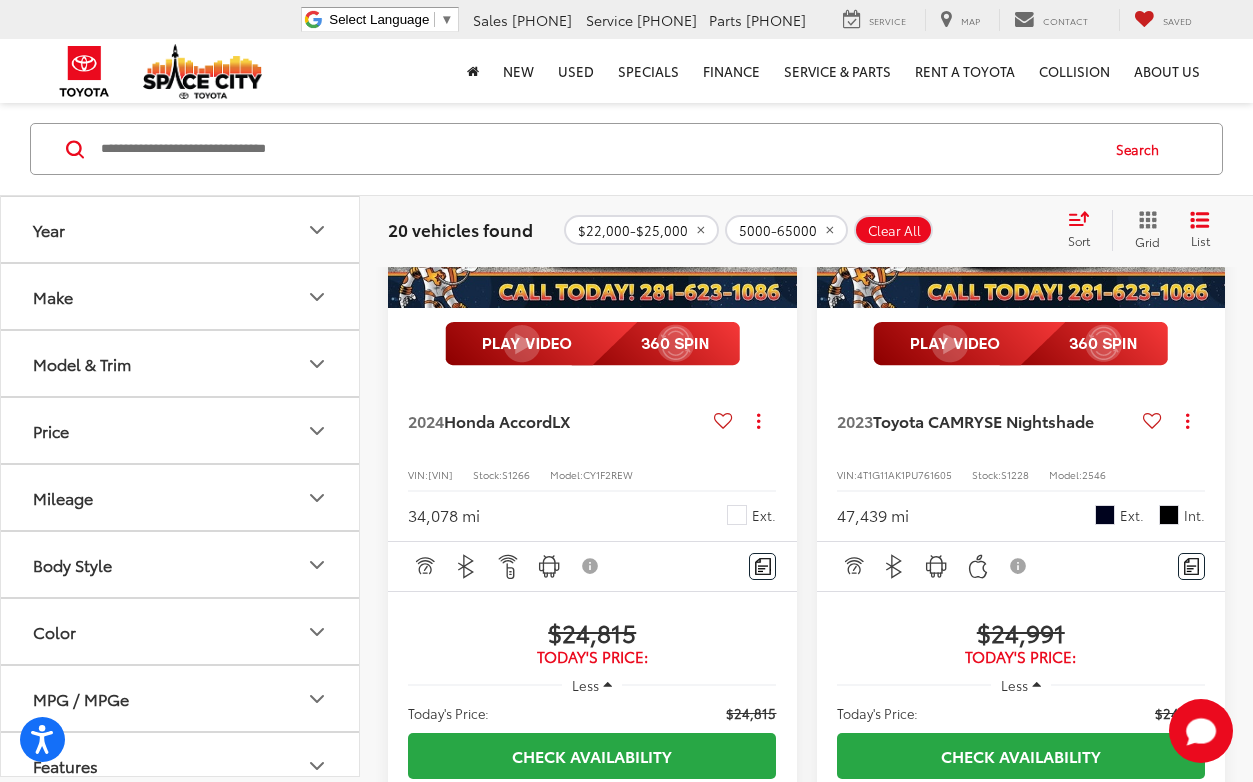click at bounding box center [593, 155] 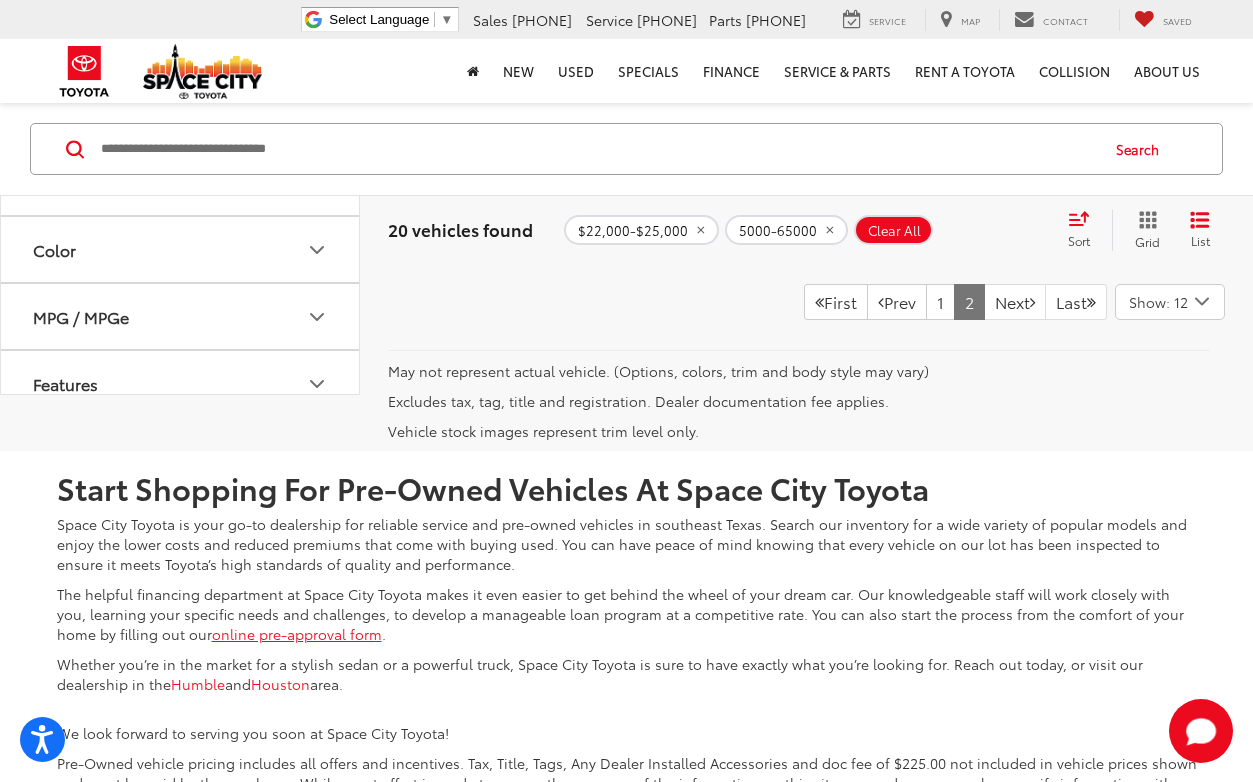 scroll, scrollTop: 4623, scrollLeft: 0, axis: vertical 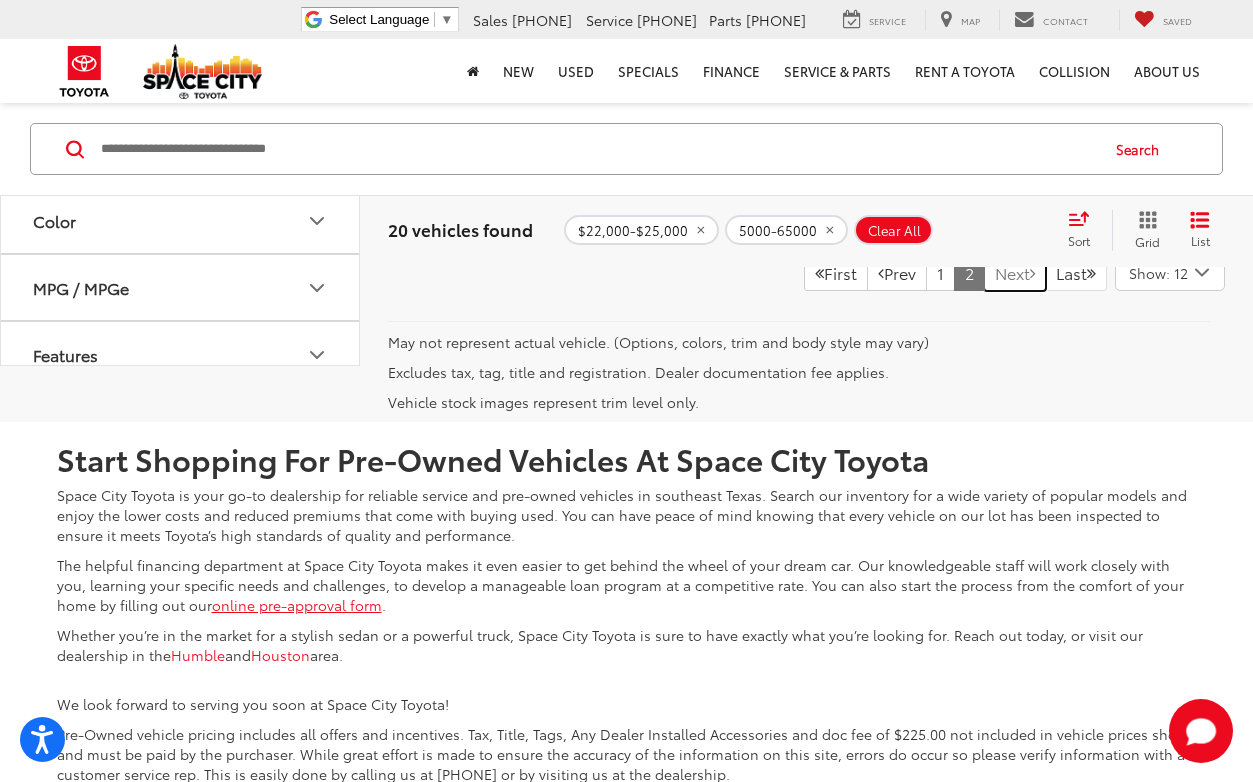 click on "Next" at bounding box center (1015, 273) 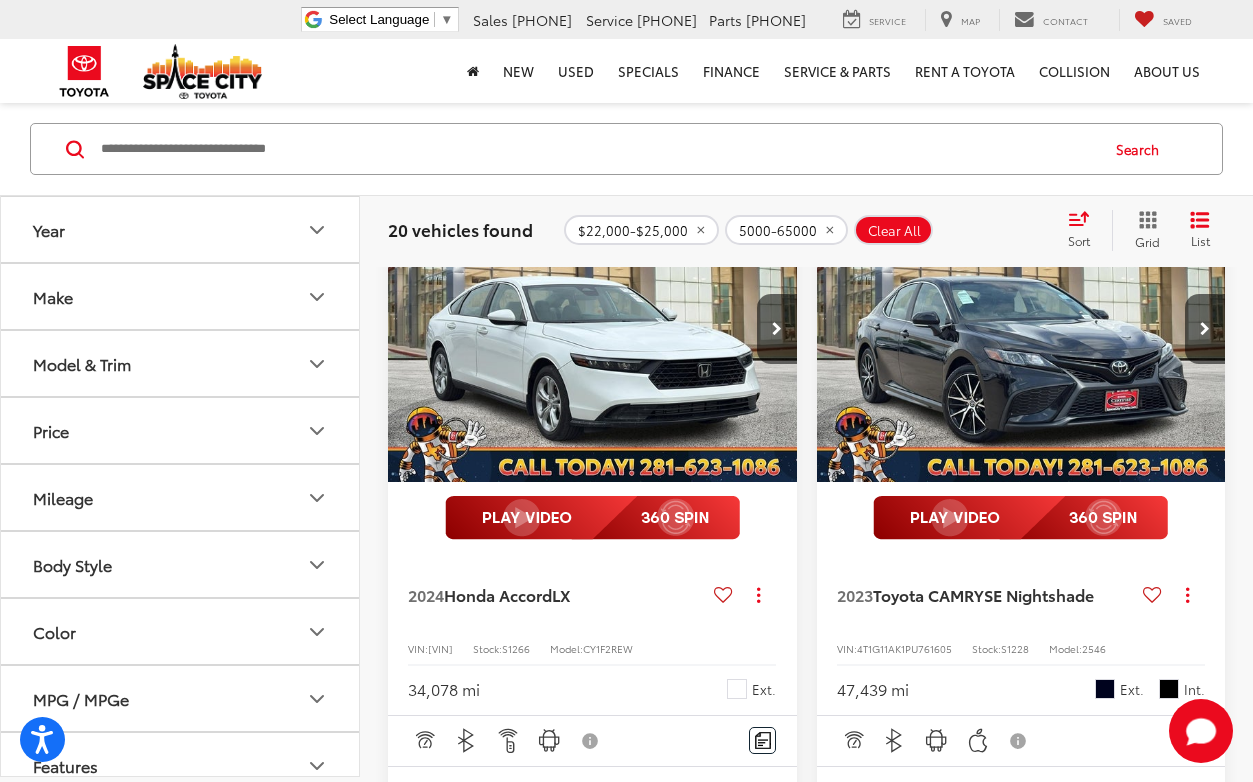 scroll, scrollTop: 2420, scrollLeft: 0, axis: vertical 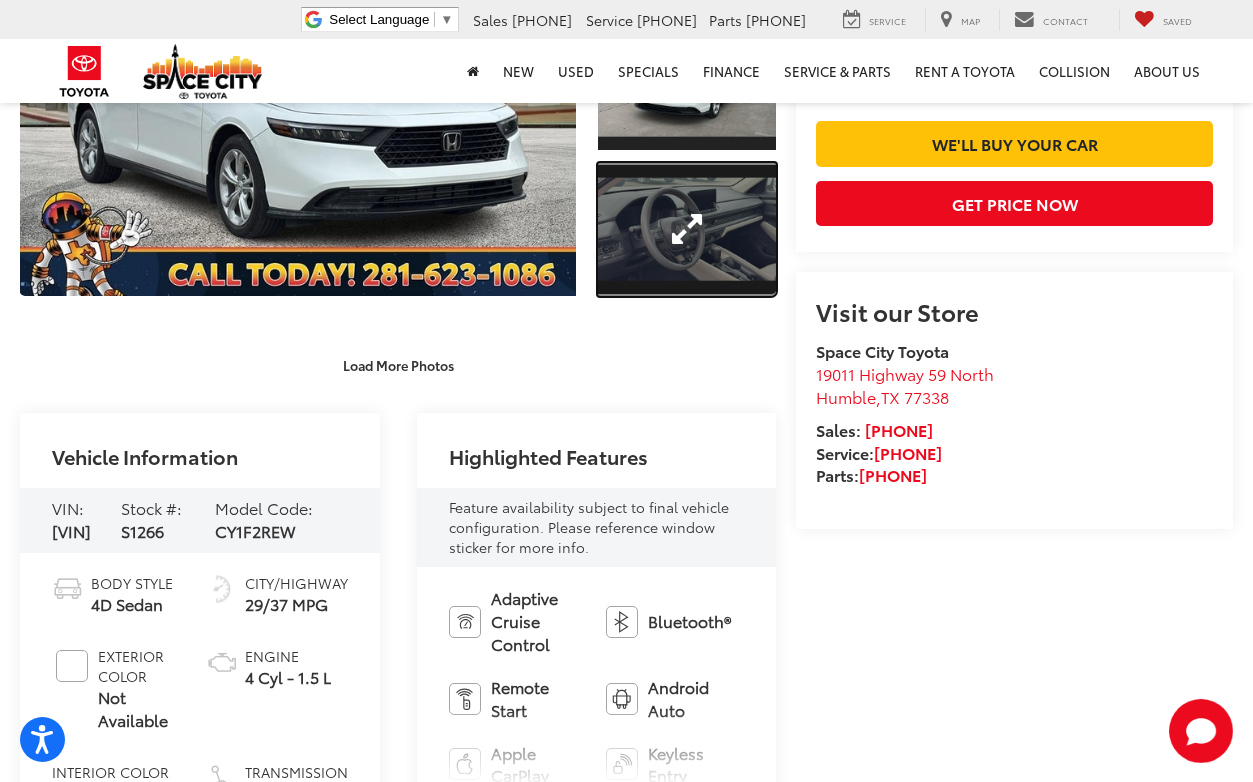 click at bounding box center [687, 230] 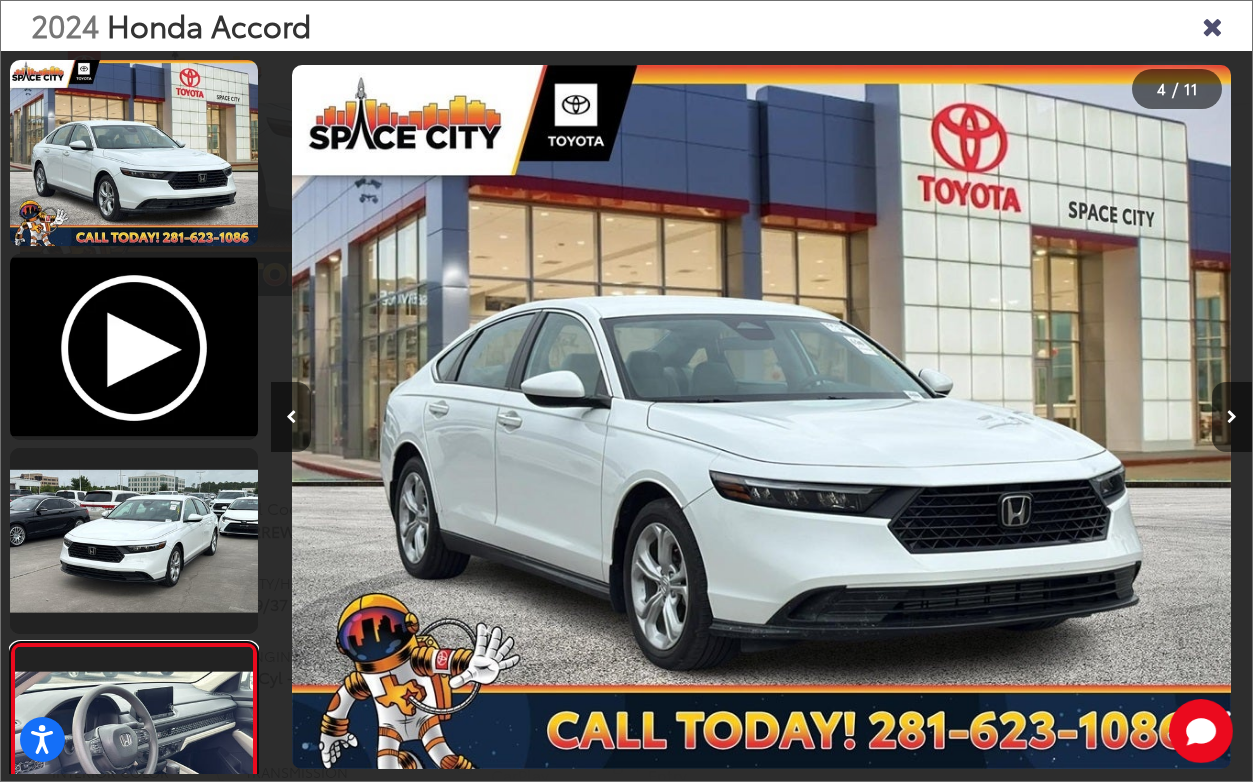 scroll, scrollTop: 179, scrollLeft: 0, axis: vertical 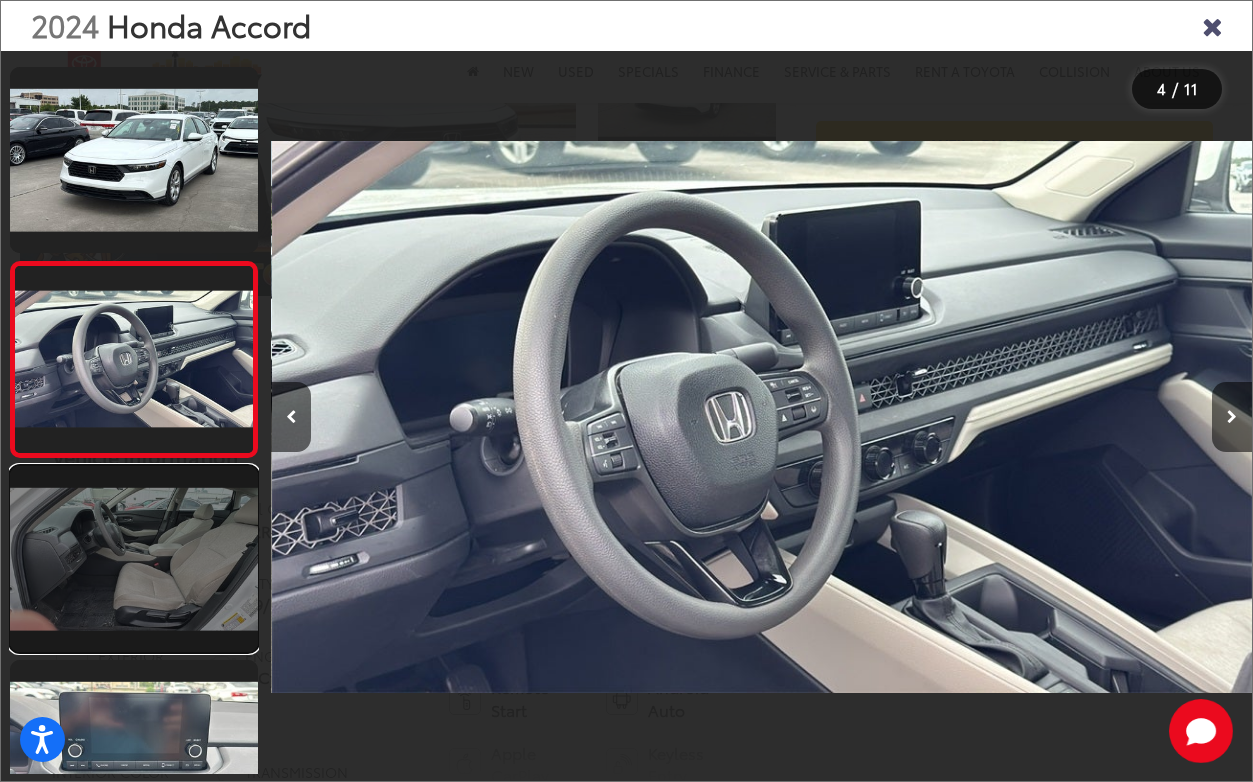 click at bounding box center (134, 559) 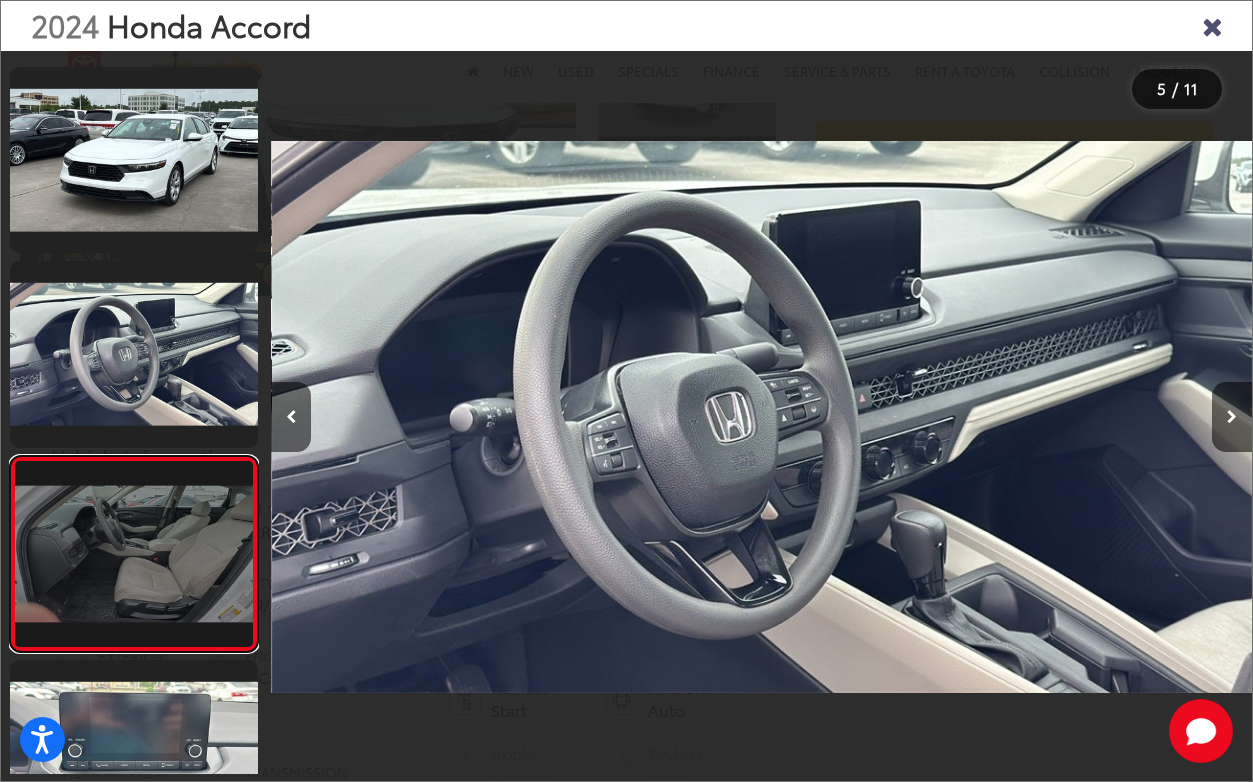 scroll, scrollTop: 0, scrollLeft: 2998, axis: horizontal 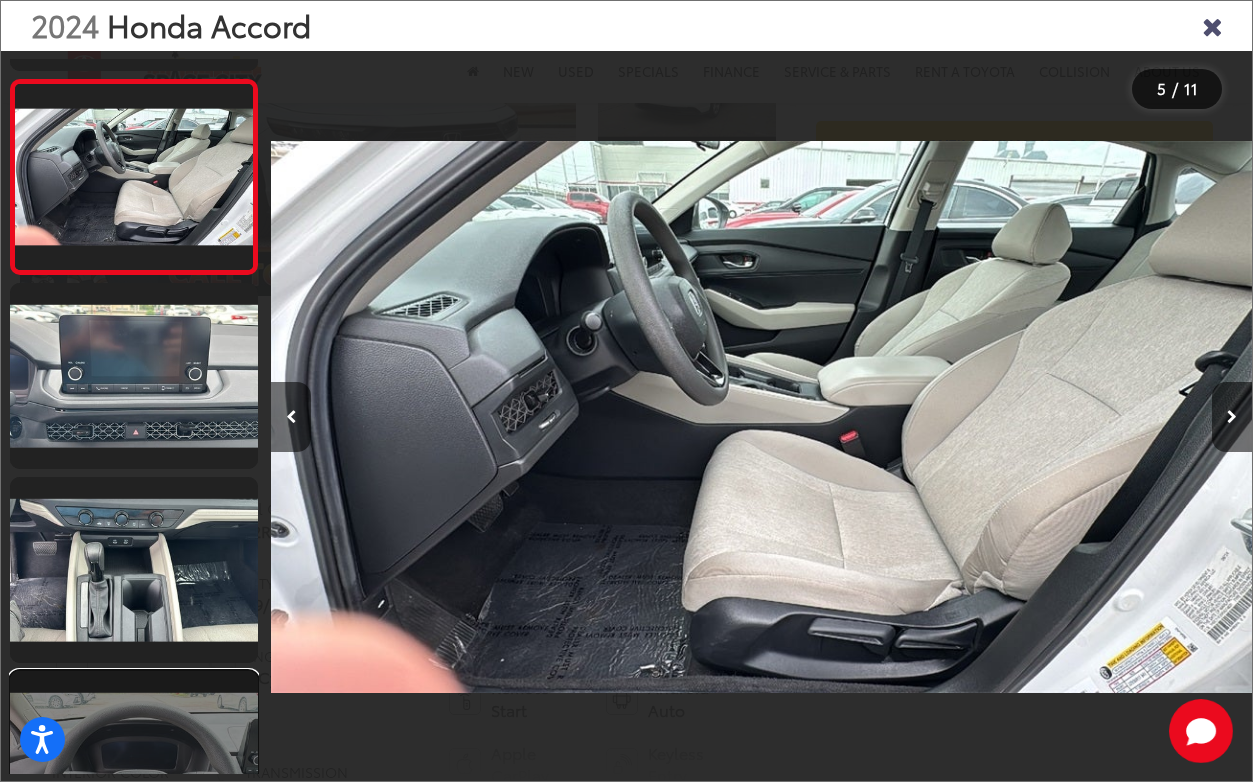 click at bounding box center (134, 764) 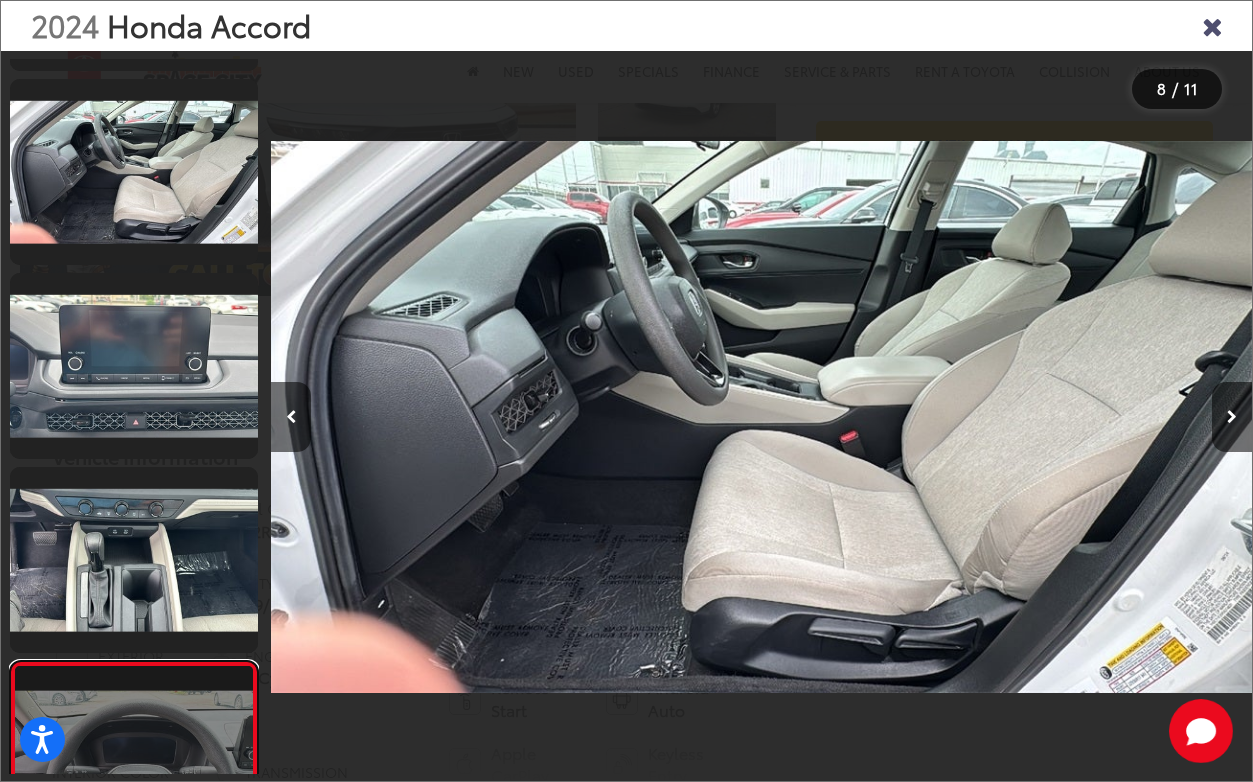 scroll, scrollTop: 0, scrollLeft: 4510, axis: horizontal 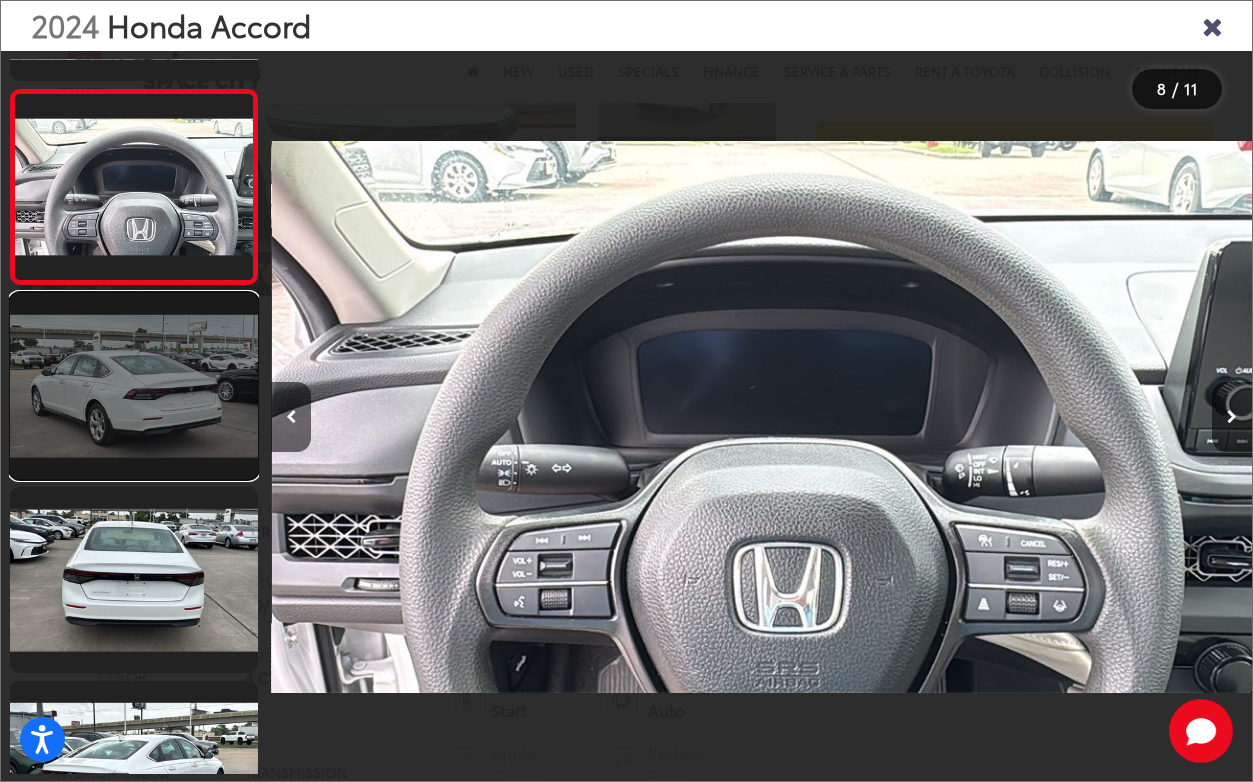 click at bounding box center [134, 386] 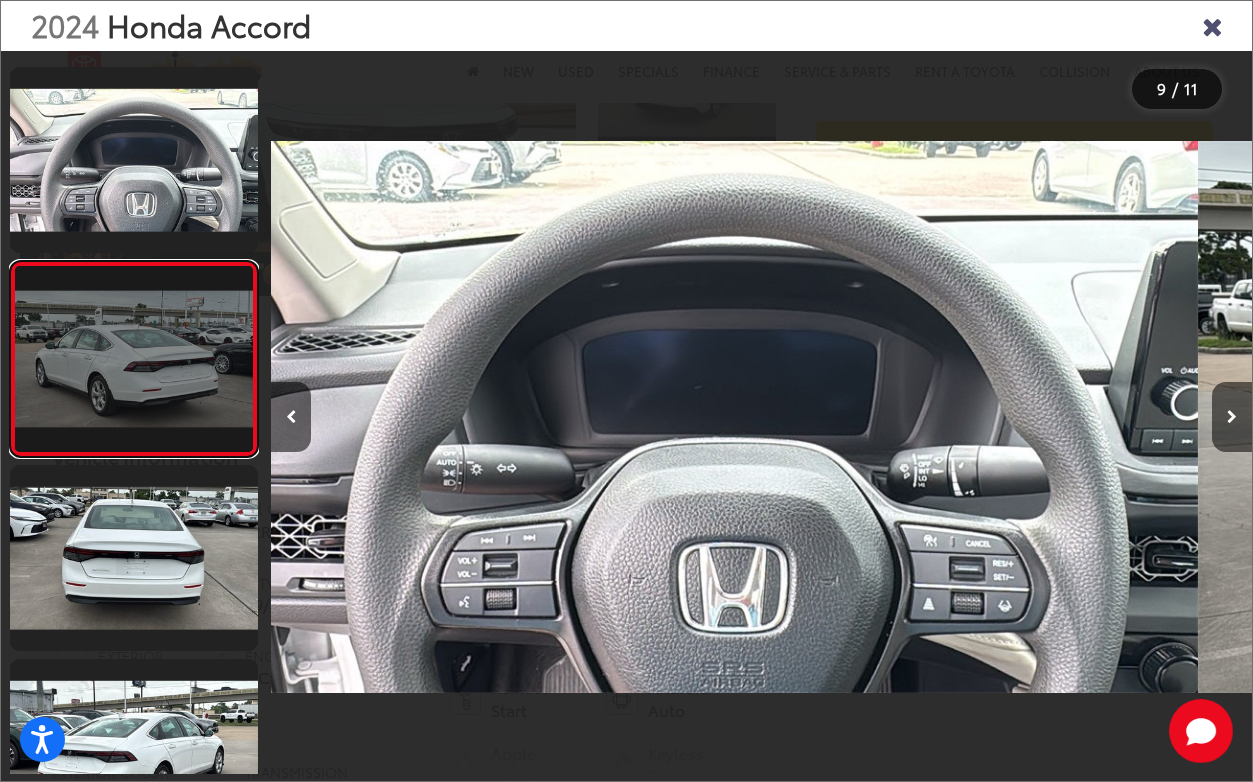 scroll, scrollTop: 1352, scrollLeft: 0, axis: vertical 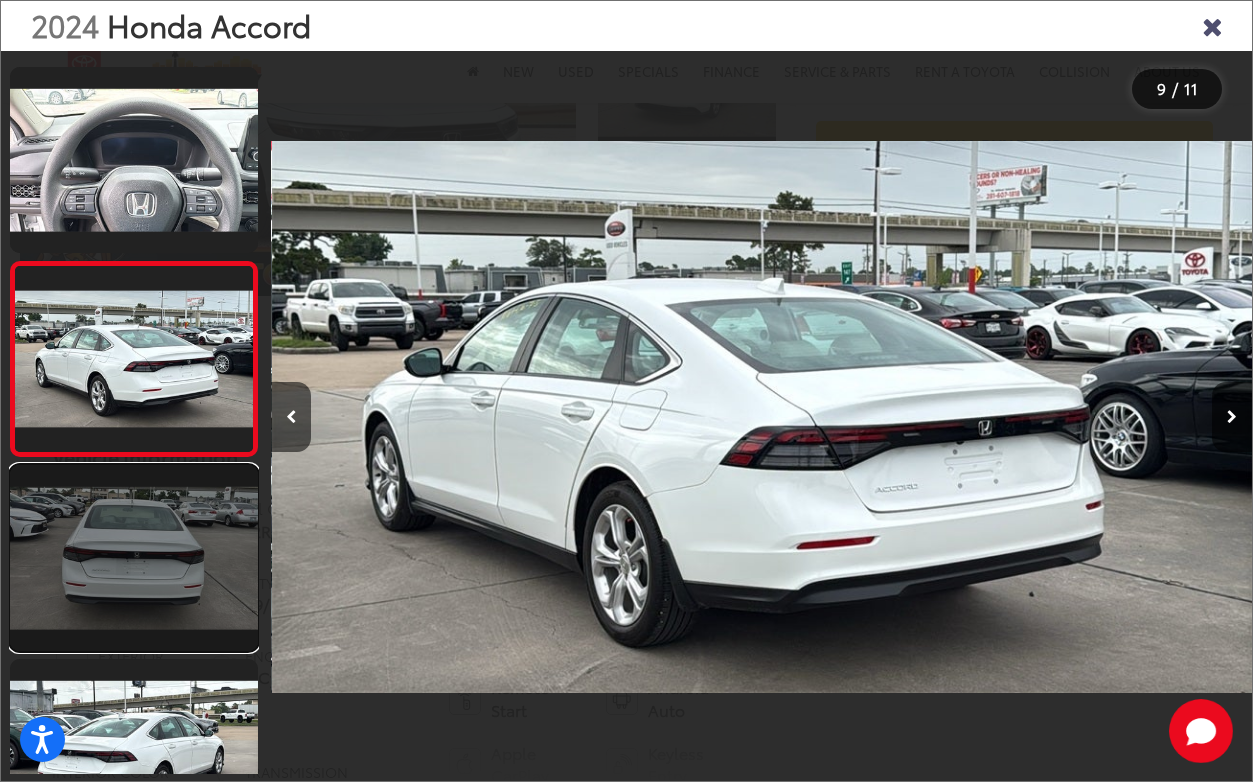 click at bounding box center [134, 558] 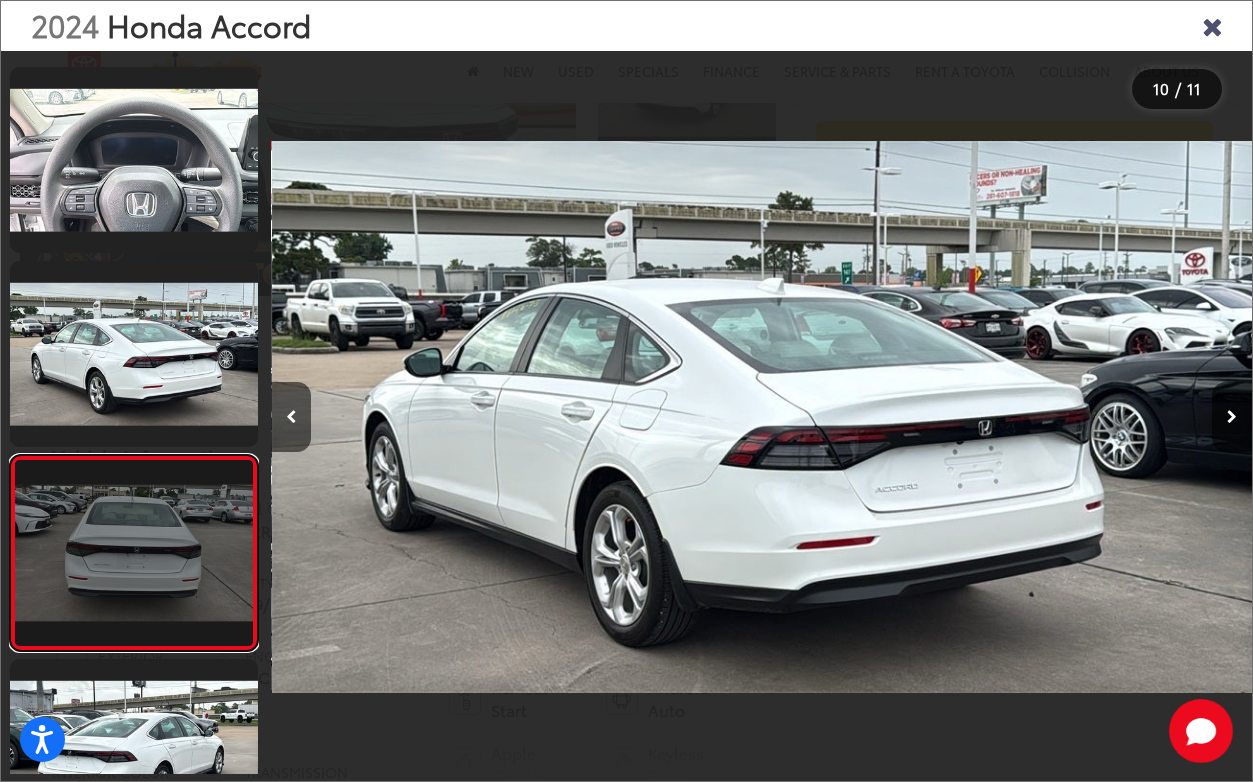 scroll, scrollTop: 0, scrollLeft: 8042, axis: horizontal 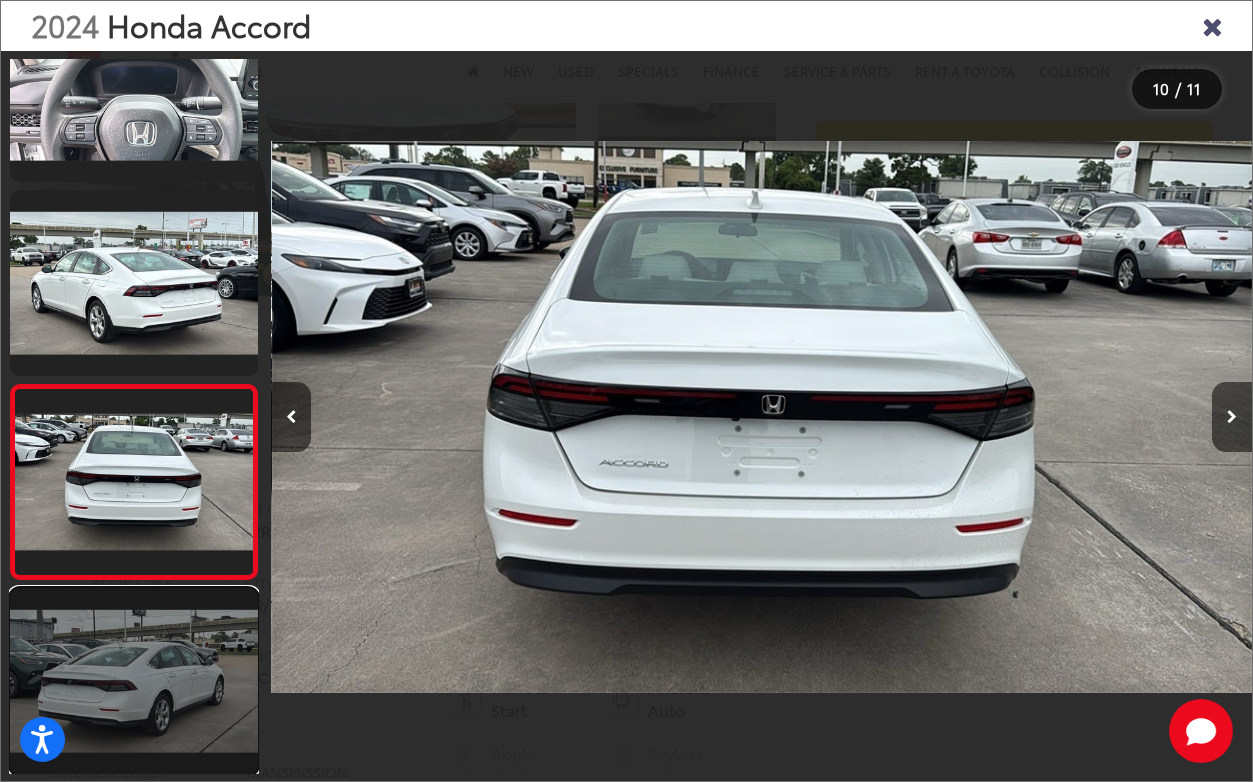 click at bounding box center (134, 681) 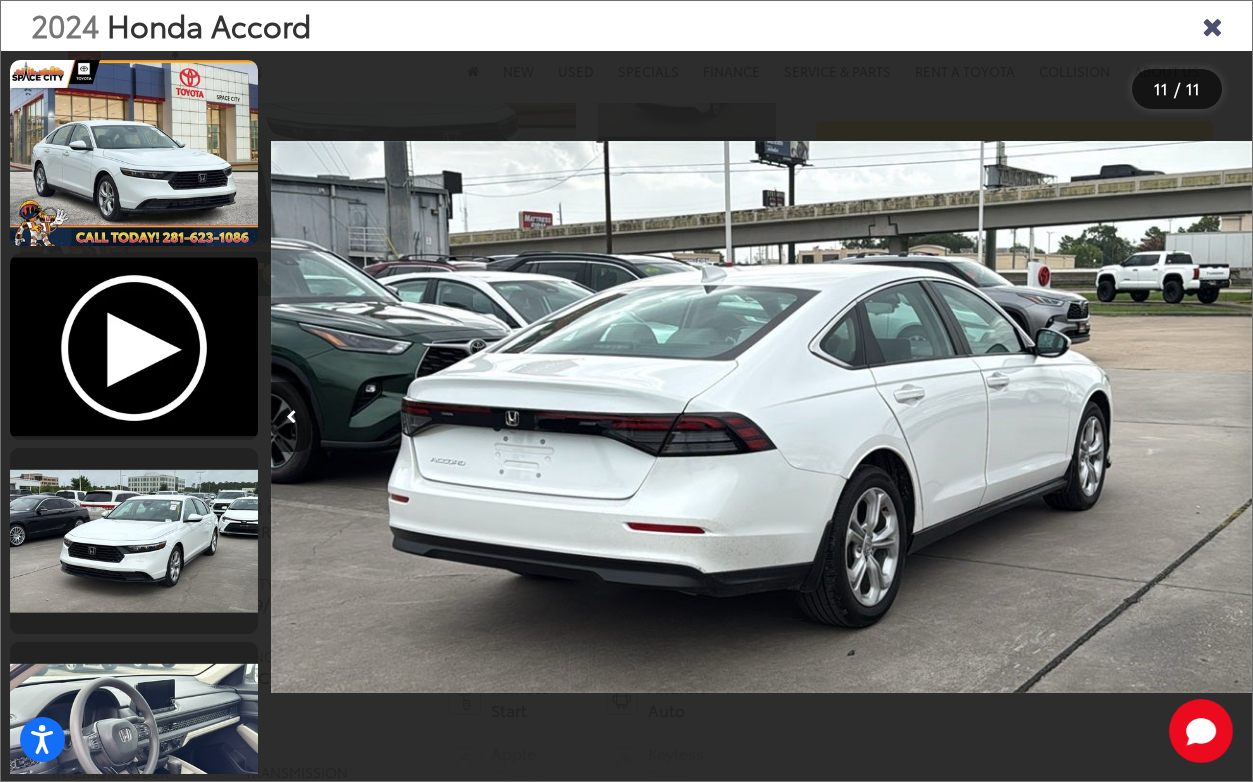 click at bounding box center [1212, 25] 